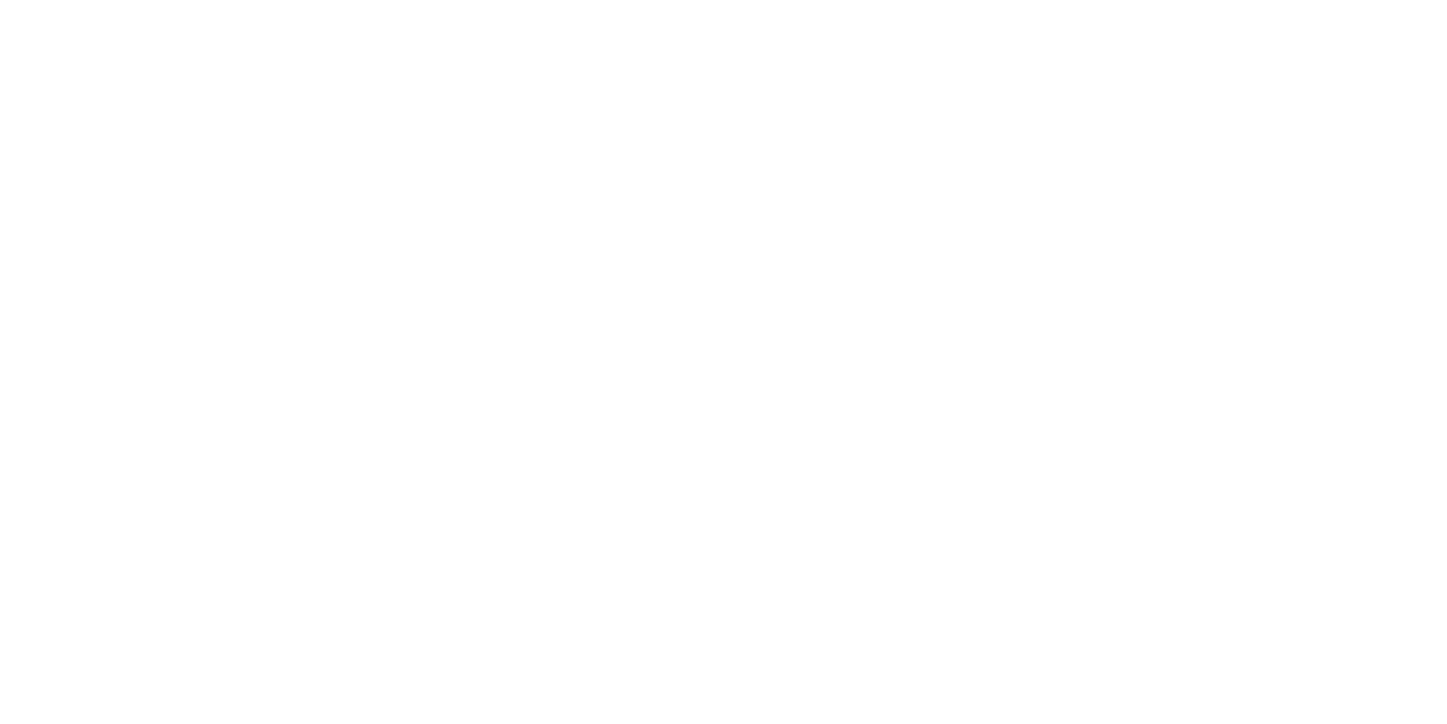 scroll, scrollTop: 0, scrollLeft: 0, axis: both 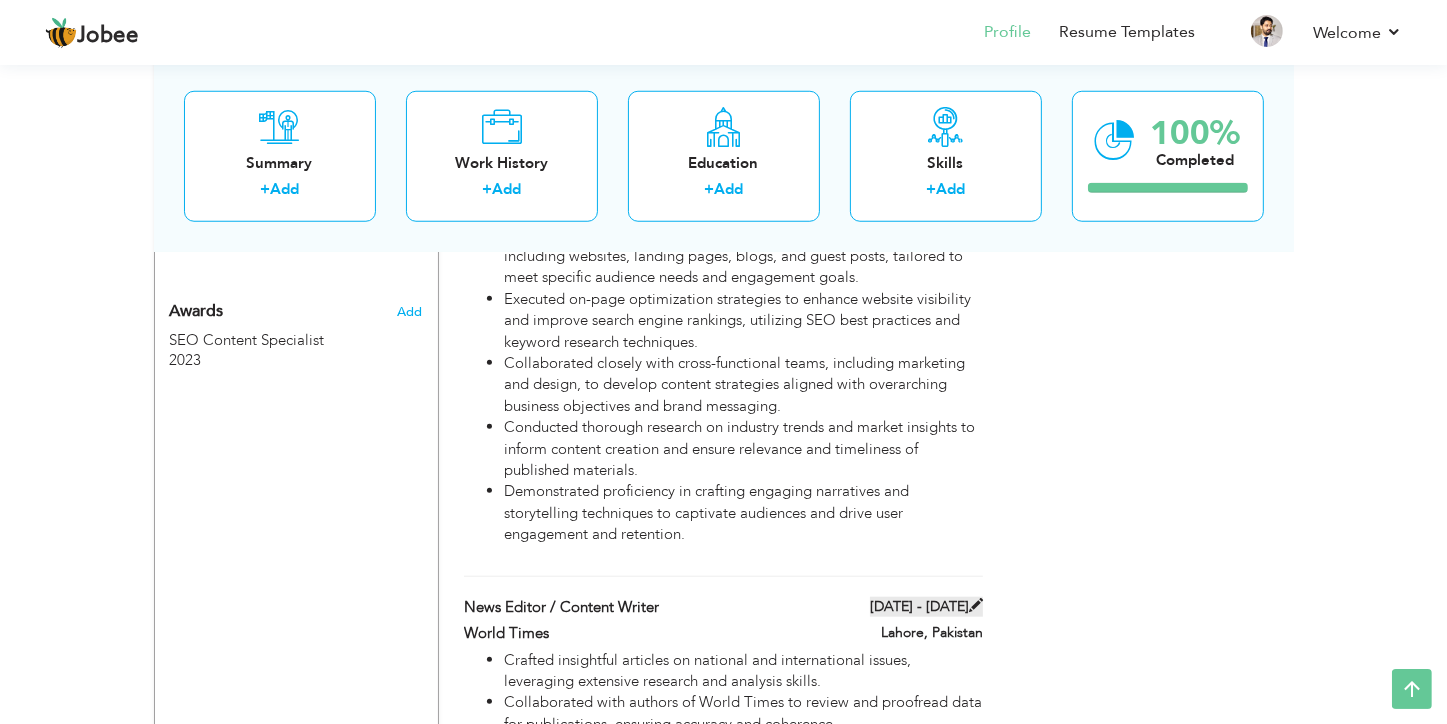 click at bounding box center (976, 605) 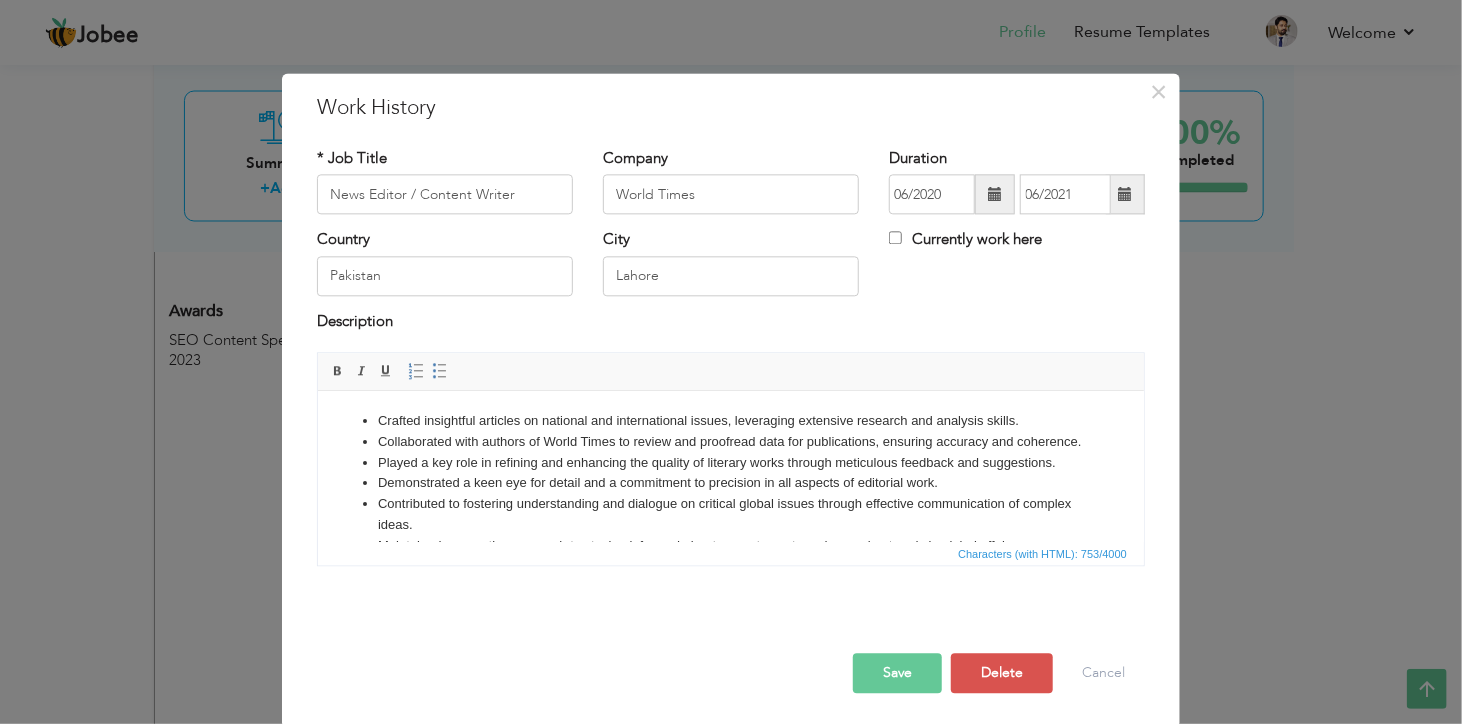 click at bounding box center (995, 194) 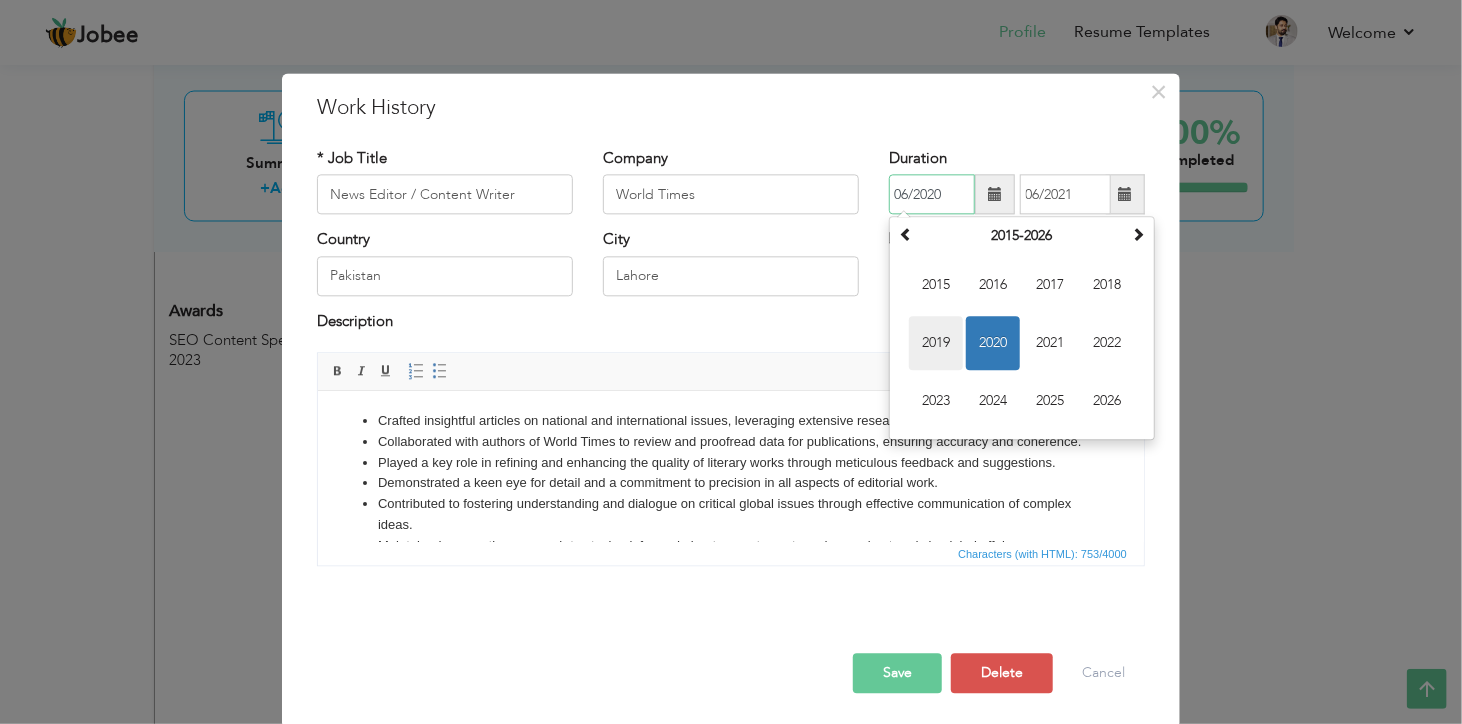 click on "2019" at bounding box center (936, 344) 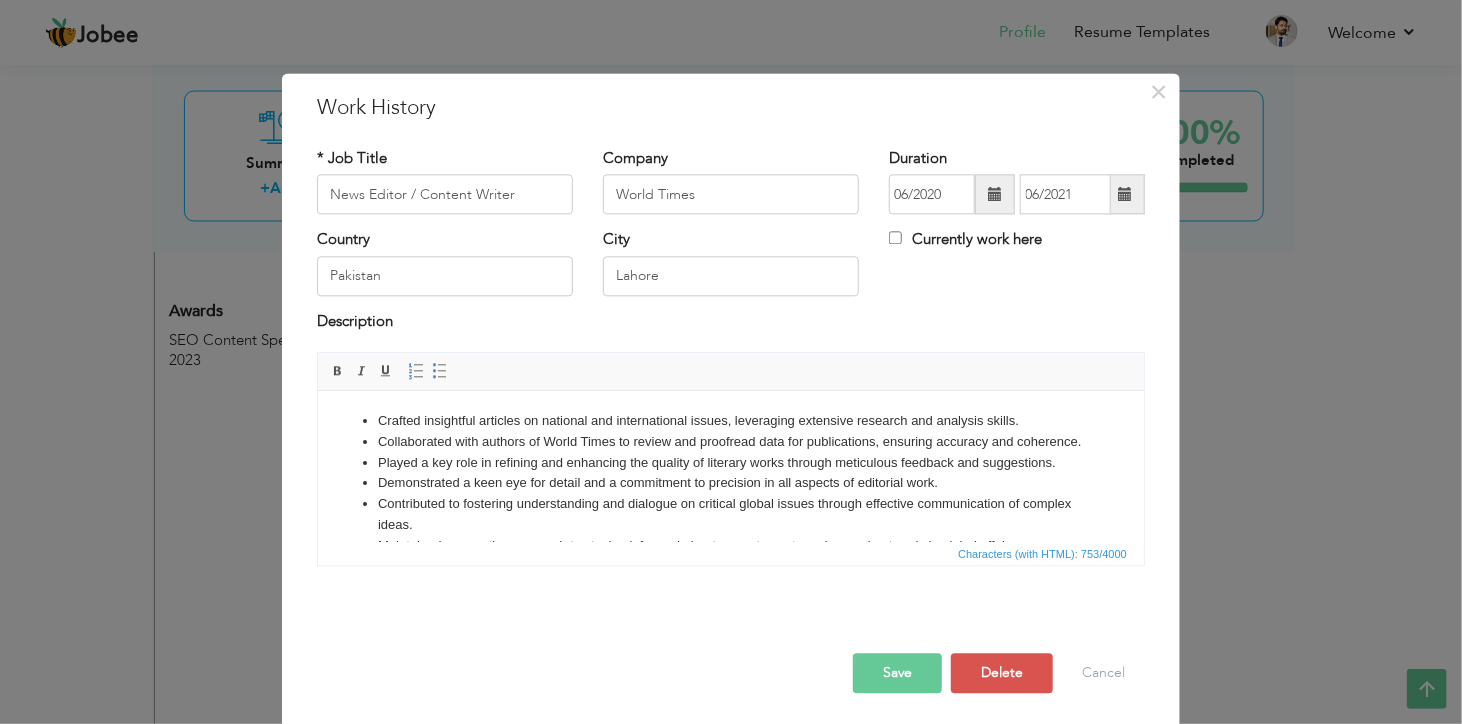click at bounding box center (1125, 194) 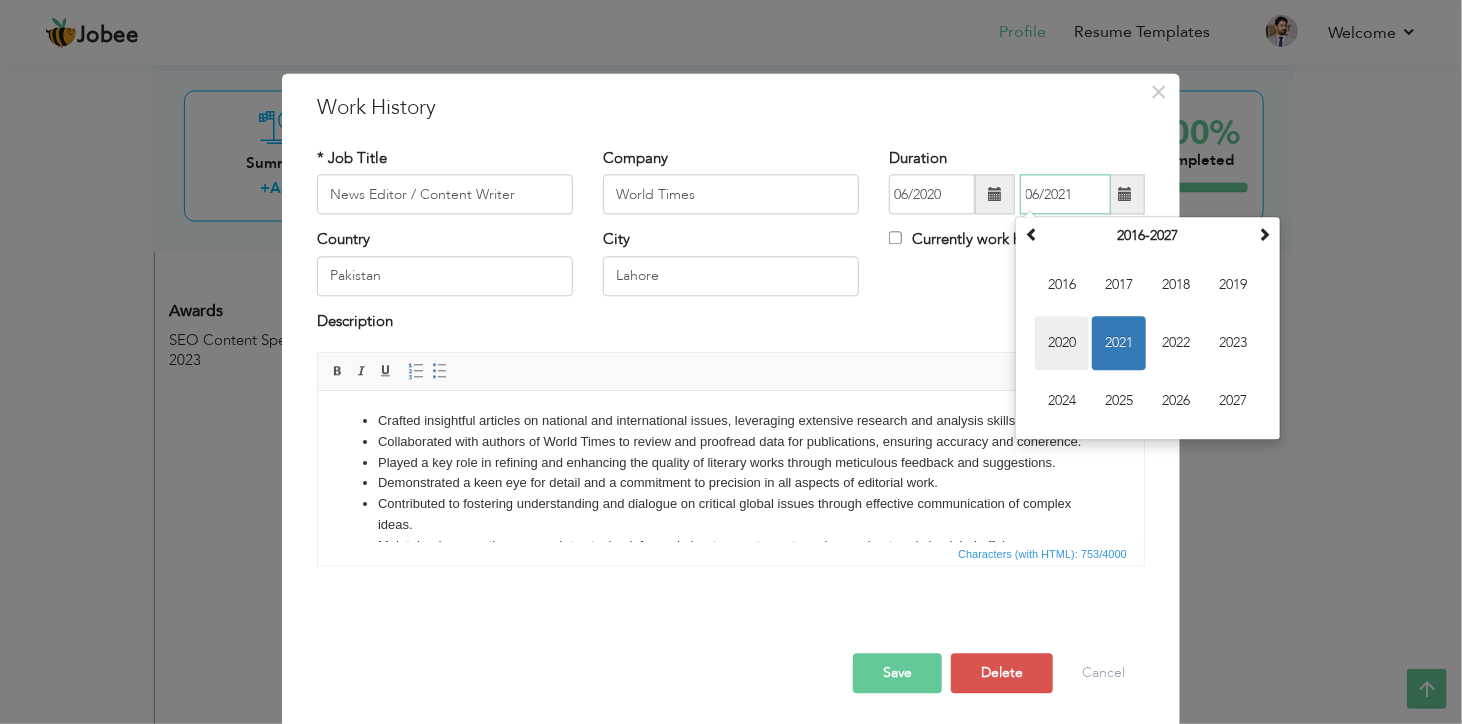 click on "2020" at bounding box center (1062, 344) 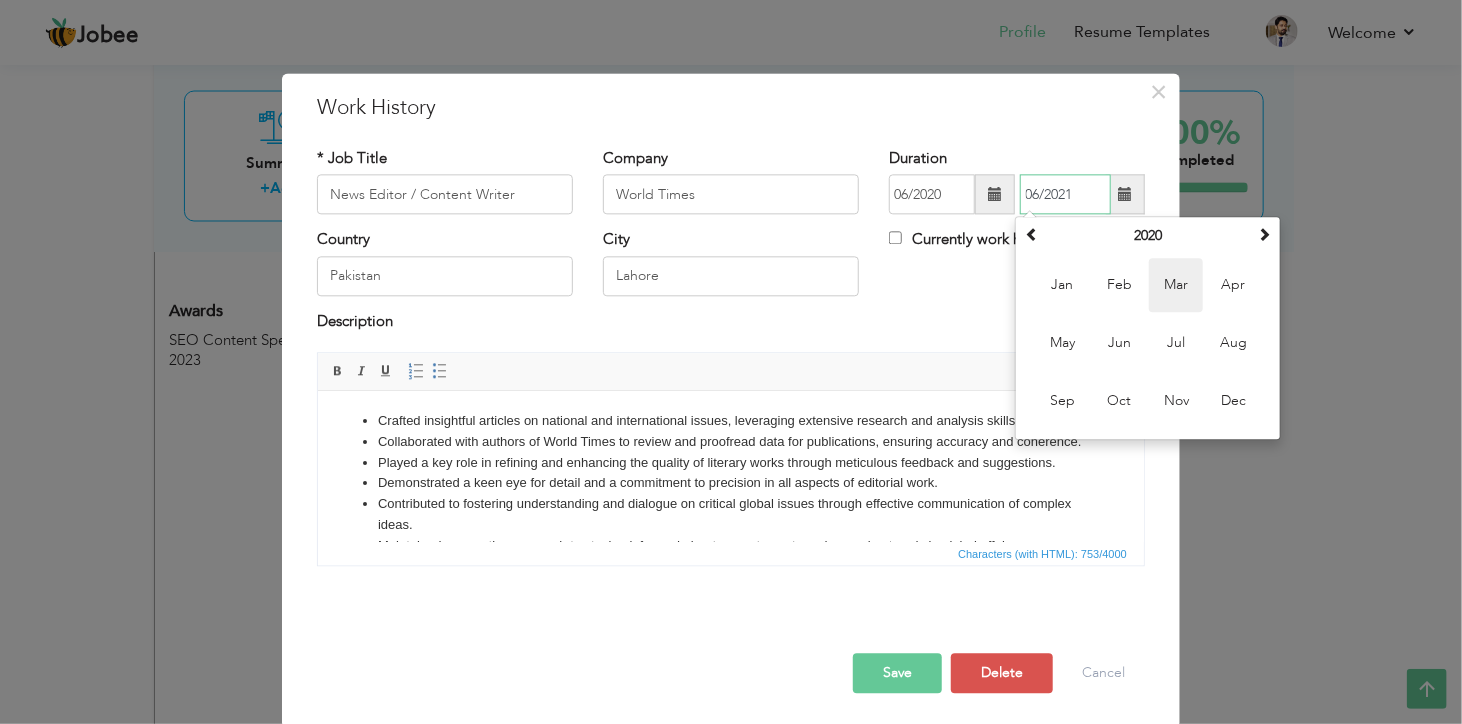 click on "Mar" at bounding box center (1176, 286) 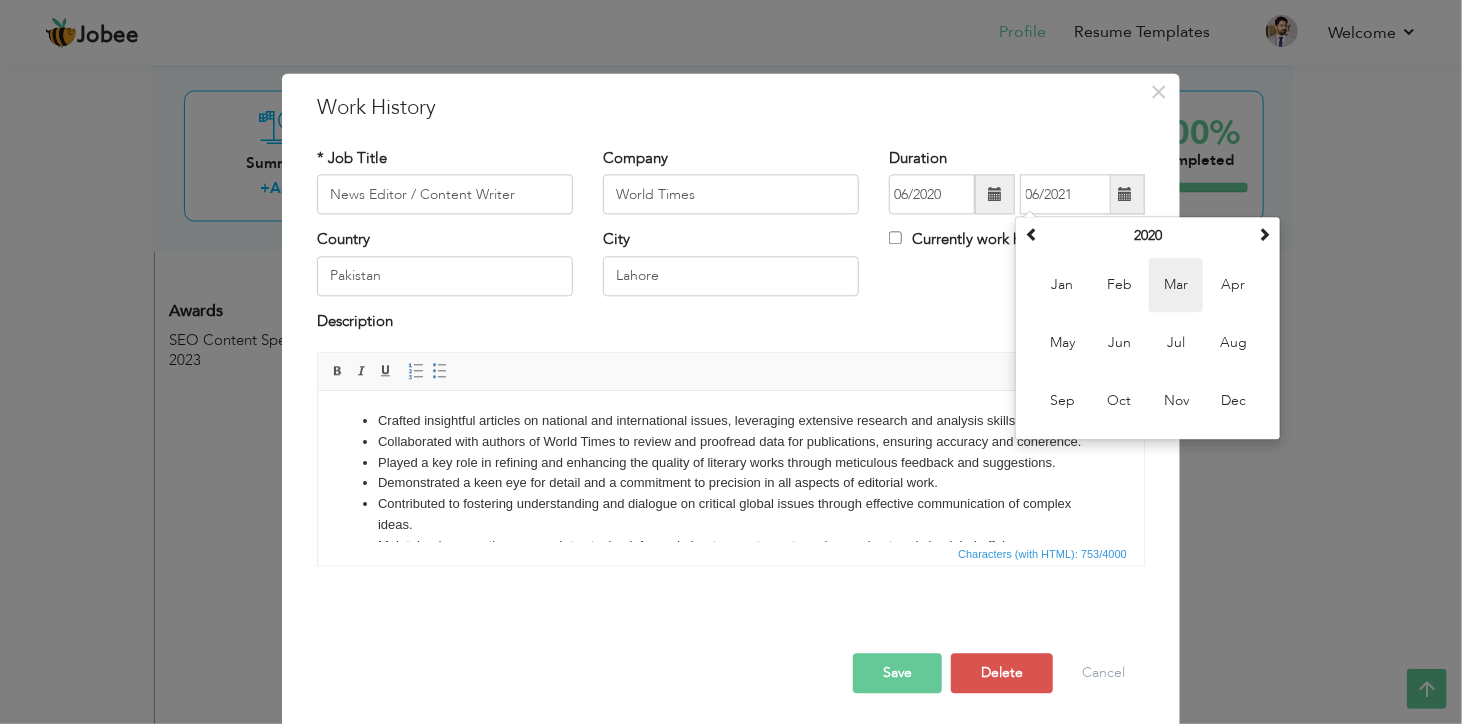 type on "03/2020" 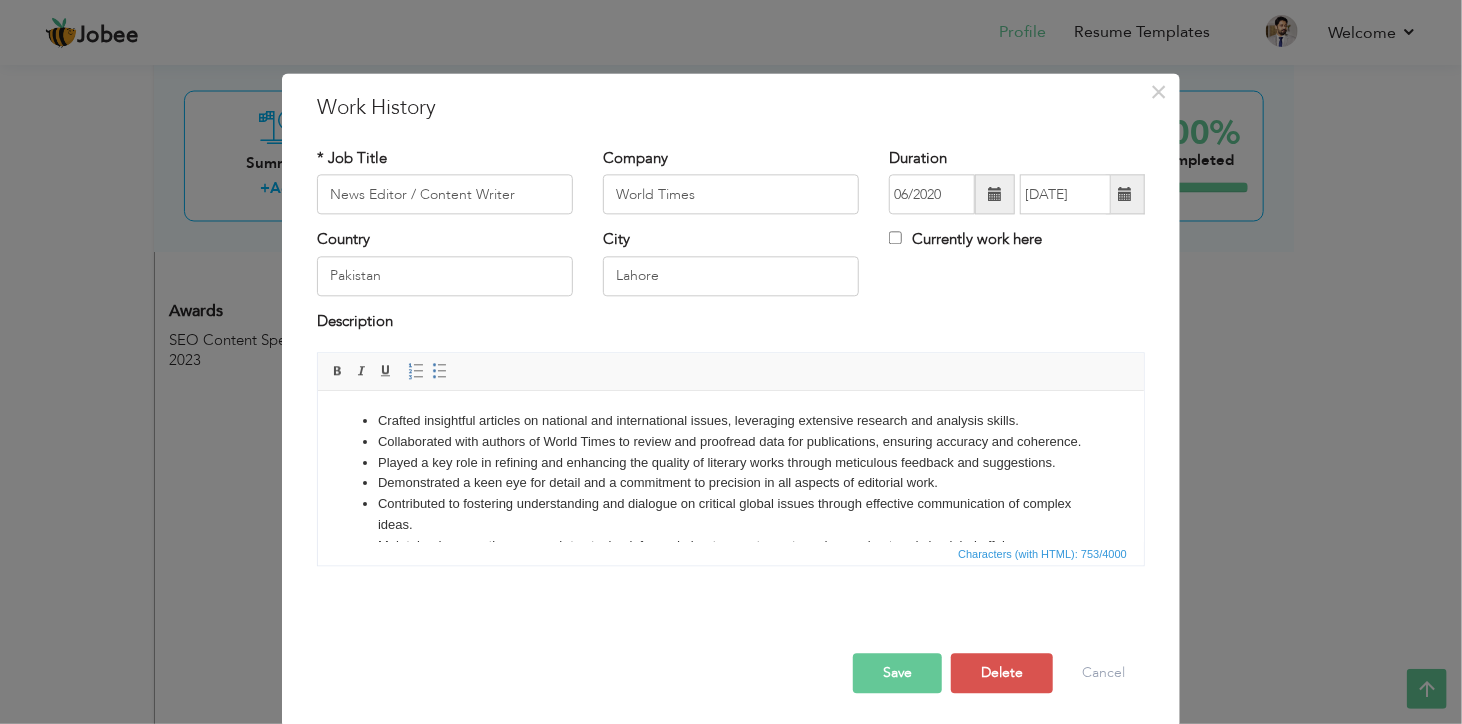 click on "Save" at bounding box center [897, 674] 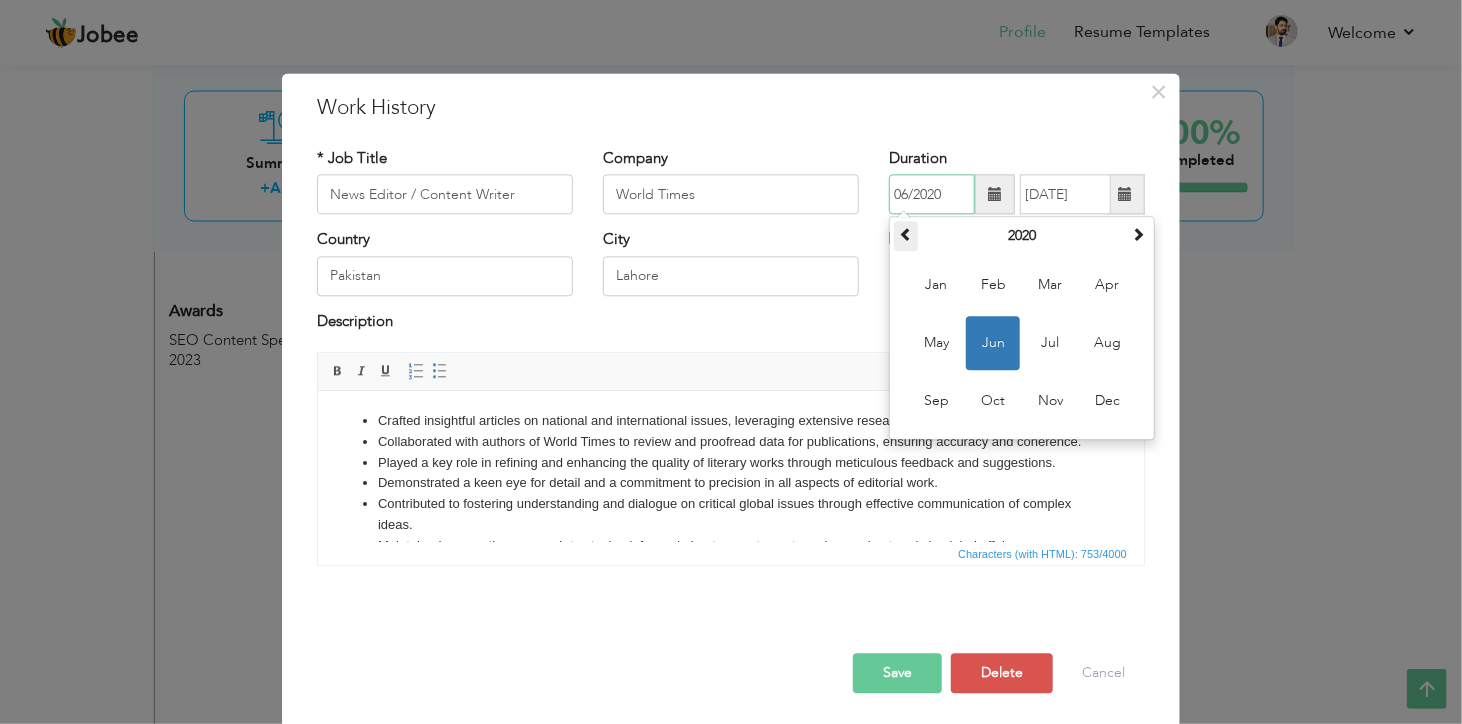 click at bounding box center (906, 237) 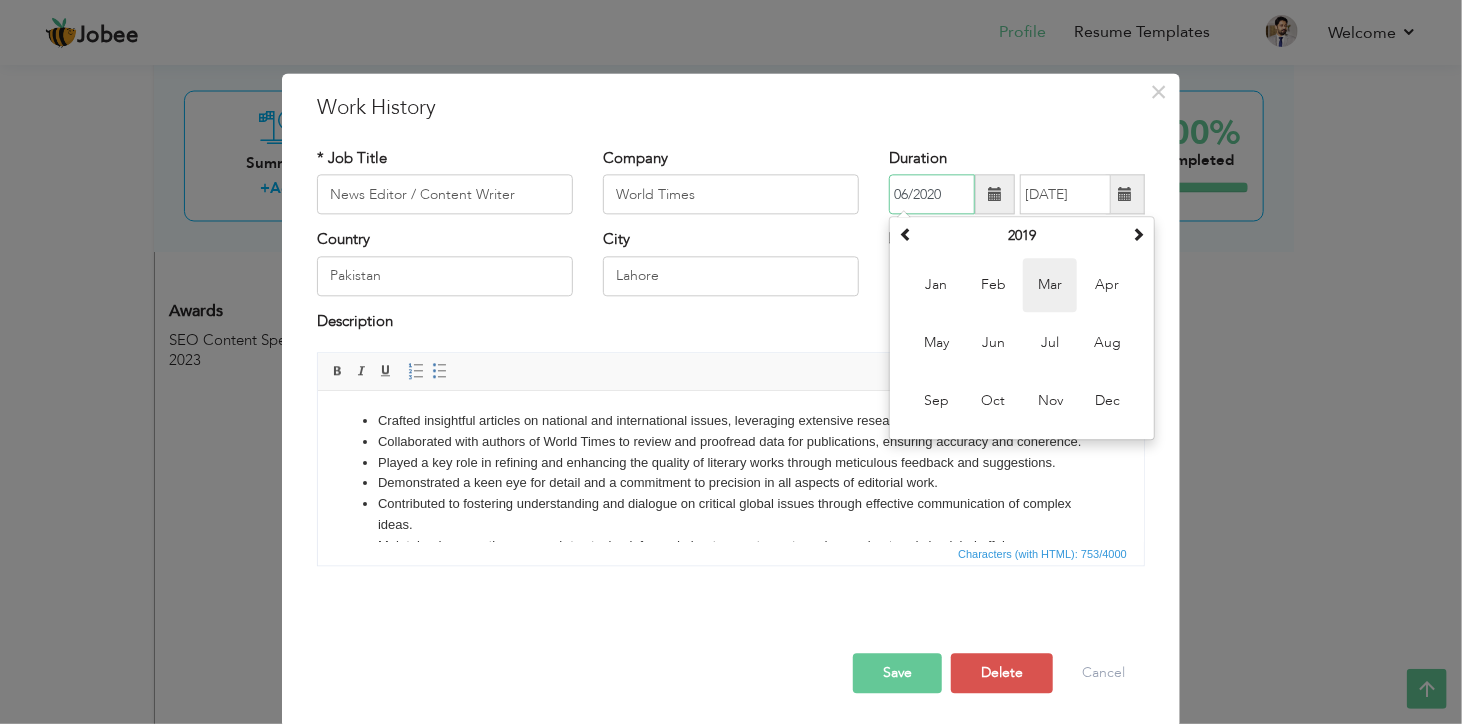 click on "Mar" at bounding box center (1050, 286) 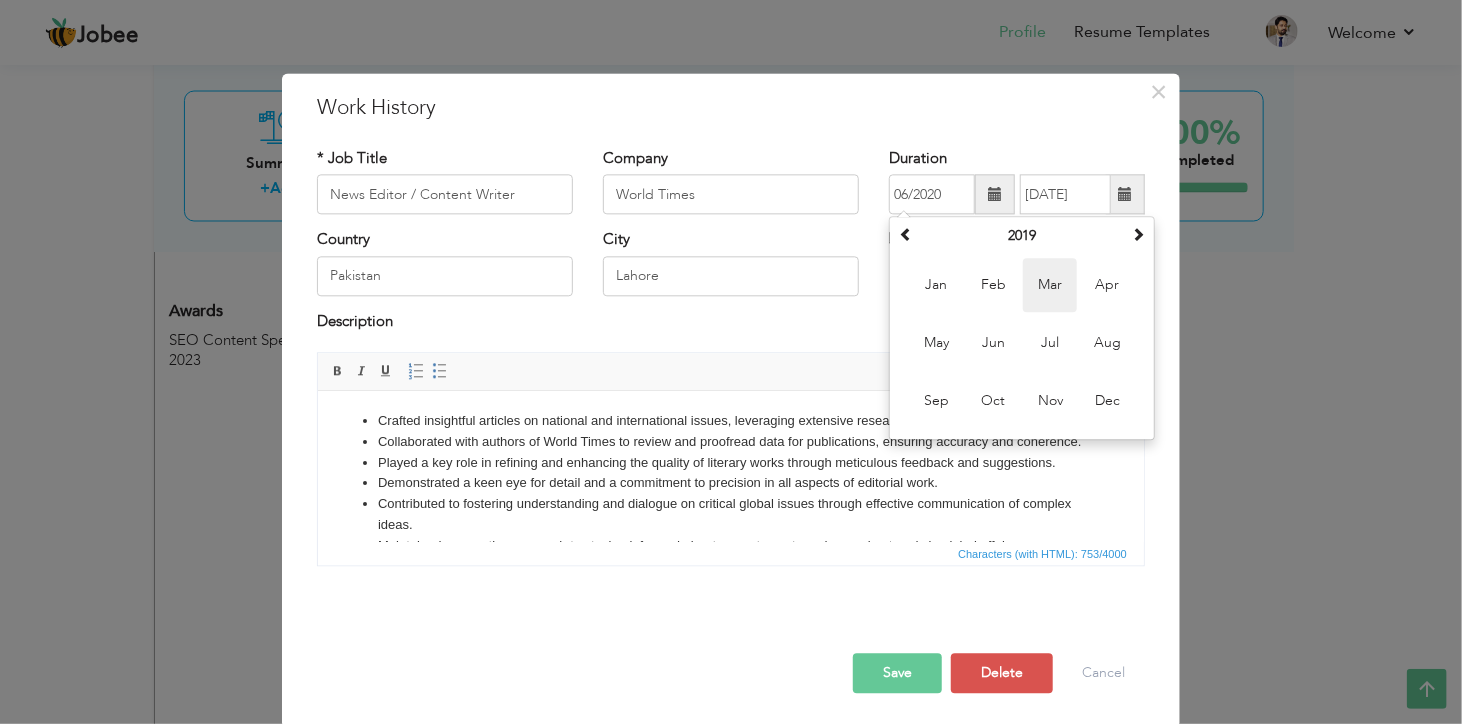 type on "03/2019" 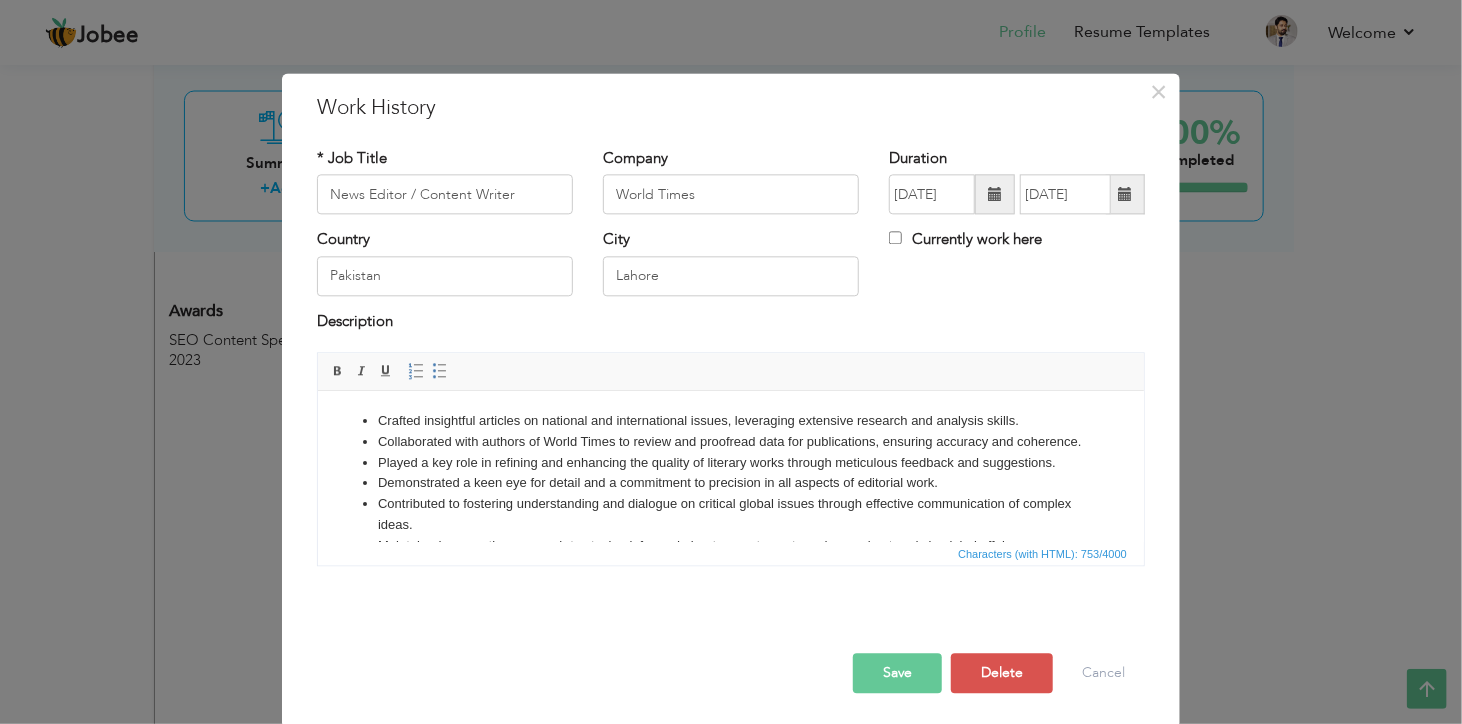 click on "Save" at bounding box center (897, 674) 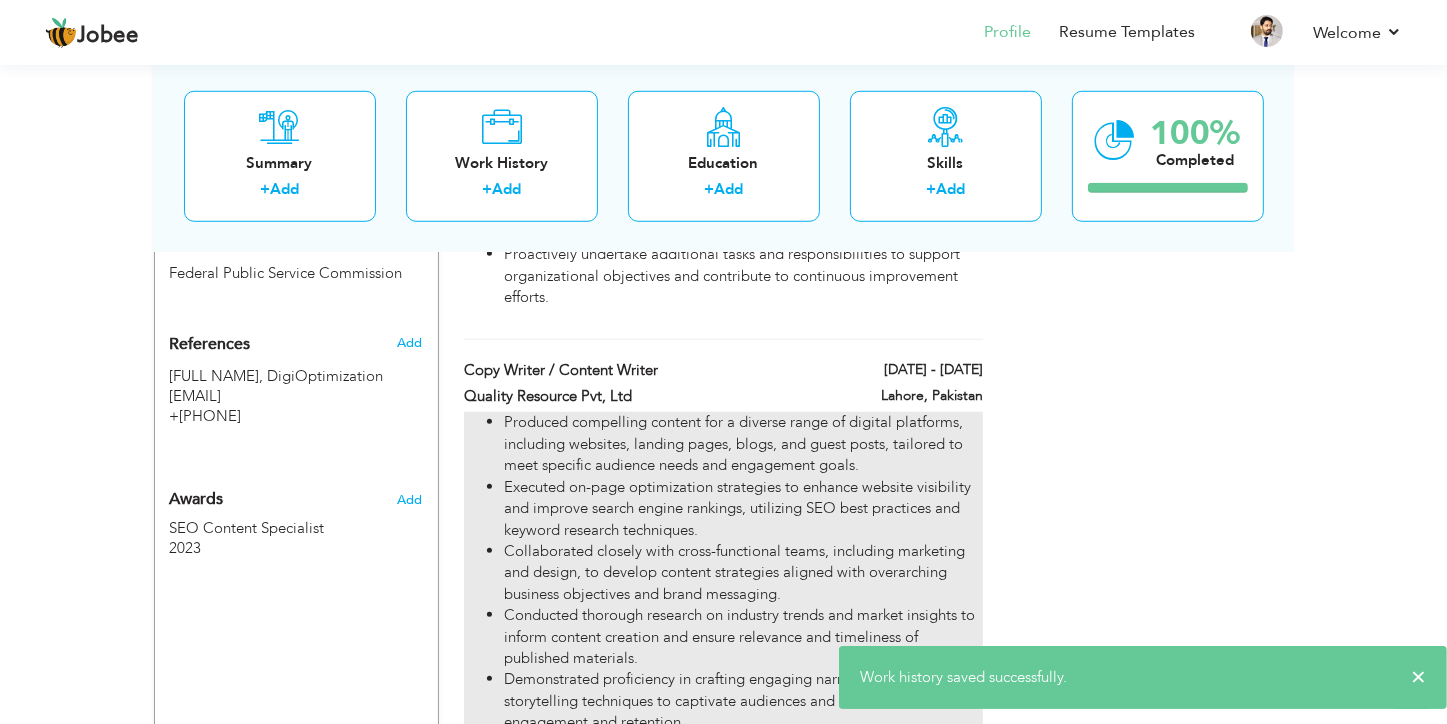 scroll, scrollTop: 1448, scrollLeft: 0, axis: vertical 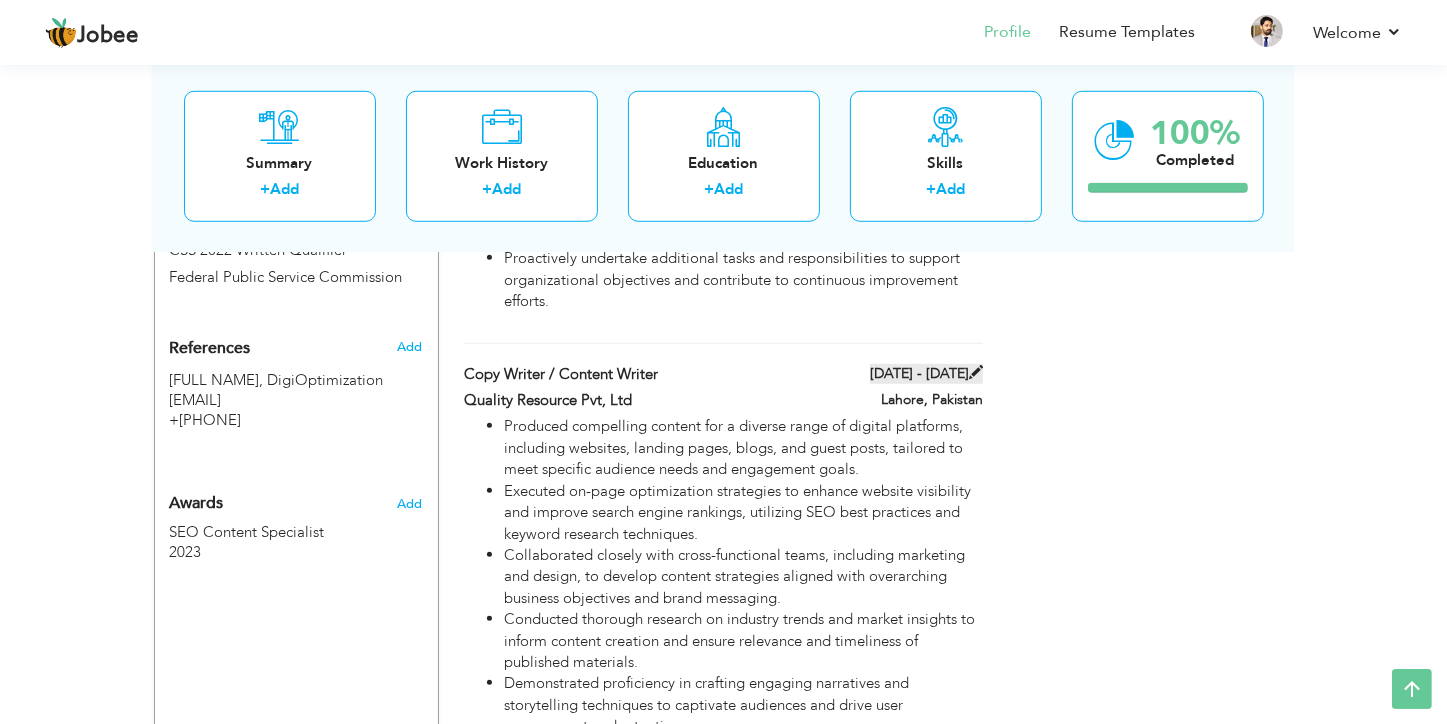 click at bounding box center (976, 372) 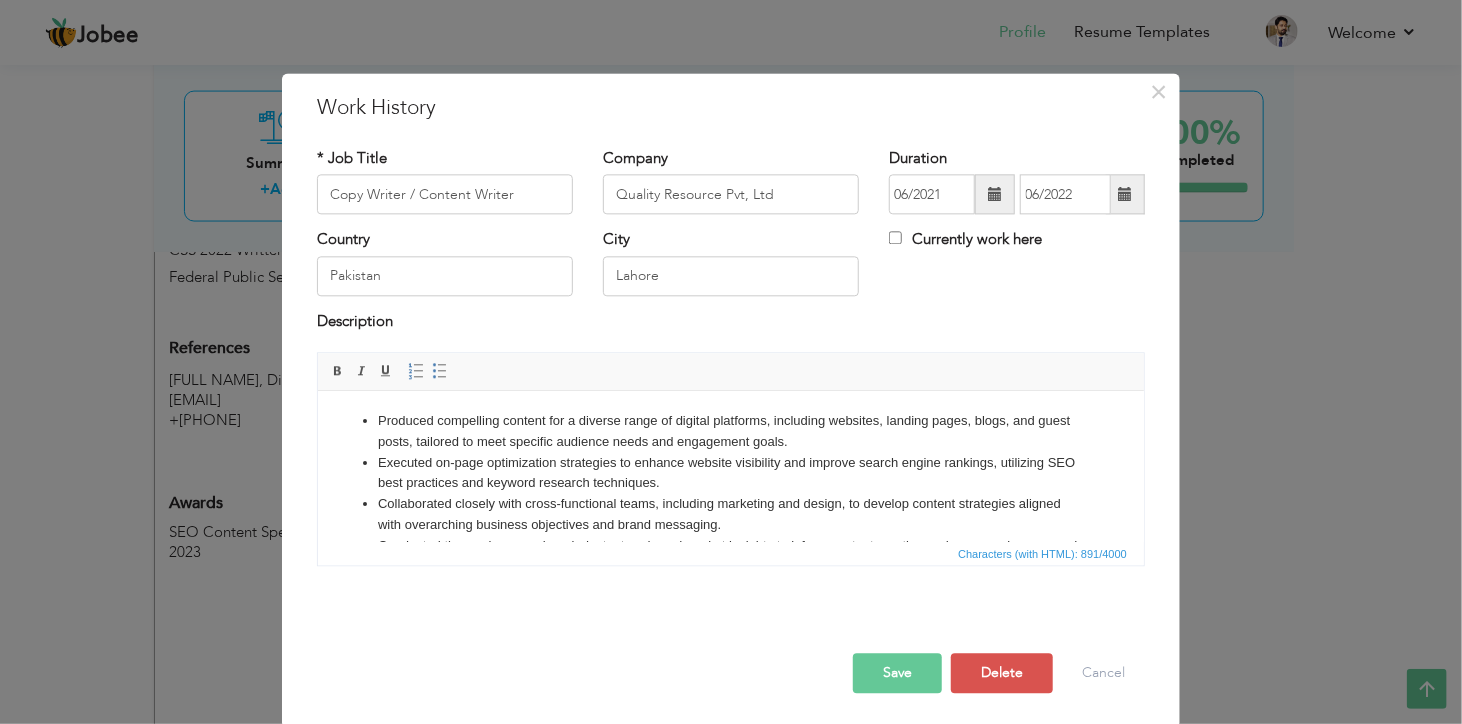 click at bounding box center [995, 194] 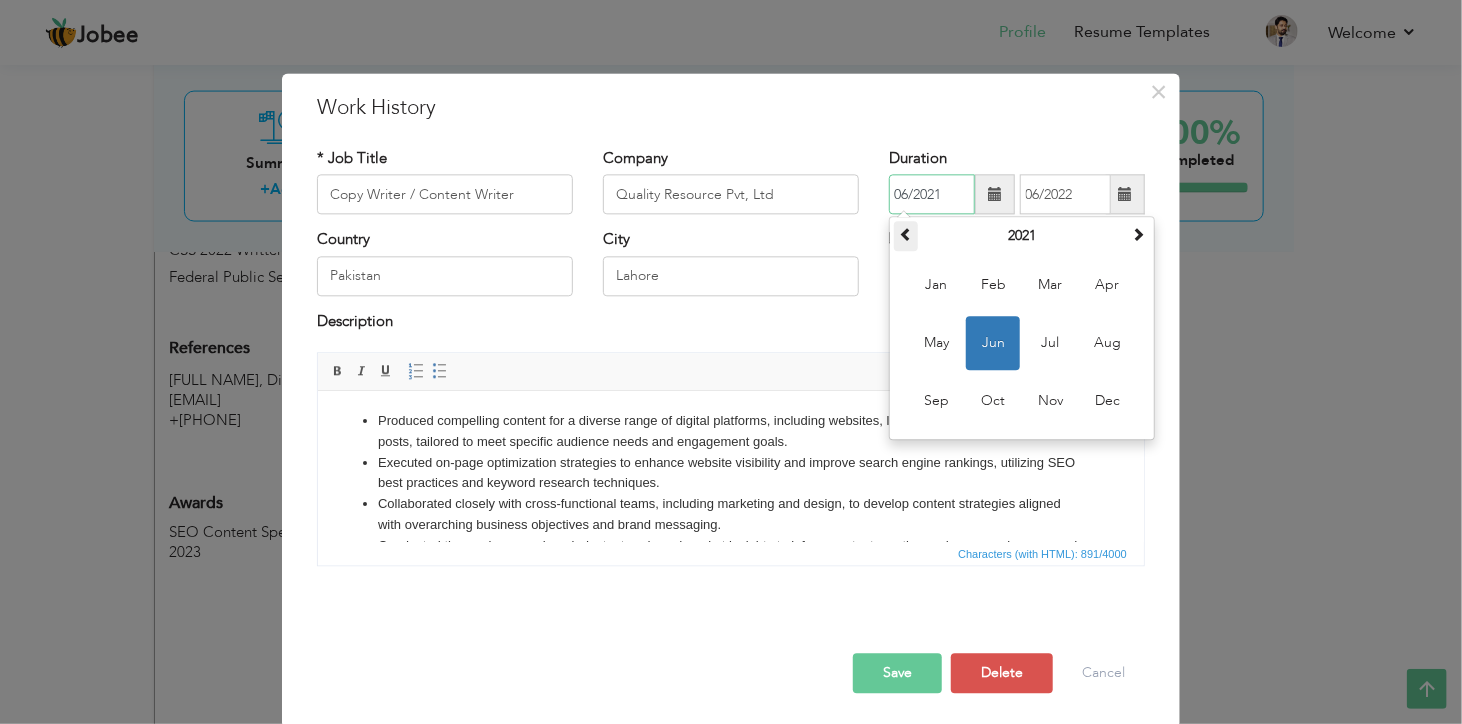 click at bounding box center (906, 235) 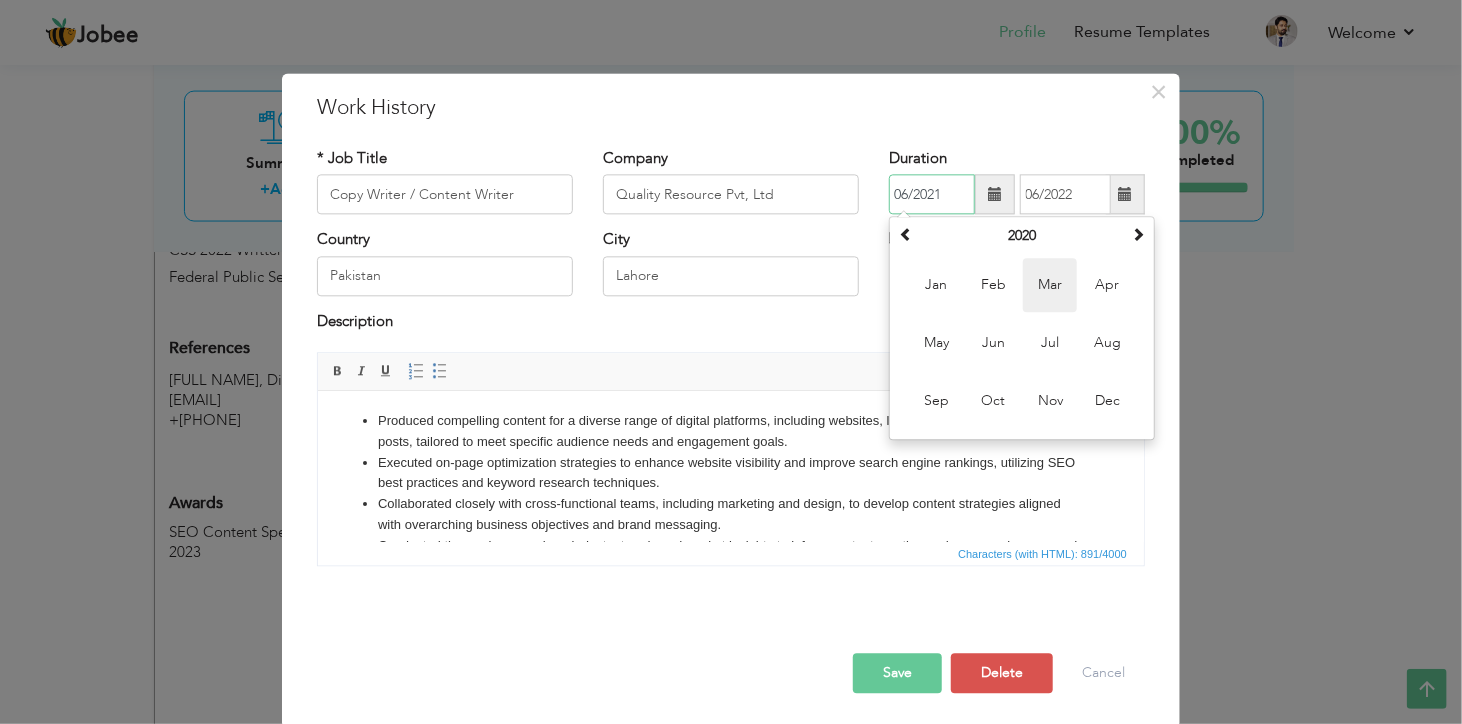 click on "Mar" at bounding box center (1050, 286) 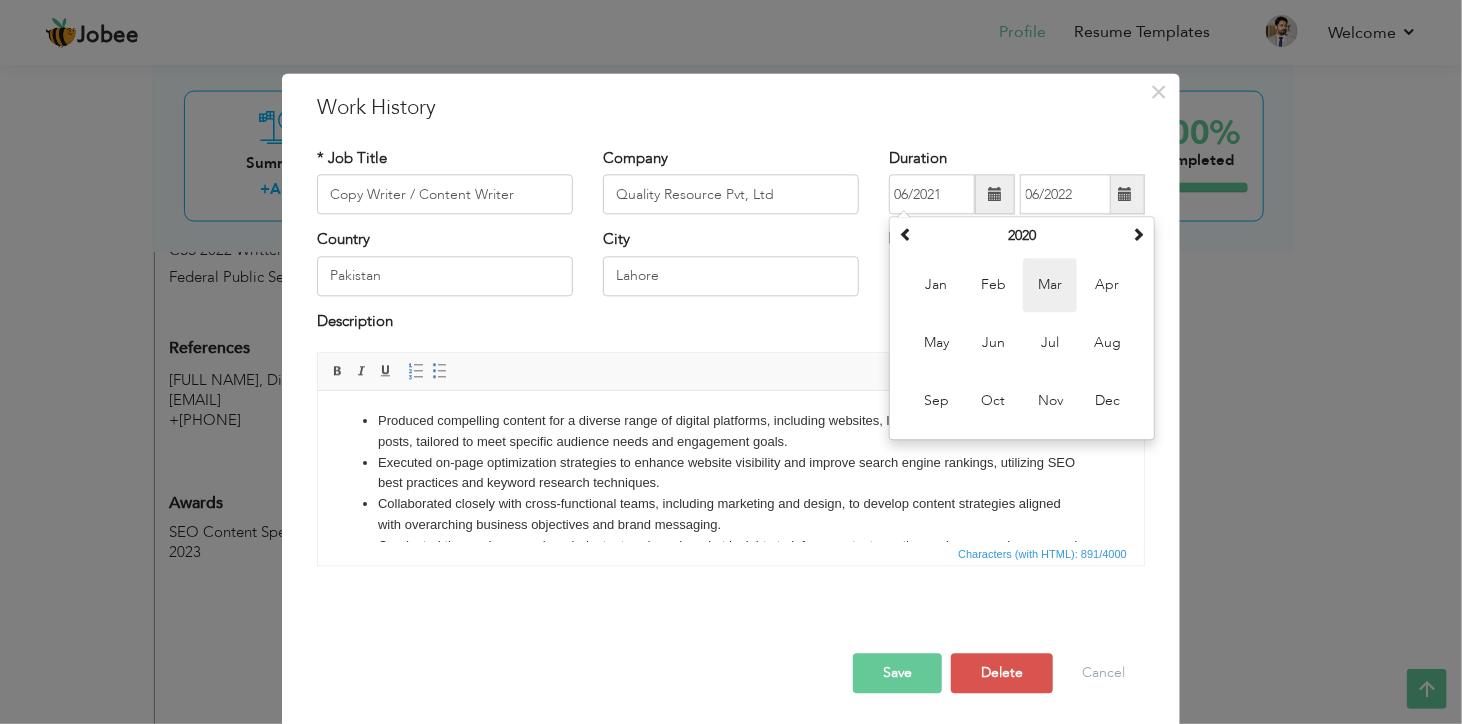 type on "03/2020" 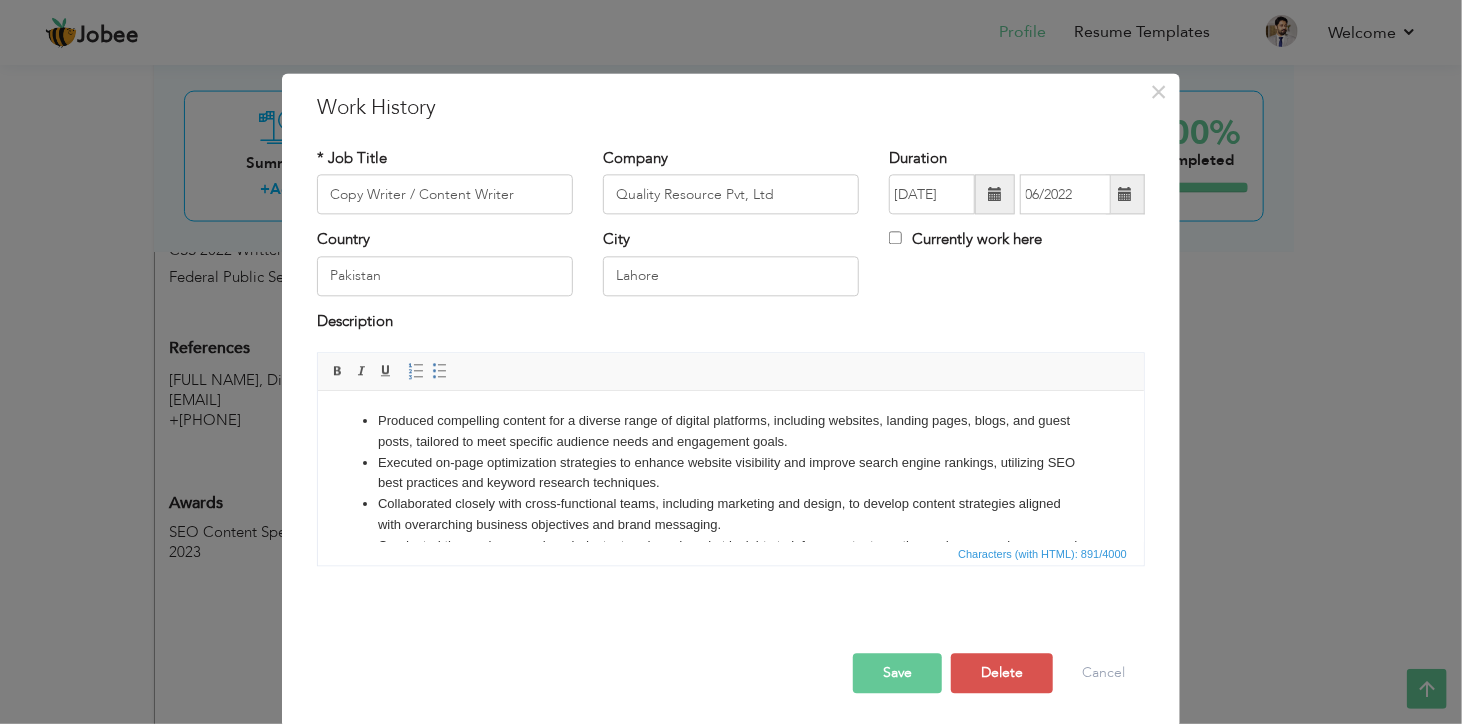 click at bounding box center [1125, 195] 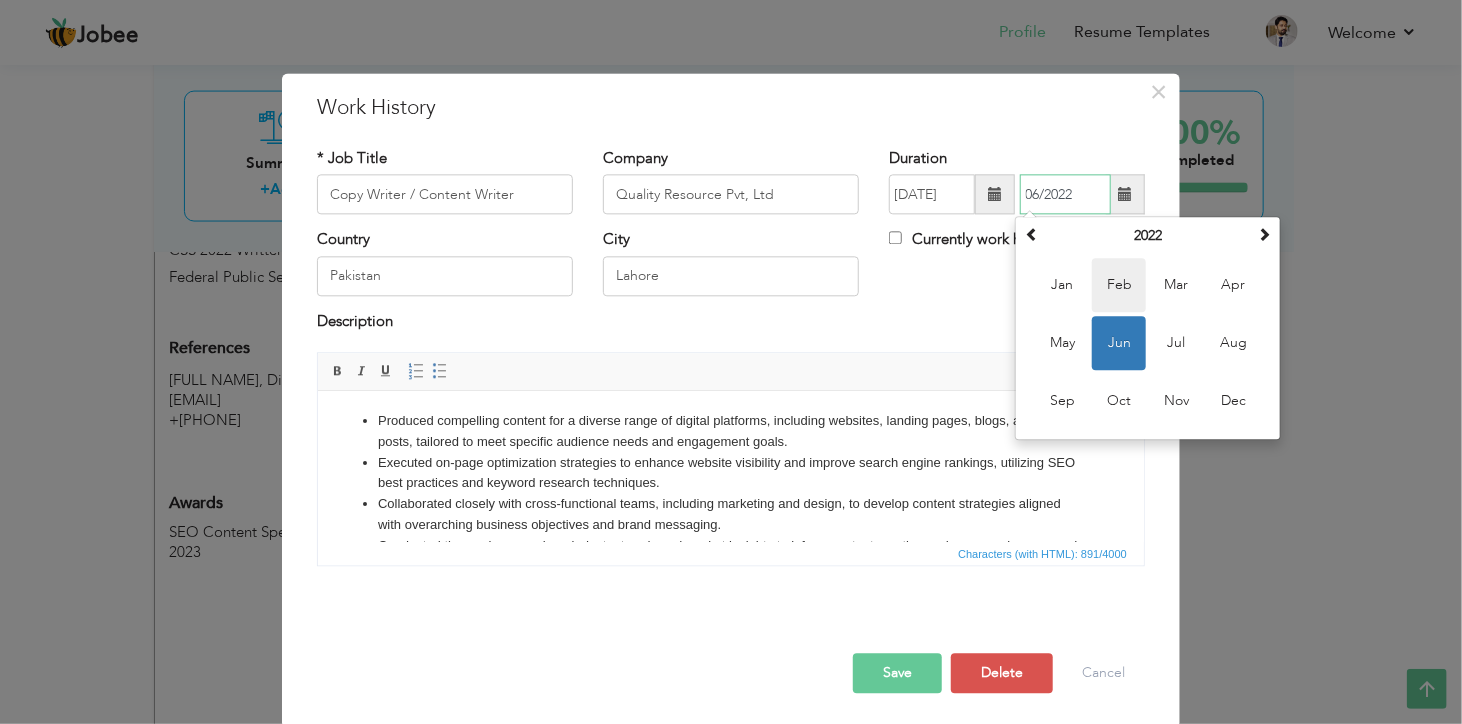click on "Feb" at bounding box center (1119, 286) 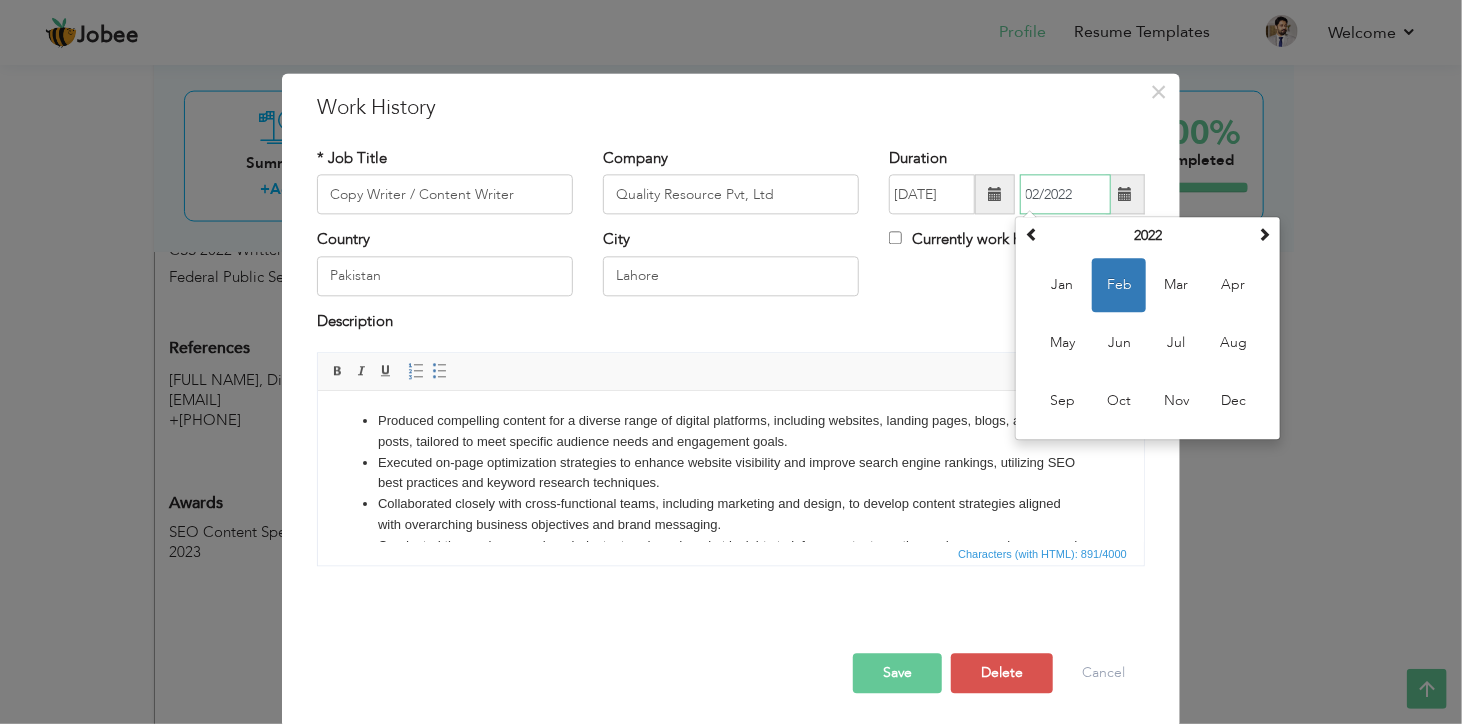 click on "02/2022" at bounding box center [1065, 195] 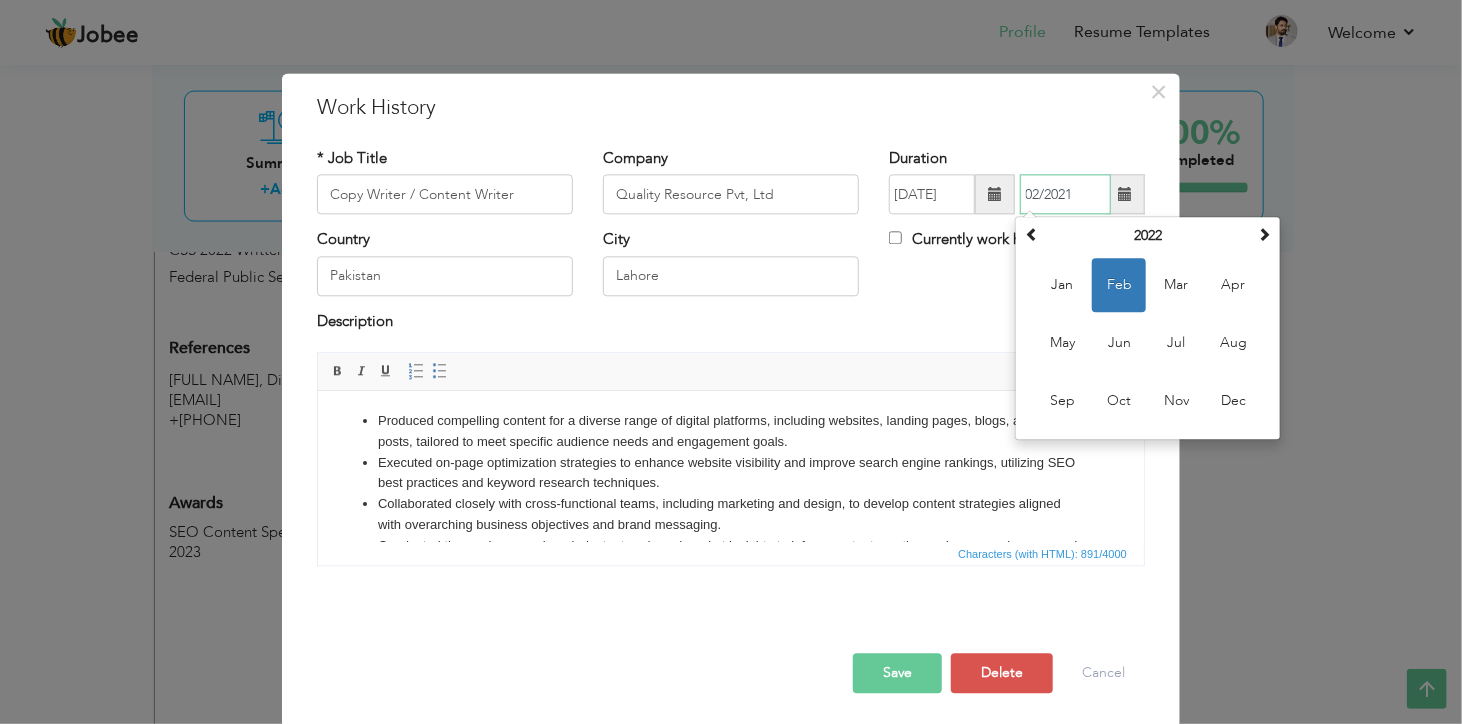 click on "Feb" at bounding box center [1119, 286] 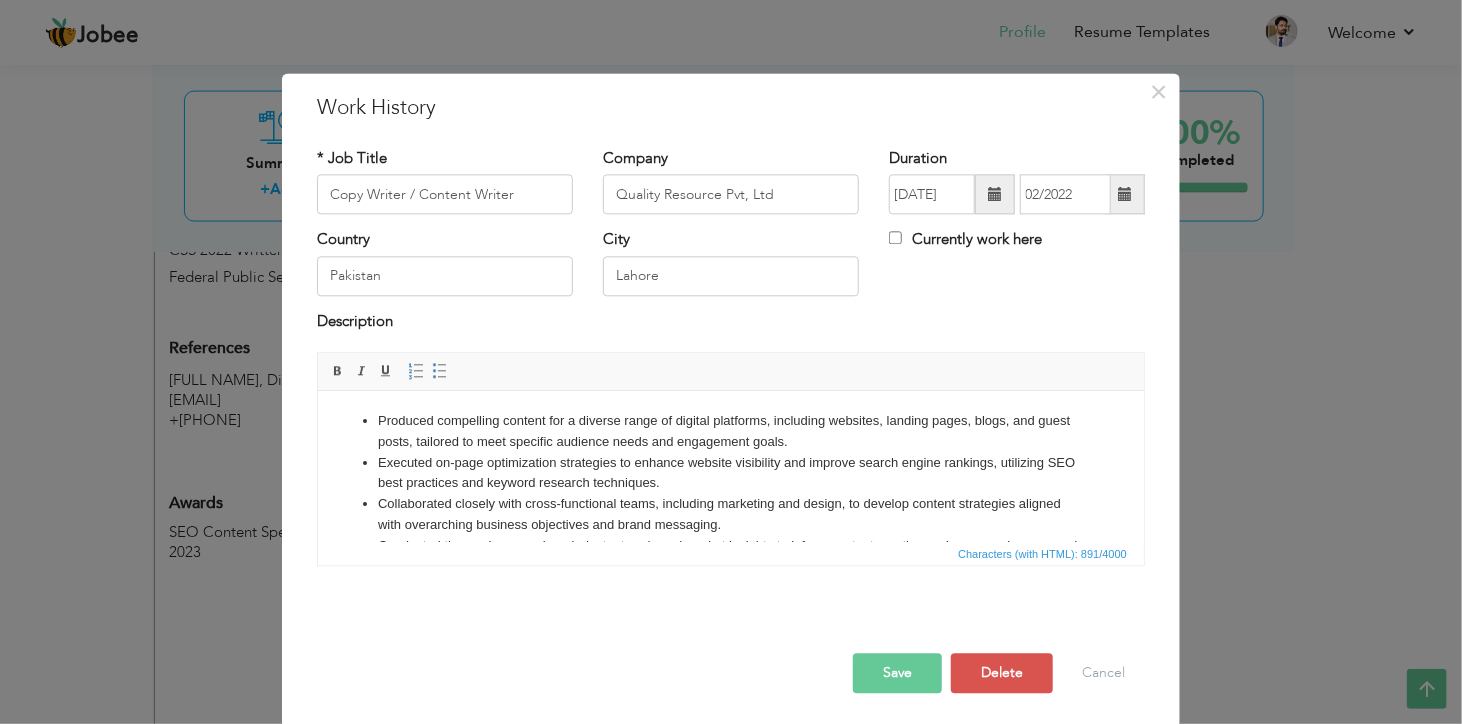 click at bounding box center (1125, 194) 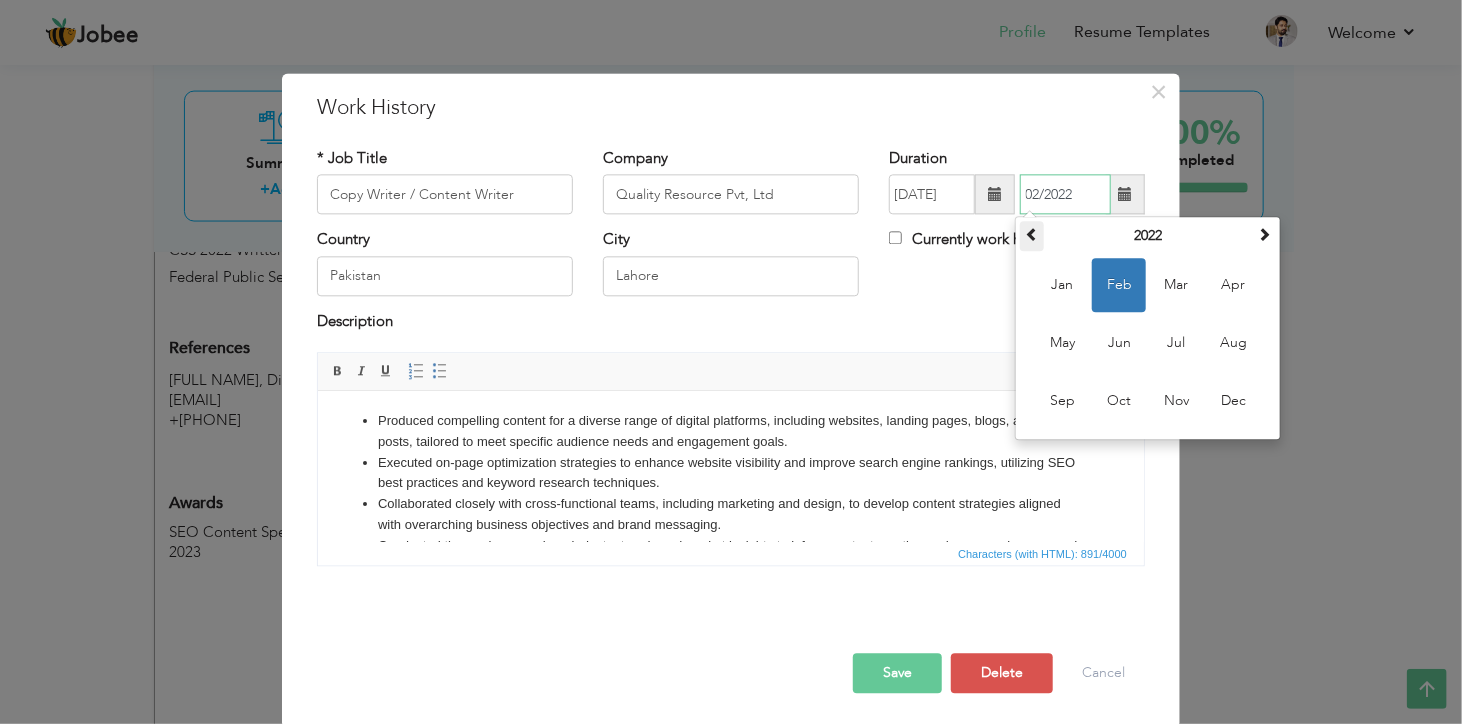 click at bounding box center [1032, 235] 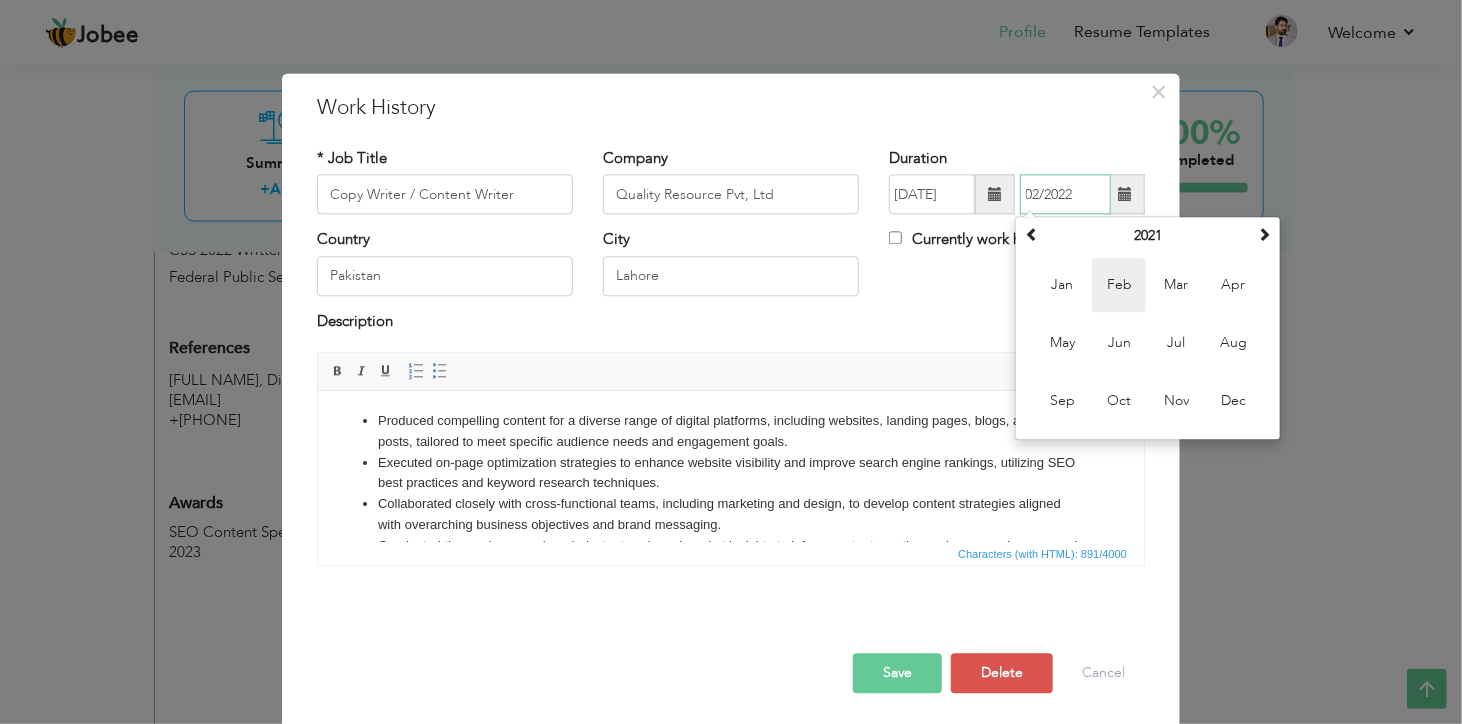 click on "Feb" at bounding box center [1119, 286] 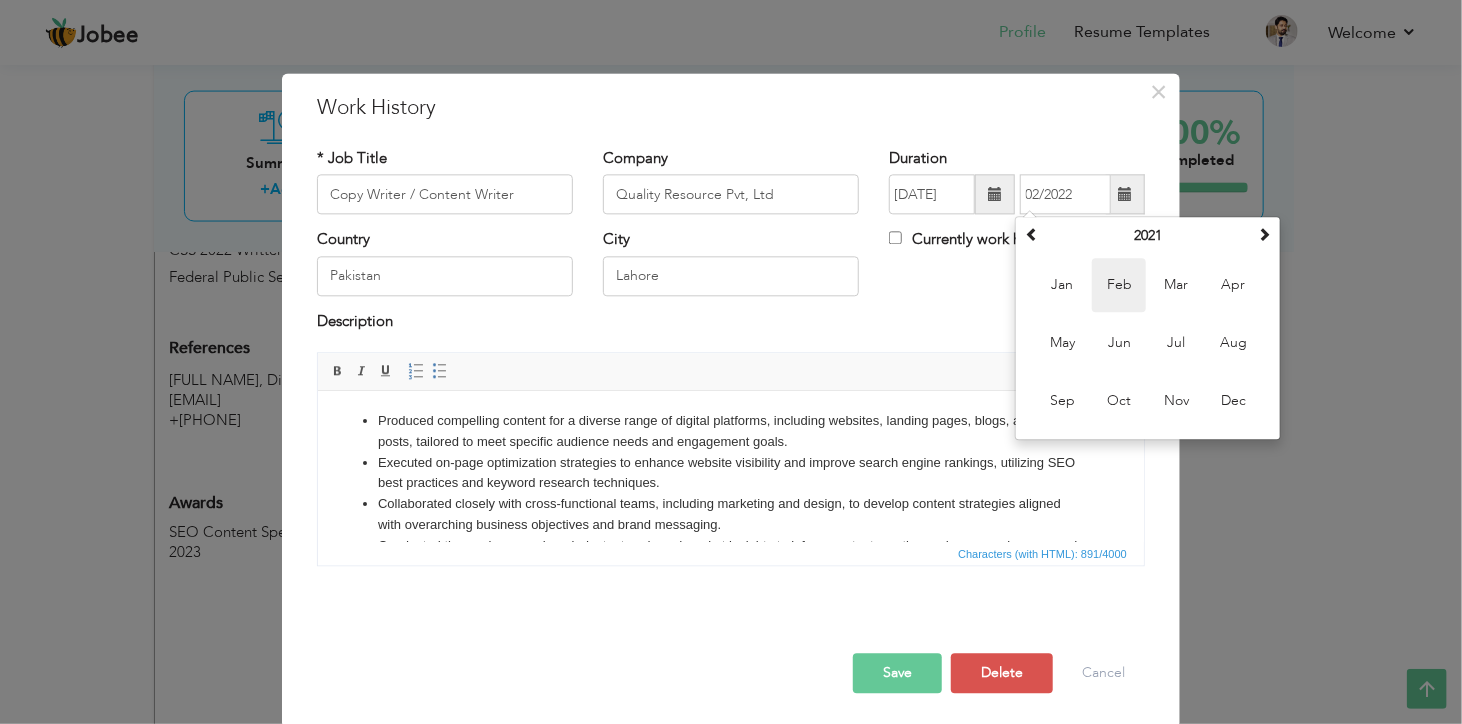 type on "02/2021" 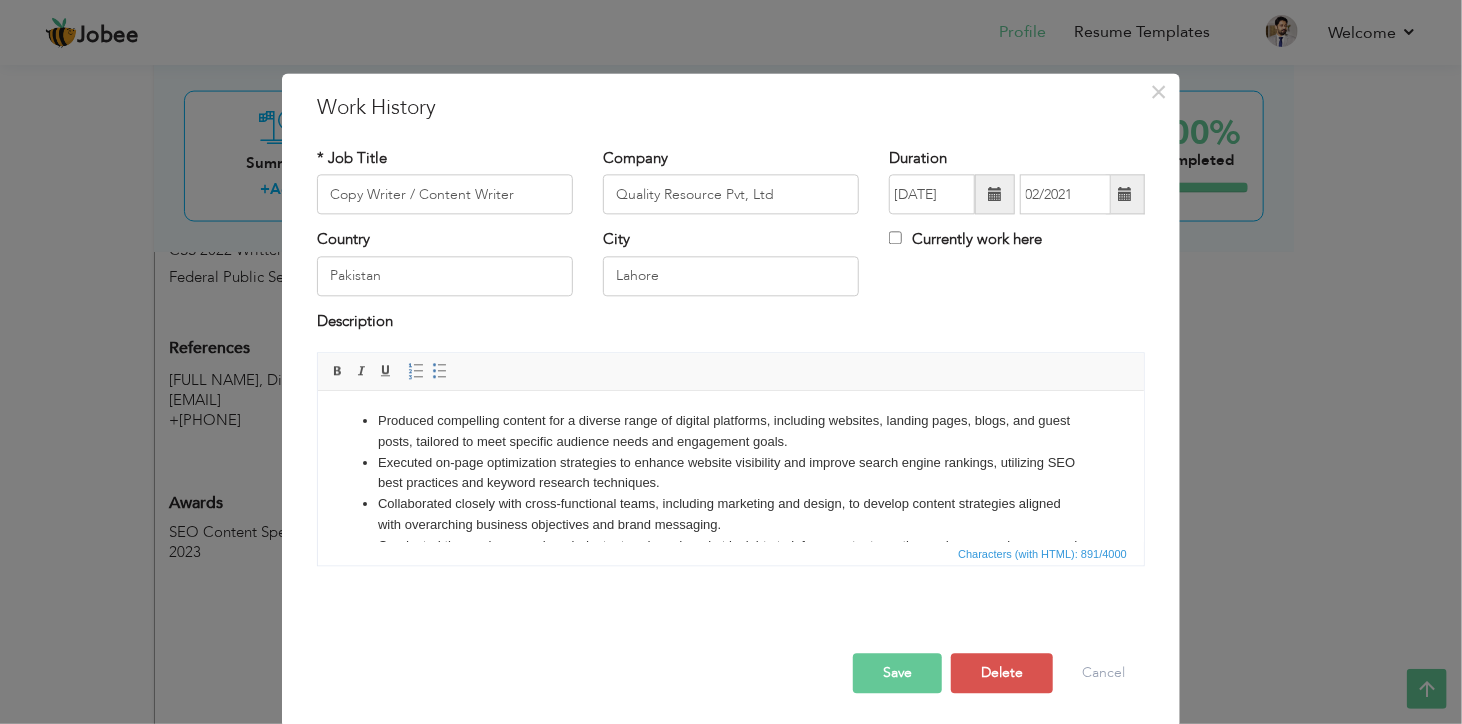 click on "Save" at bounding box center [897, 674] 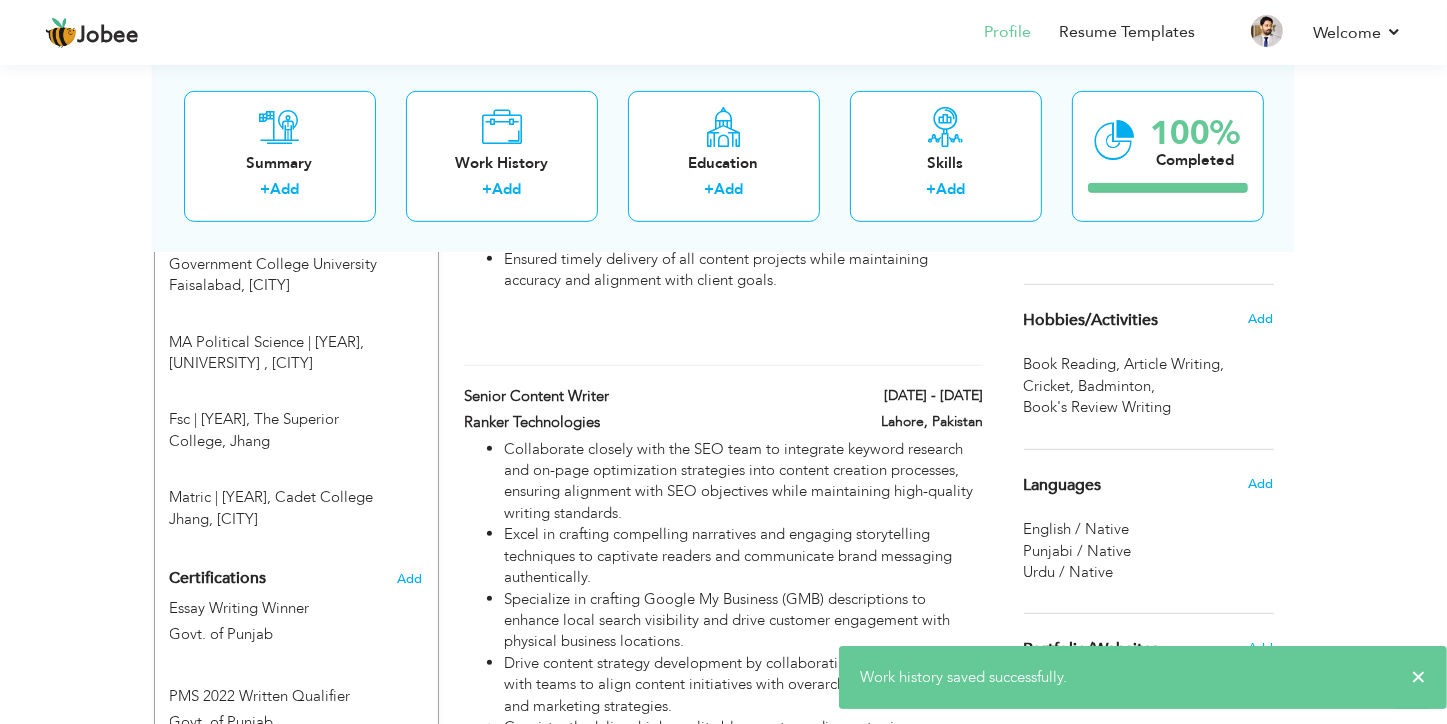 scroll, scrollTop: 914, scrollLeft: 0, axis: vertical 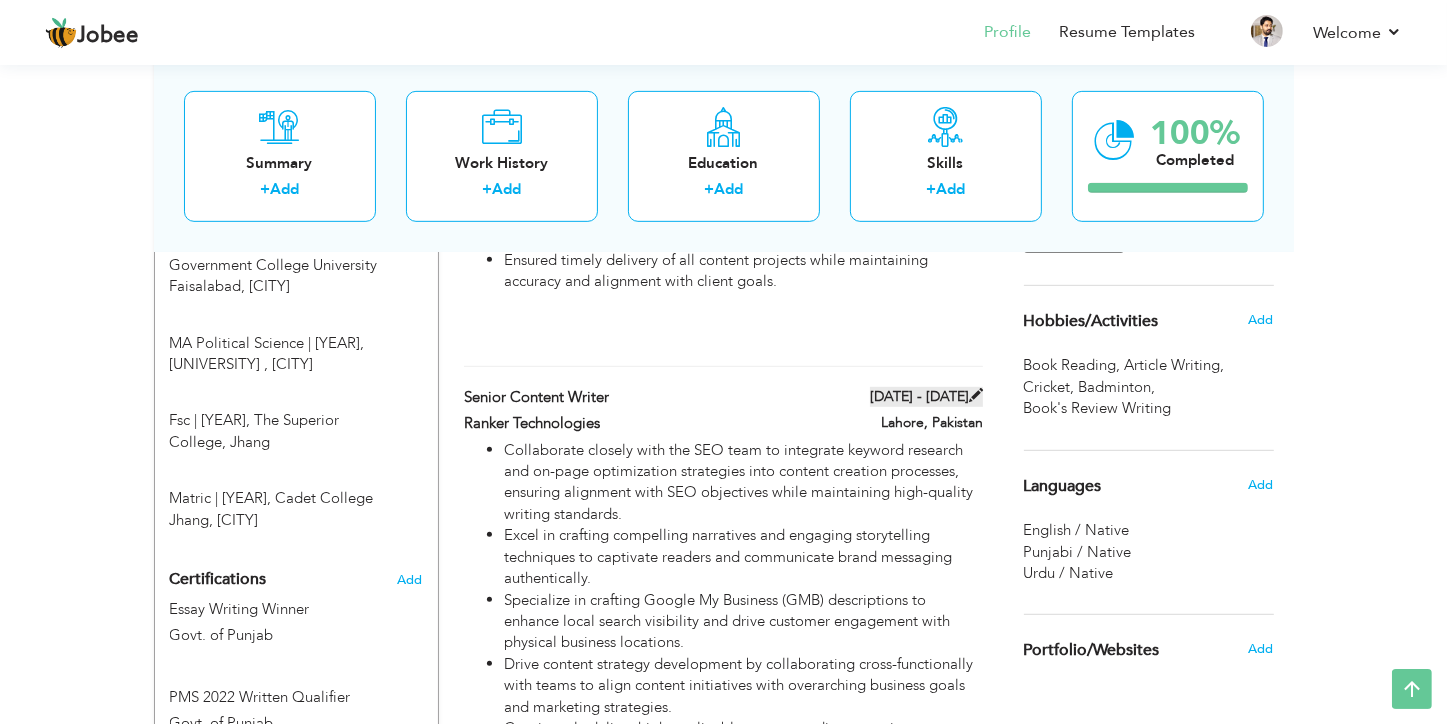 click at bounding box center (976, 395) 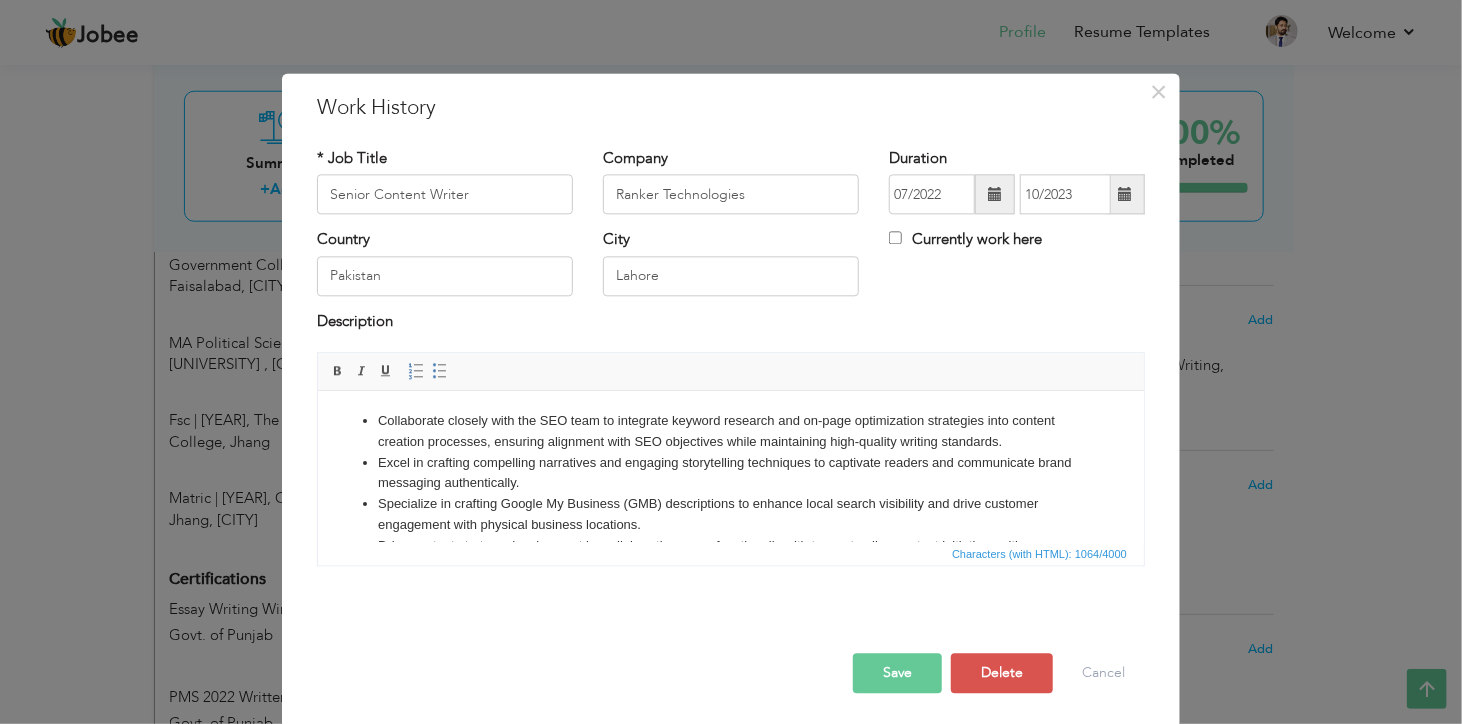 click at bounding box center (995, 195) 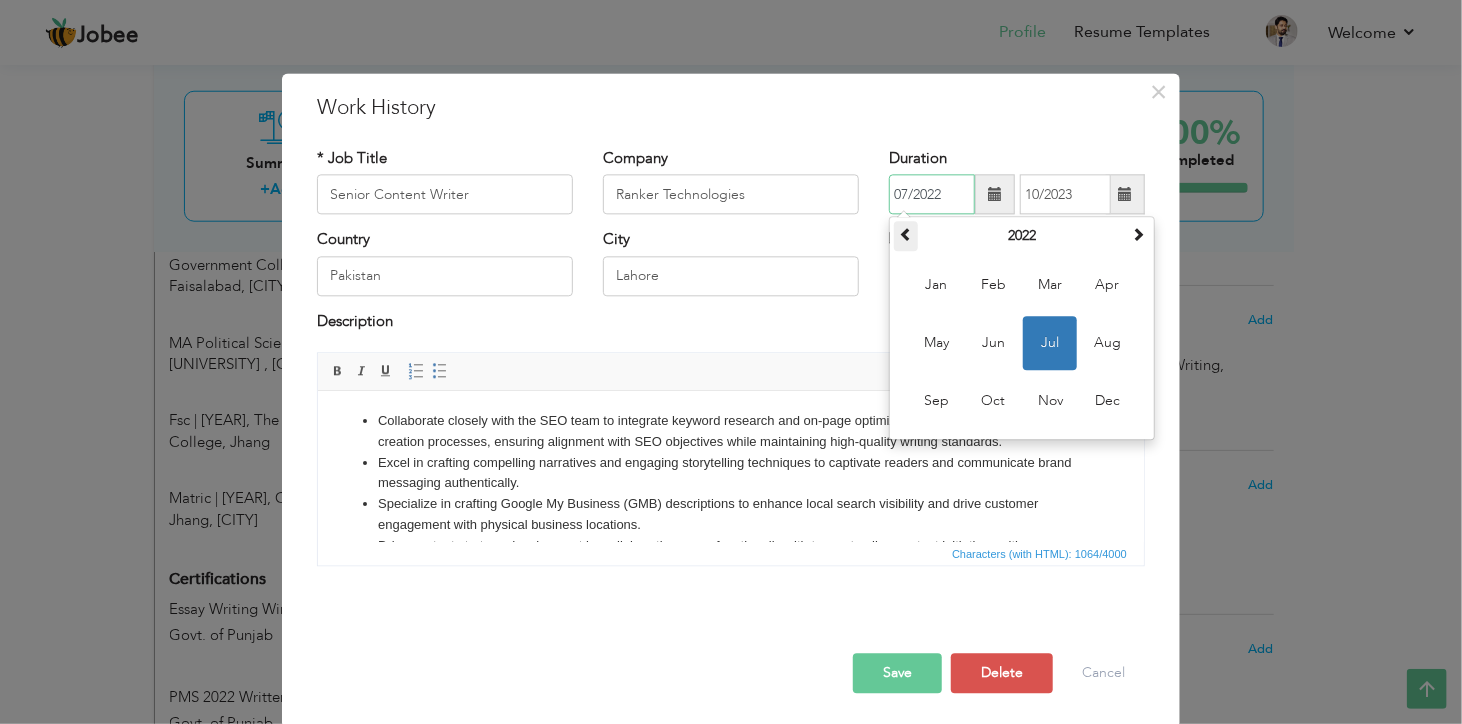 click at bounding box center [906, 237] 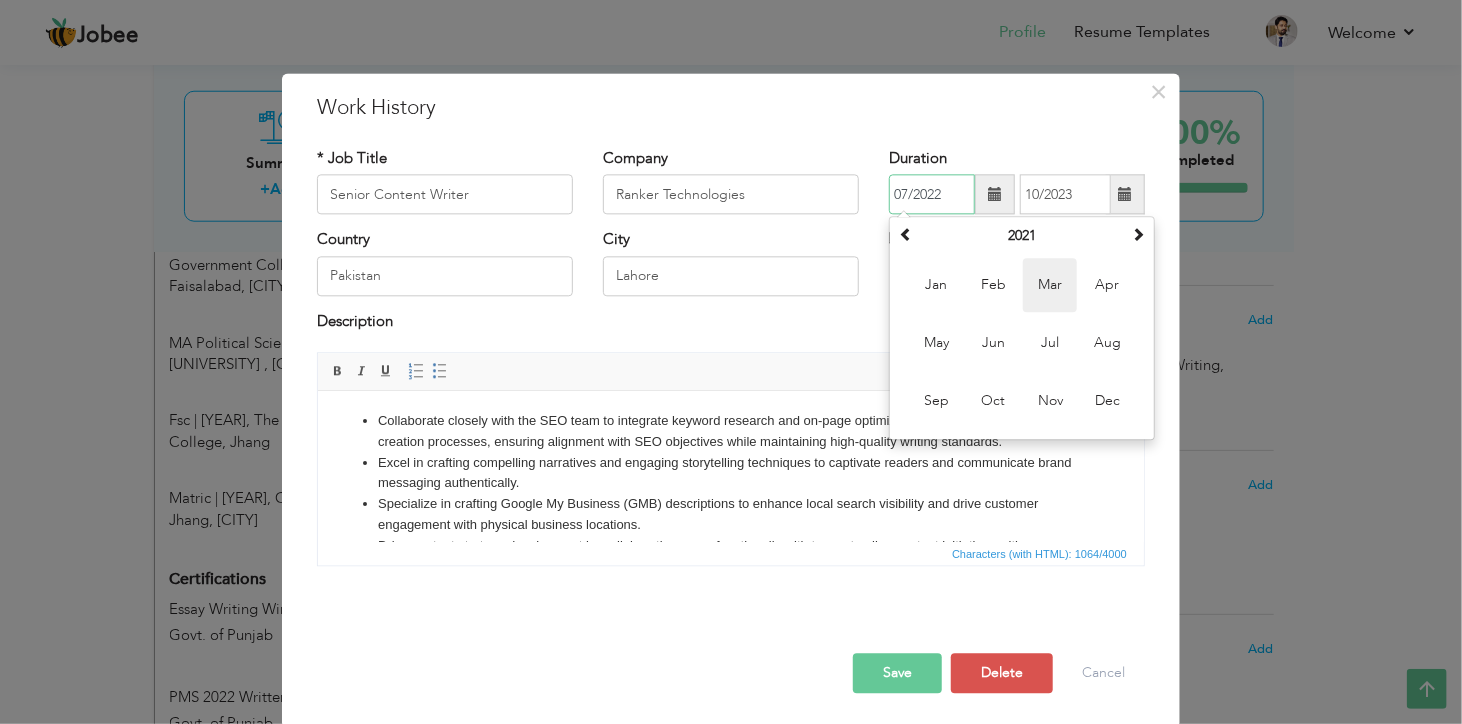 click on "Mar" at bounding box center [1050, 286] 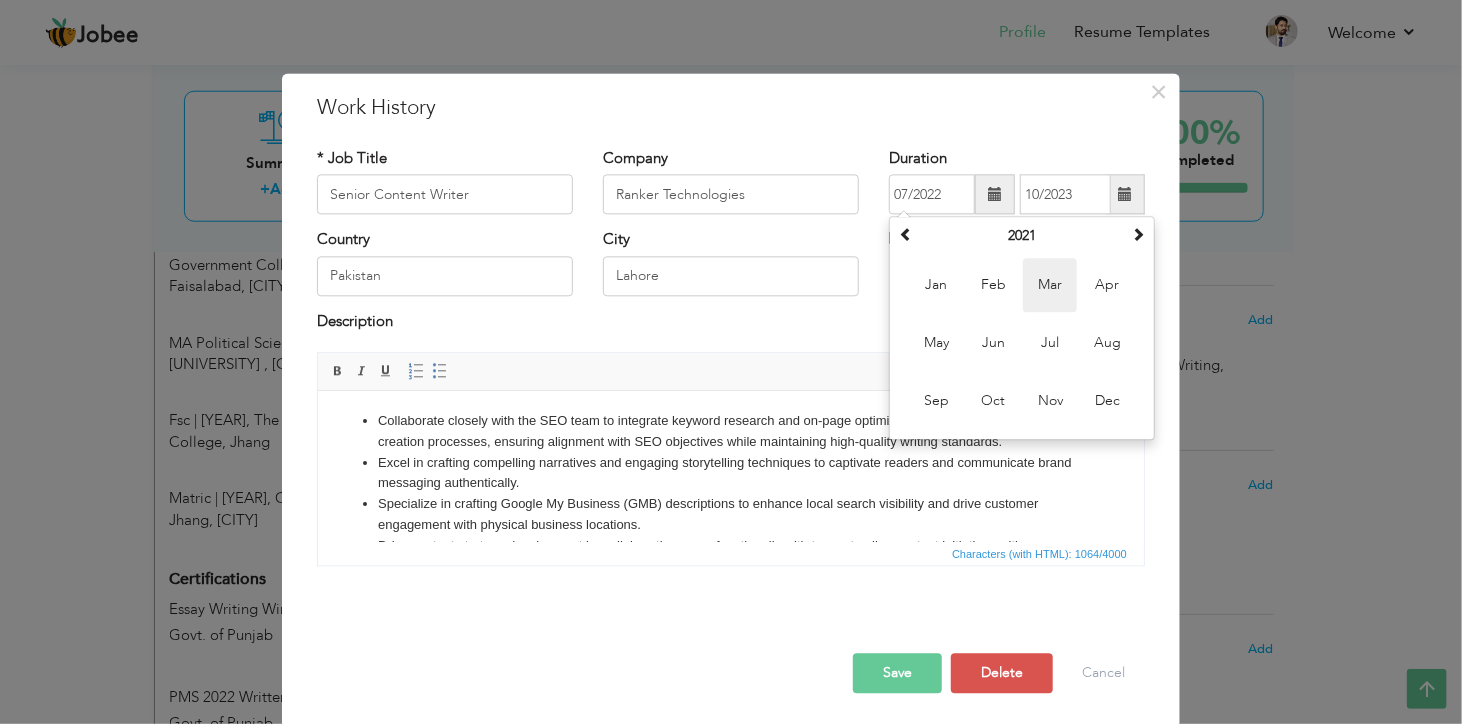 type on "03/2021" 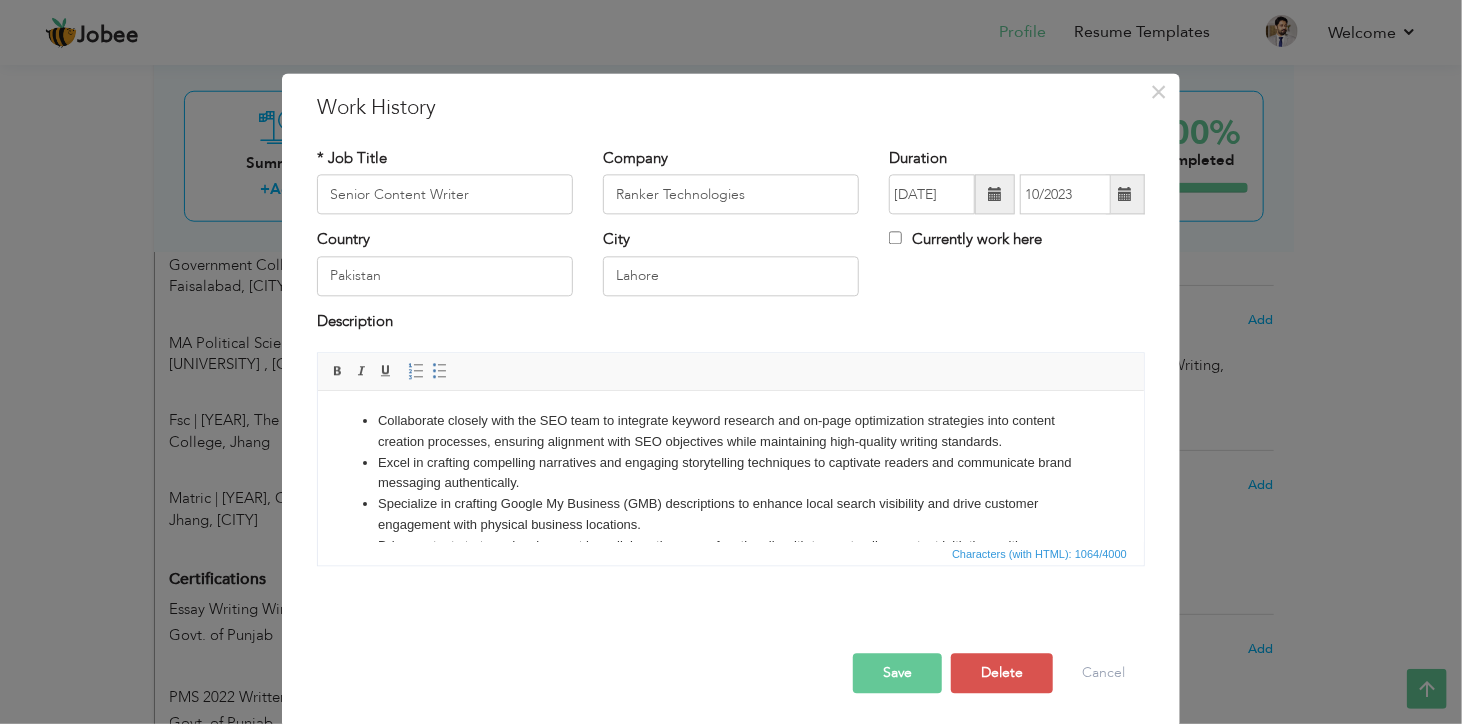 click at bounding box center [1125, 194] 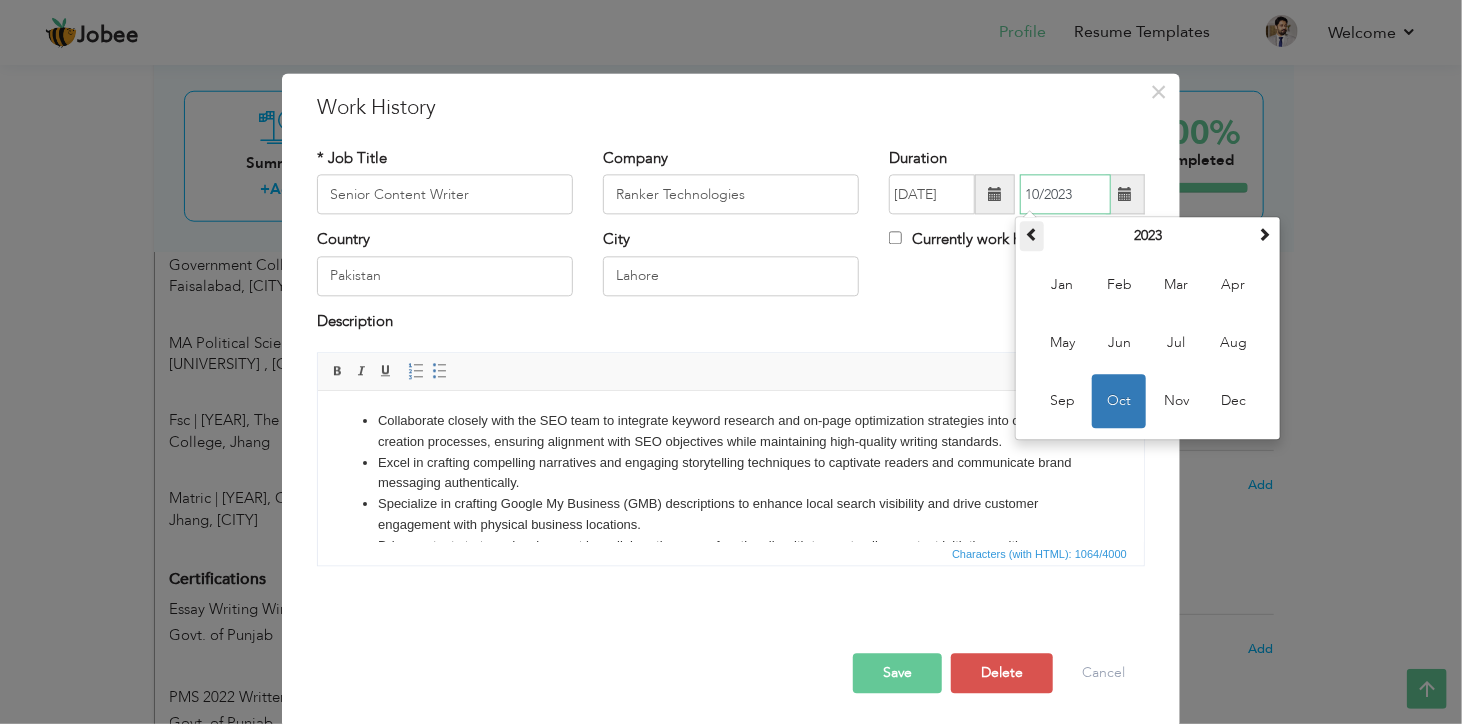 click at bounding box center [1032, 235] 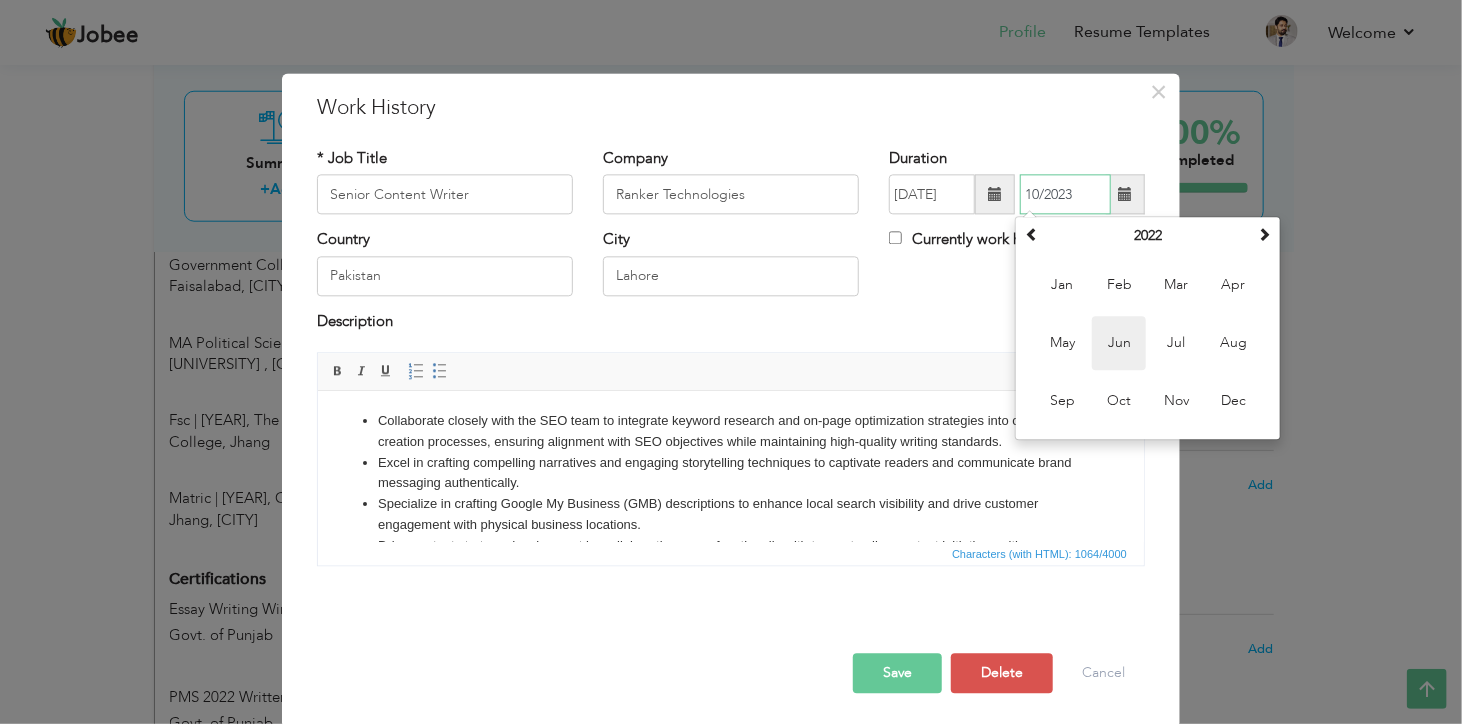 click on "Jun" at bounding box center (1119, 344) 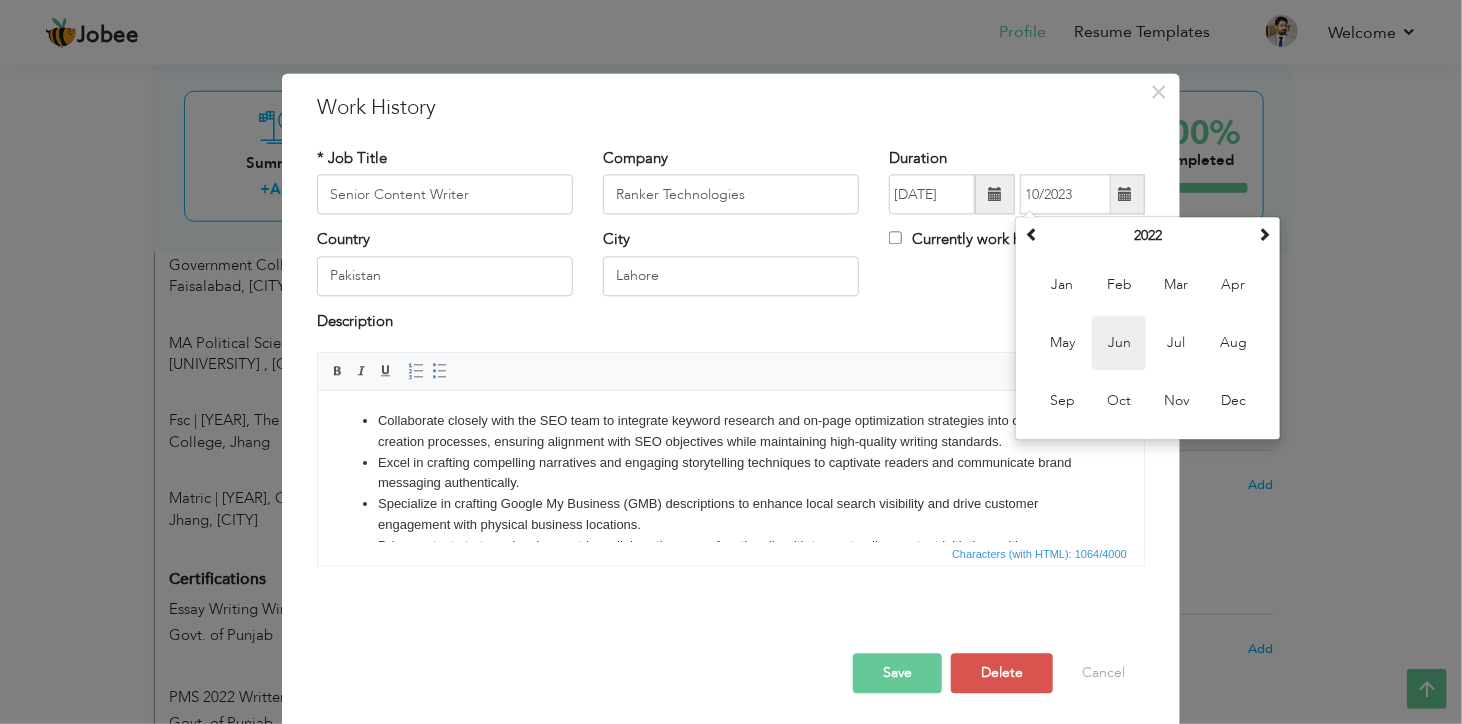 type on "06/2022" 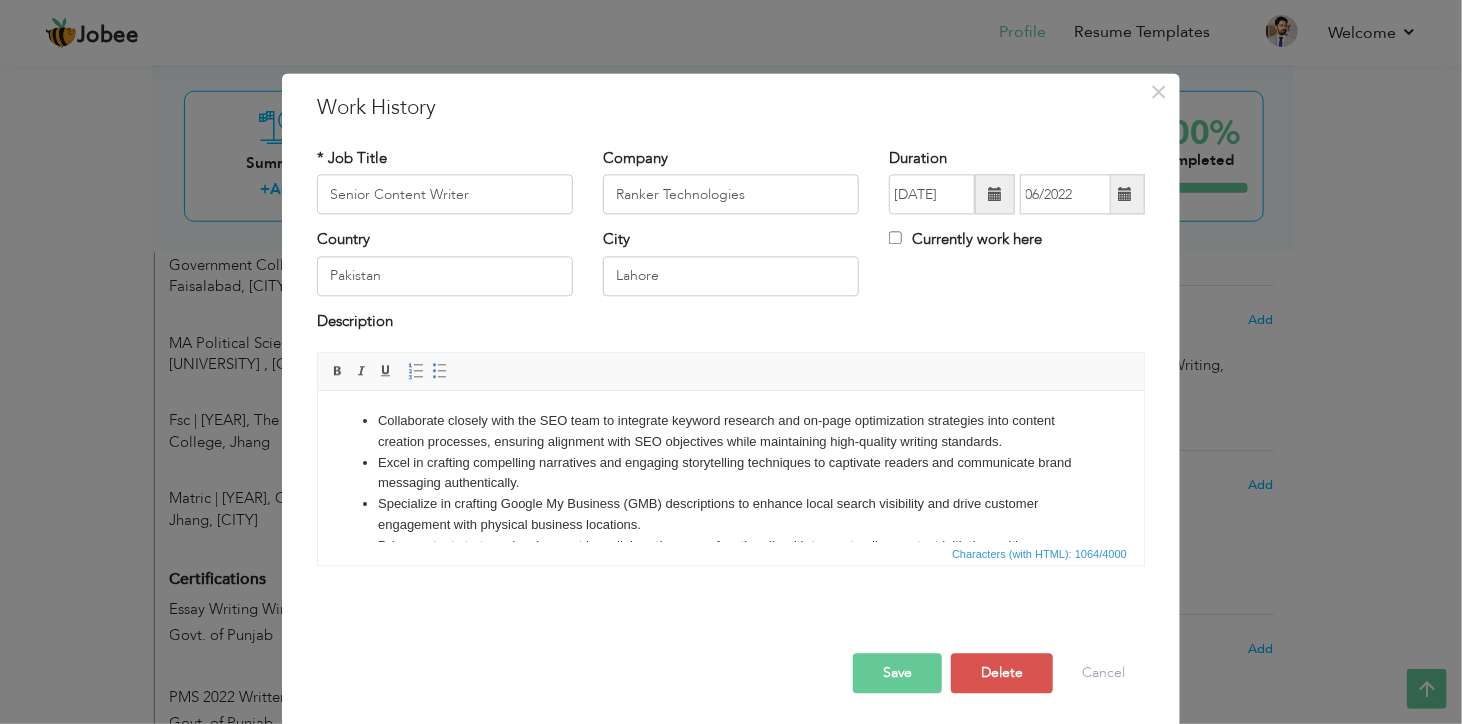 click on "Save" at bounding box center [897, 674] 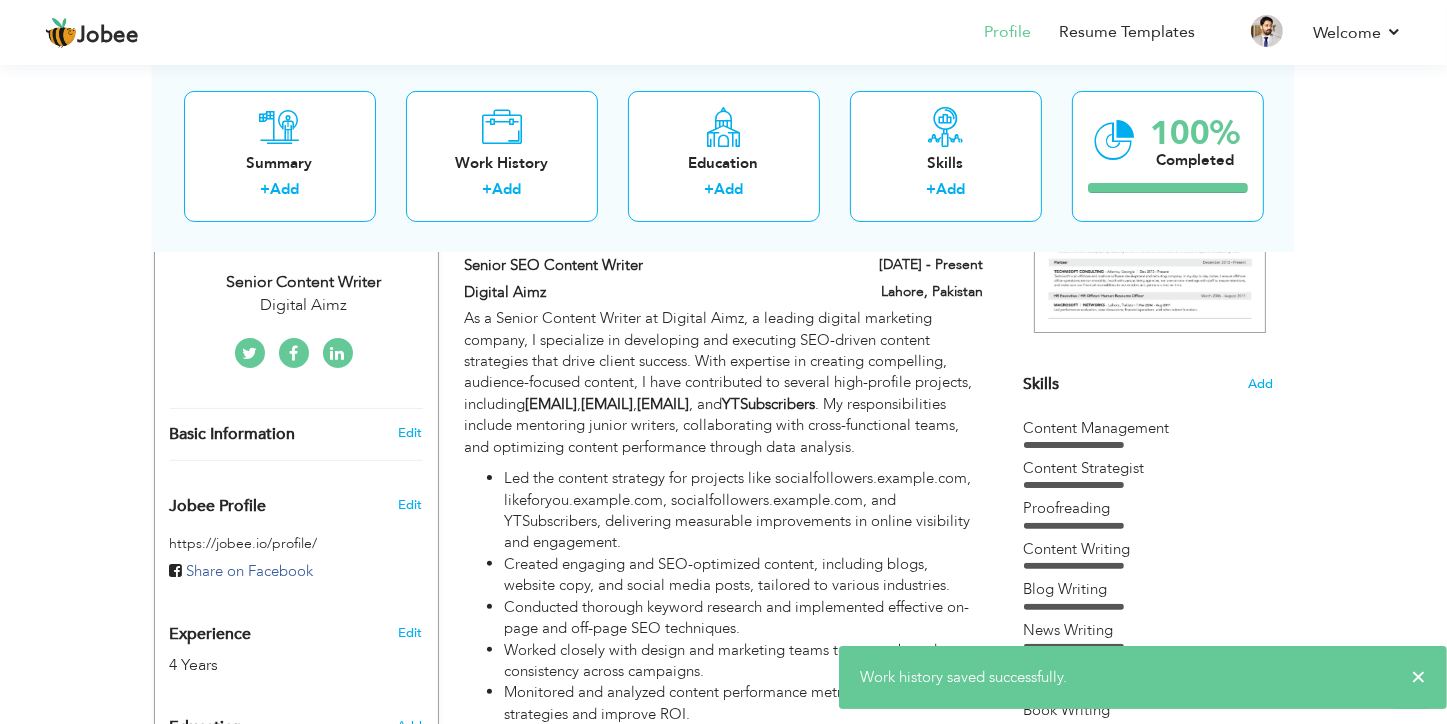 scroll, scrollTop: 360, scrollLeft: 0, axis: vertical 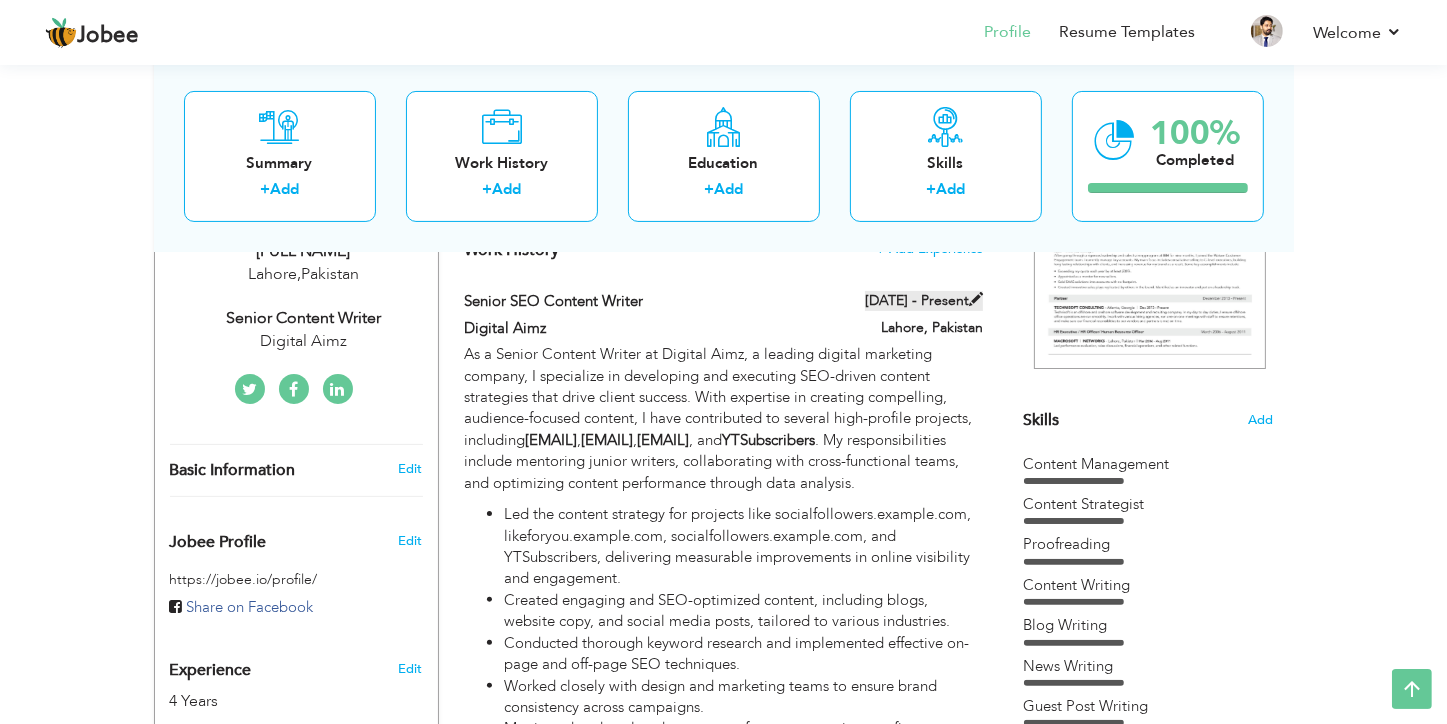 click at bounding box center [976, 299] 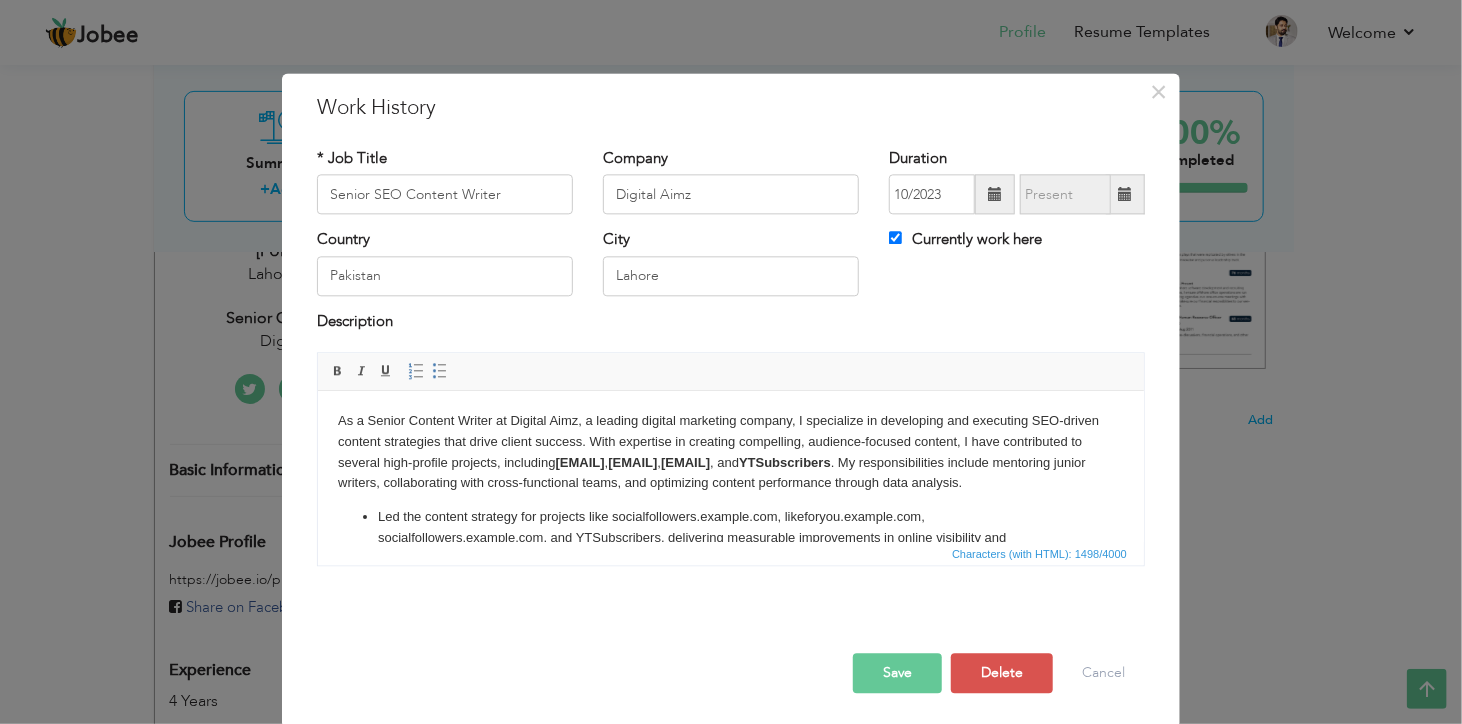 click at bounding box center [995, 195] 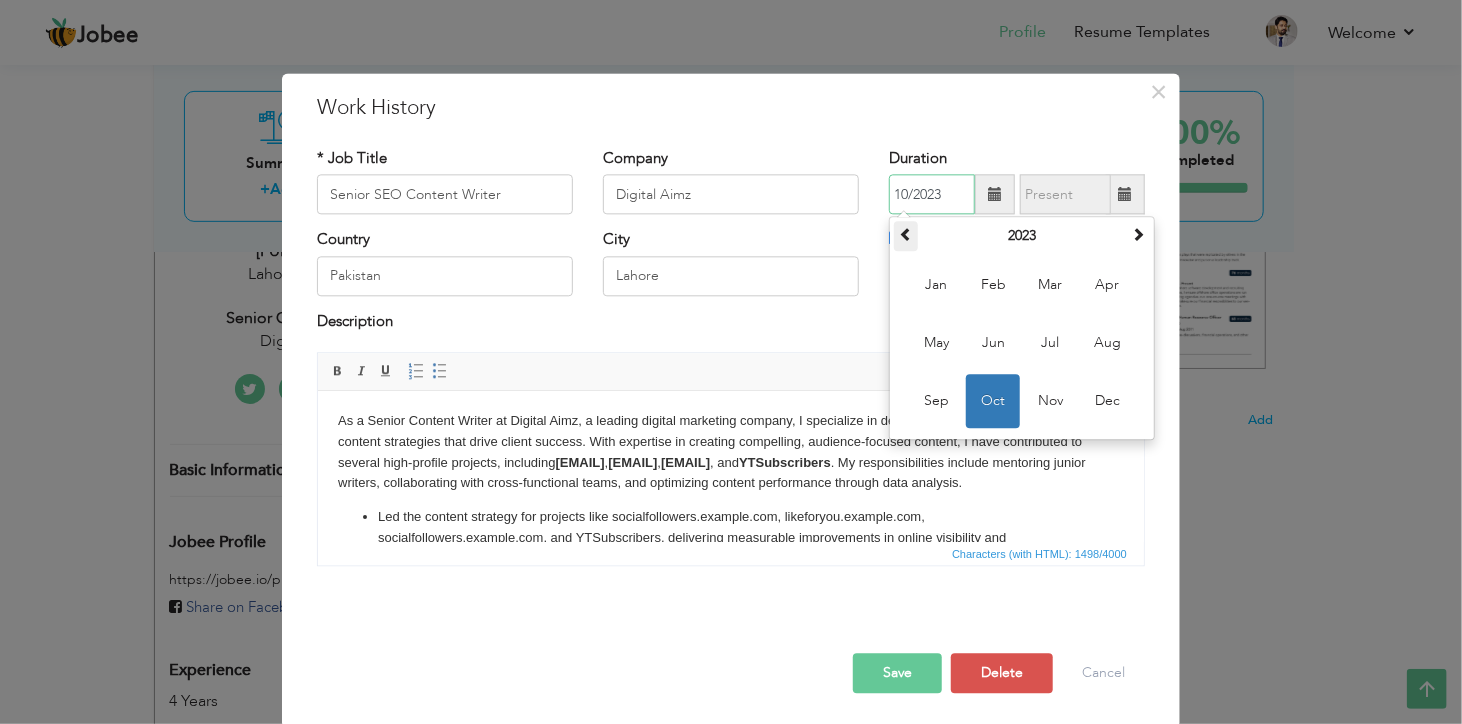 click at bounding box center (906, 235) 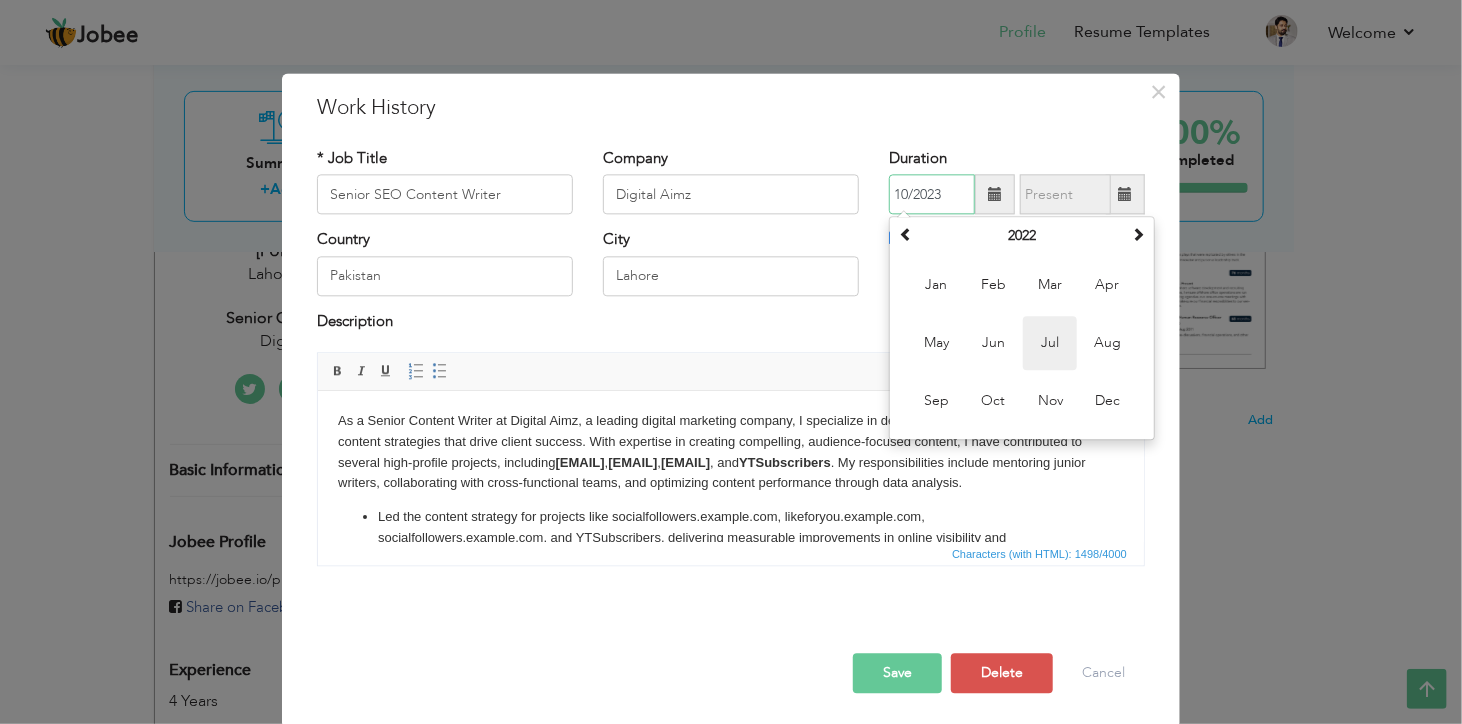 click on "Jul" at bounding box center [1050, 344] 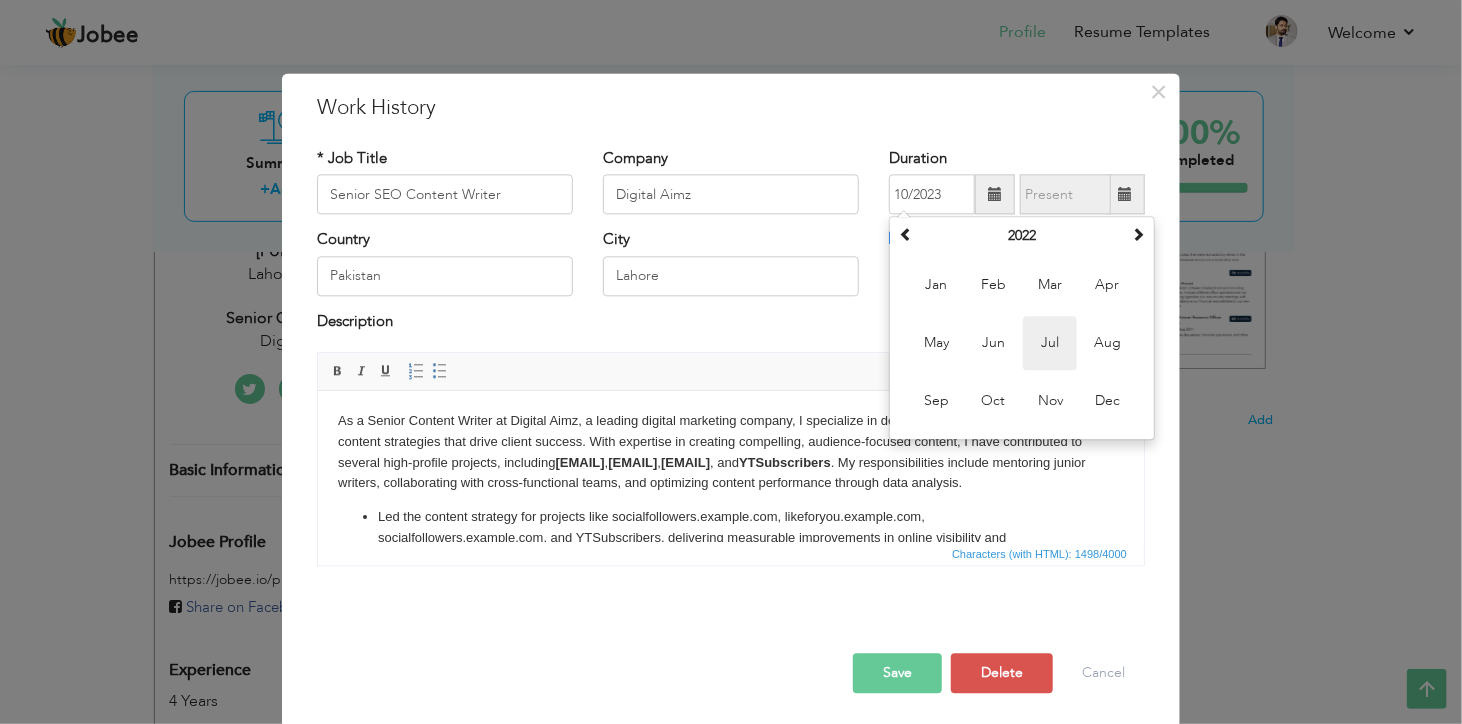 type on "07/2022" 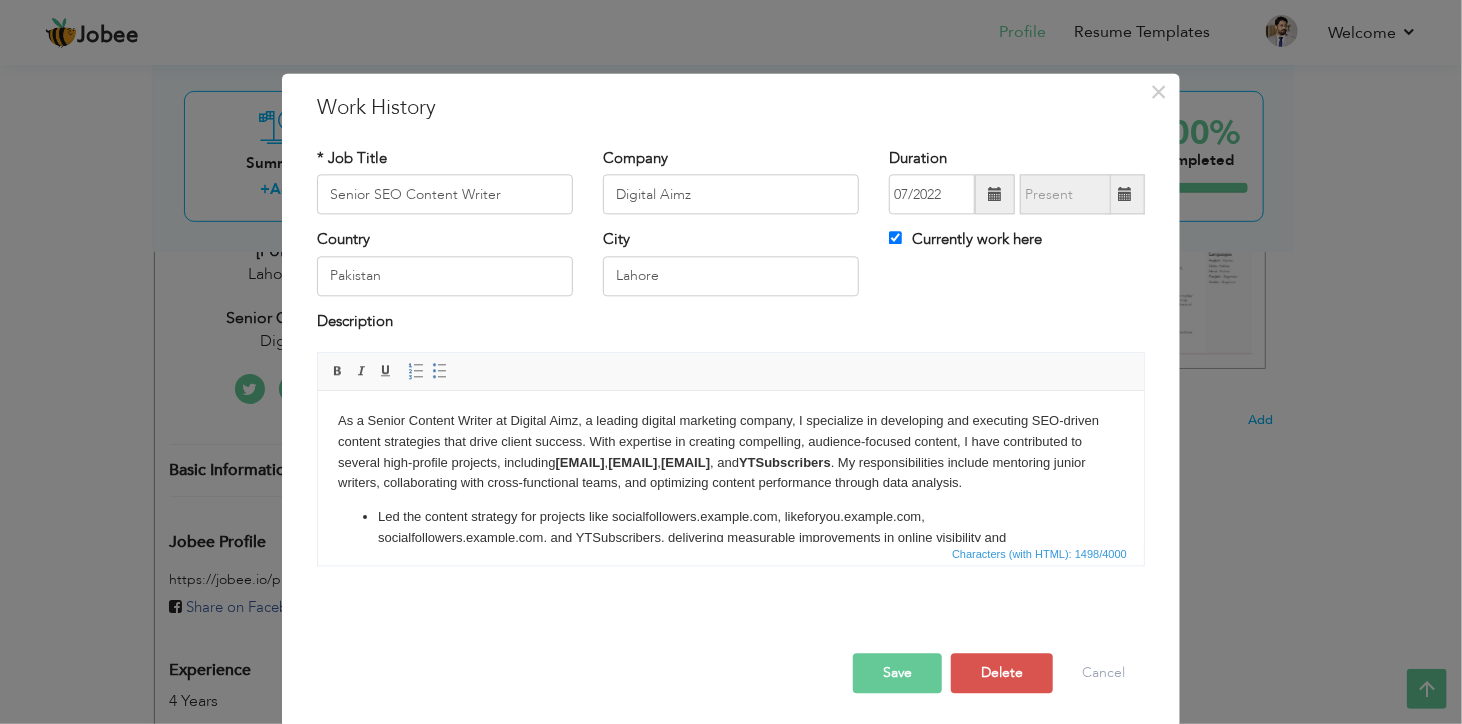 click at bounding box center [1125, 194] 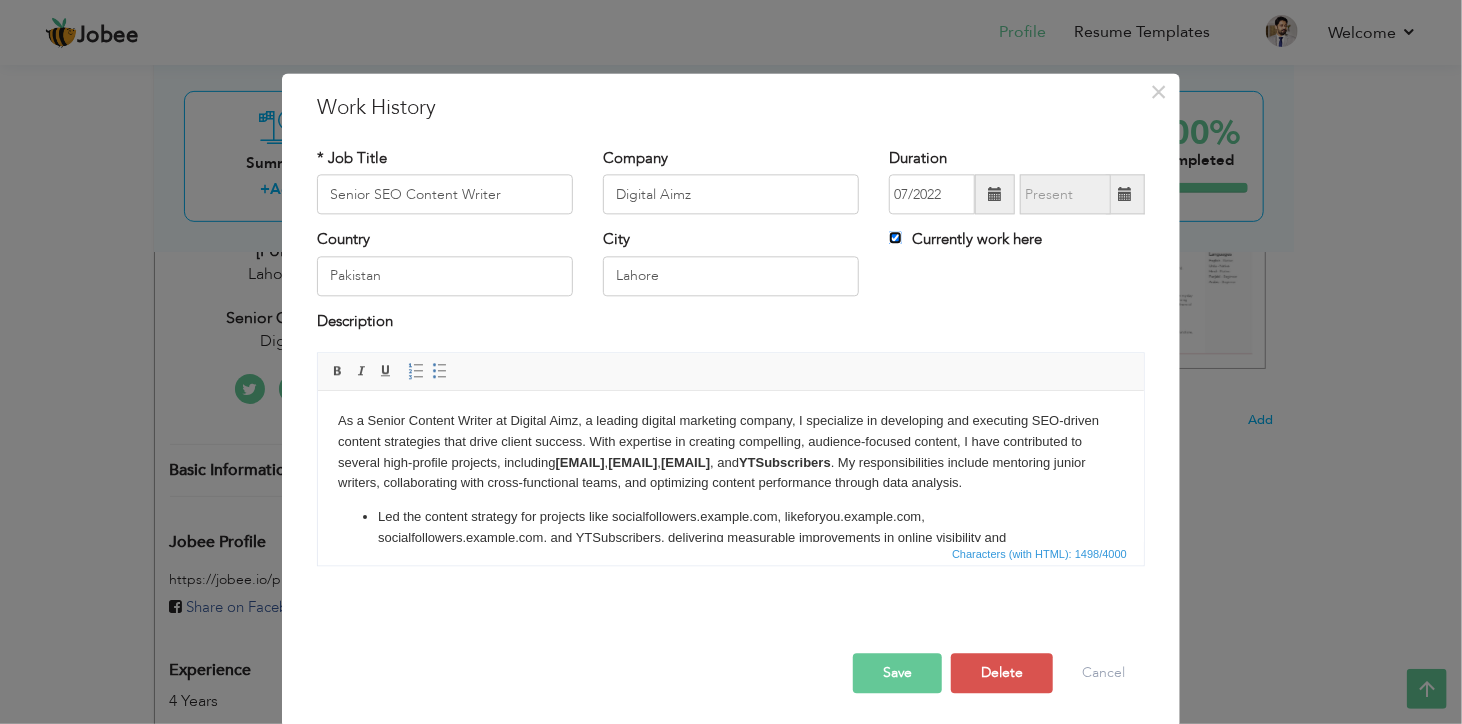 click on "Currently work here" at bounding box center (895, 238) 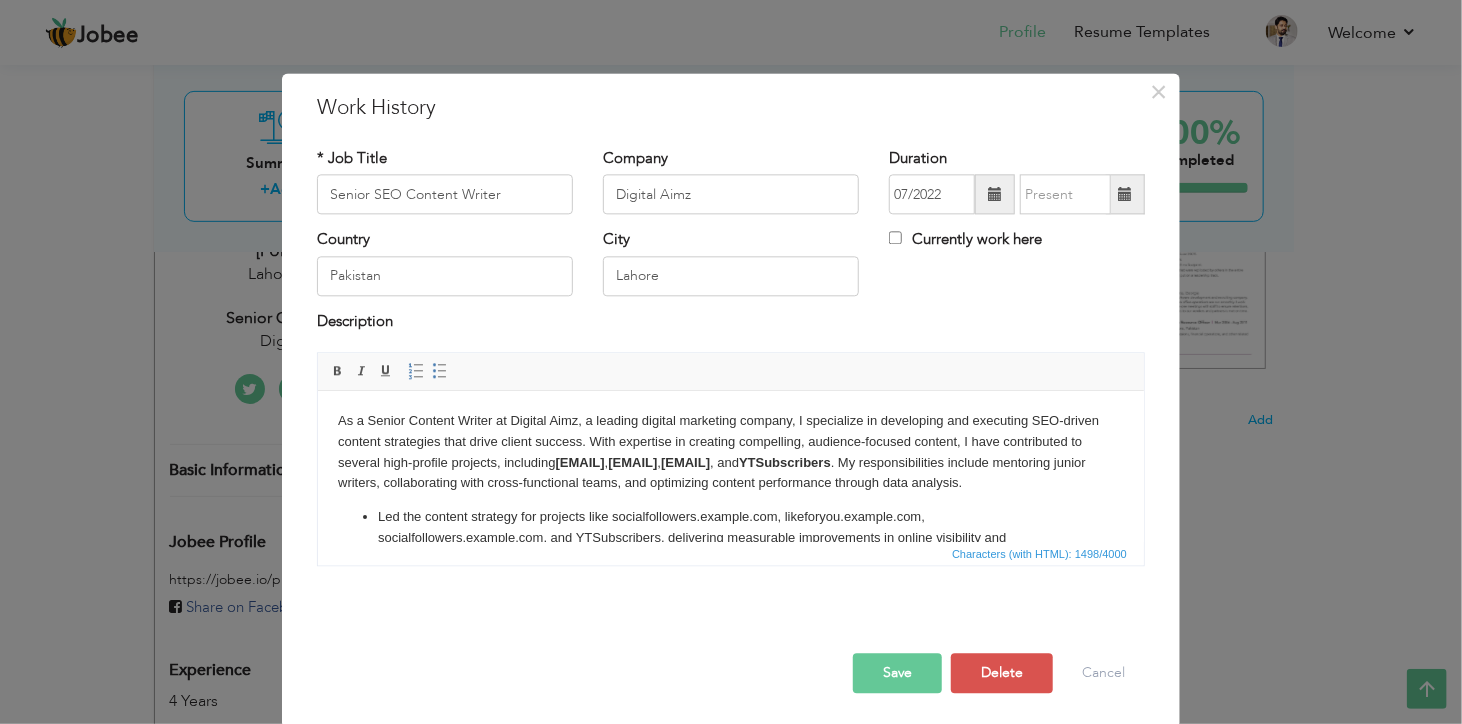 click at bounding box center (1125, 194) 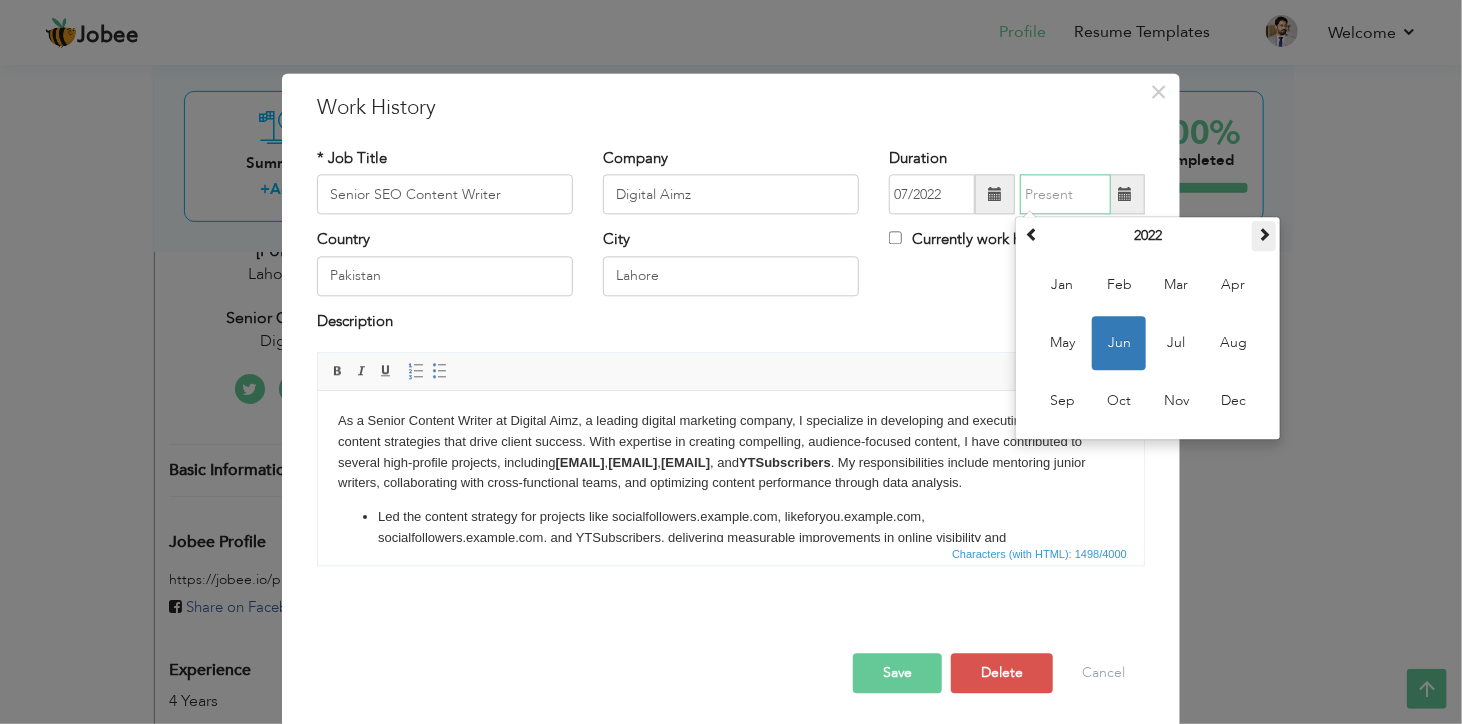 click at bounding box center [1264, 235] 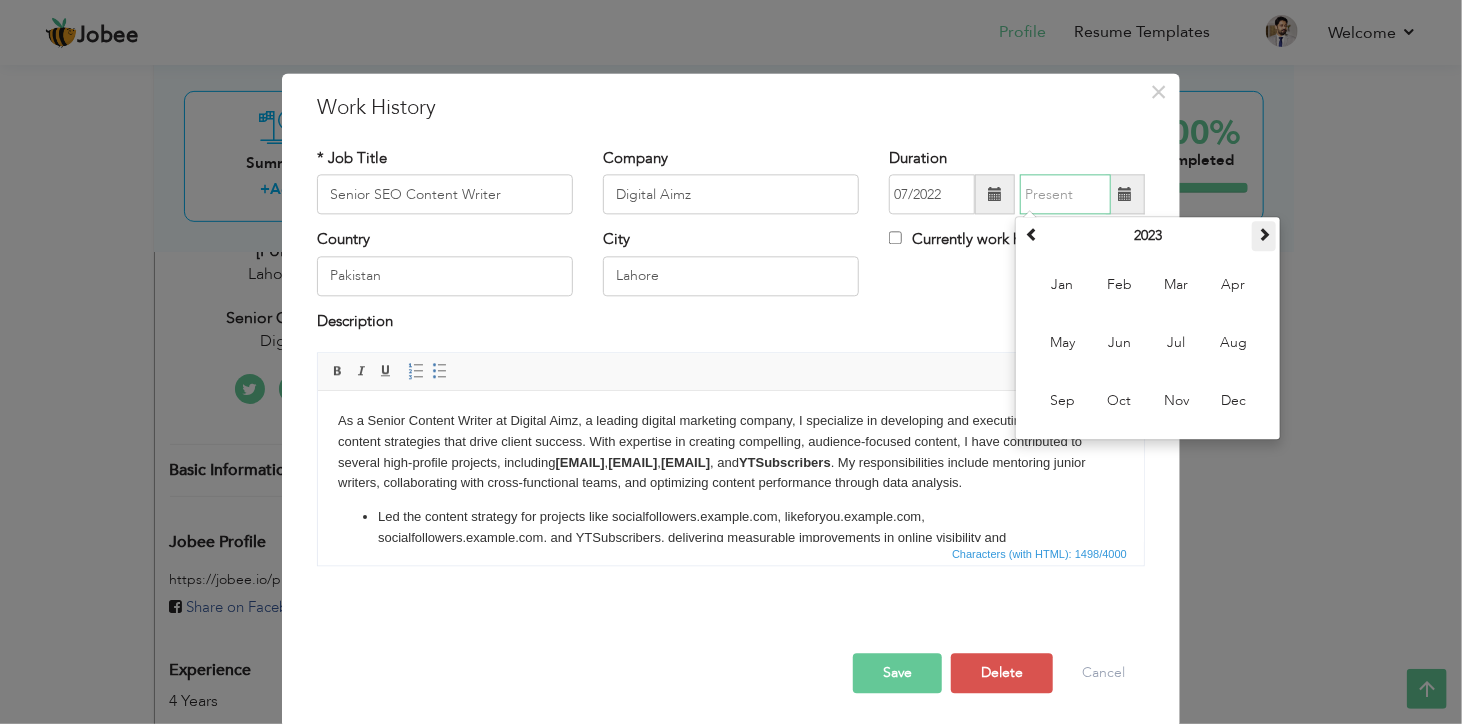 click at bounding box center [1264, 235] 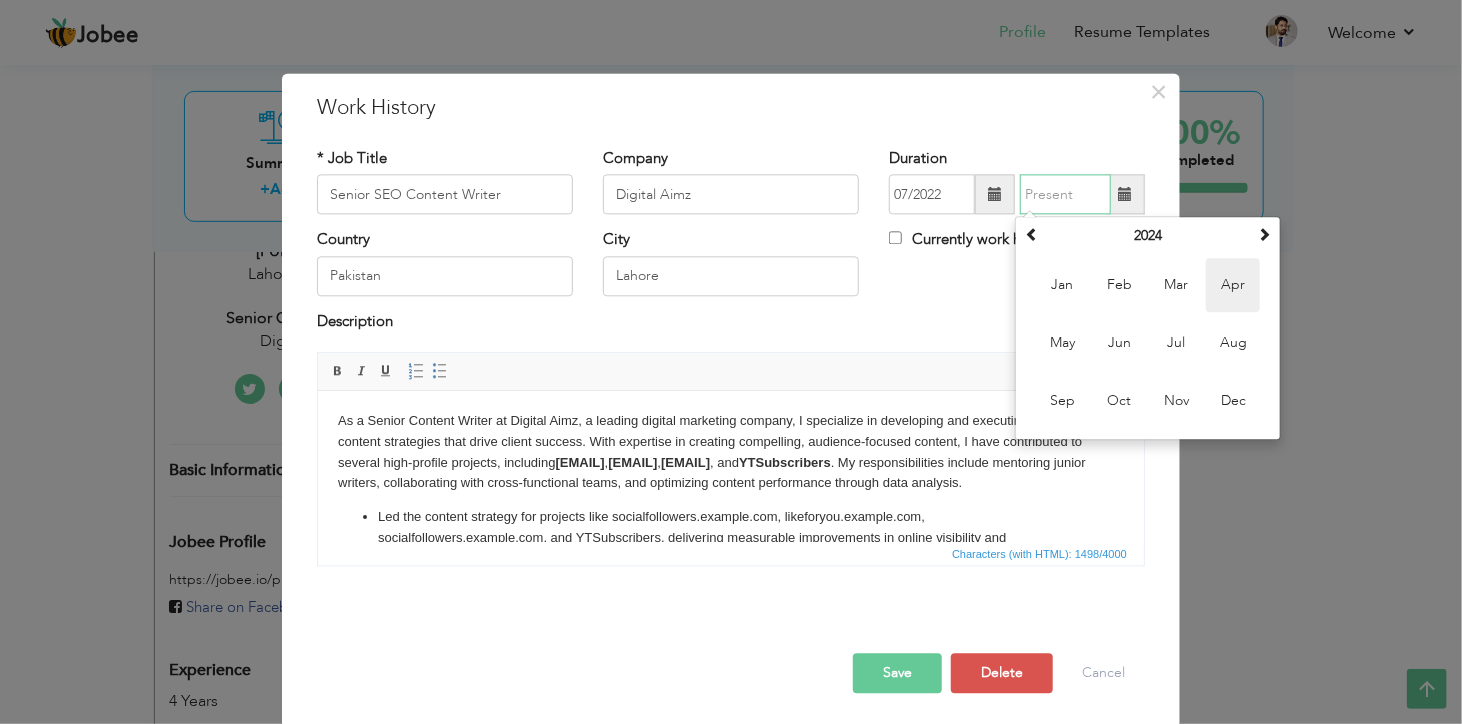 click on "Apr" at bounding box center (1233, 286) 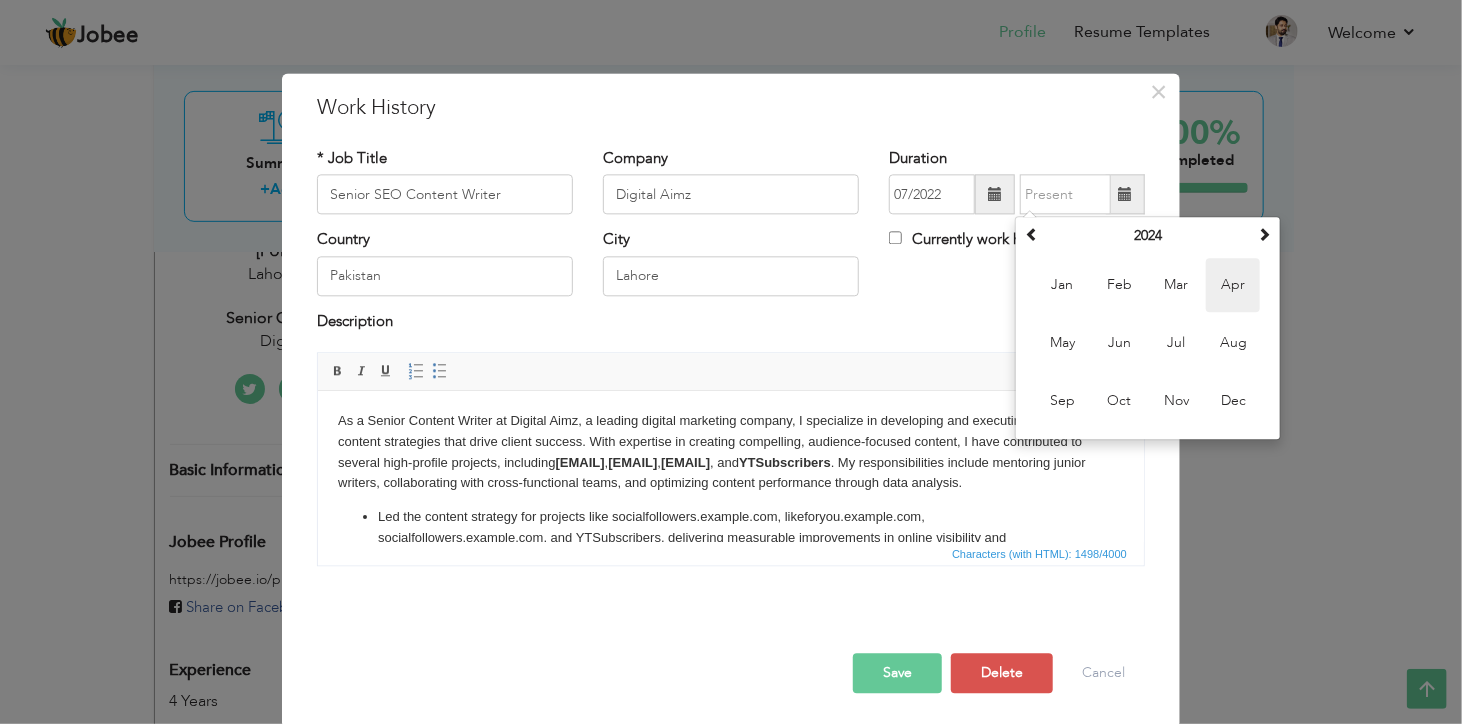 type on "04/2024" 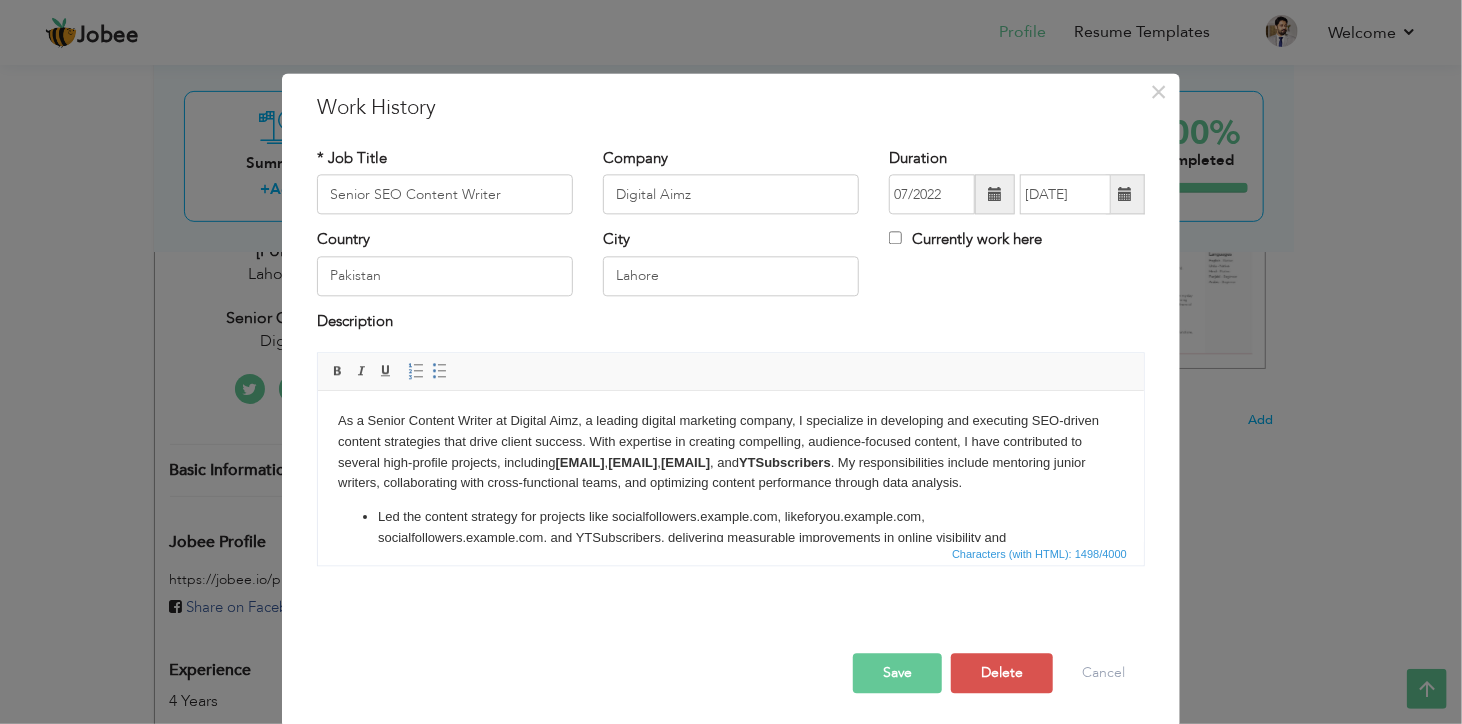 click on "Save" at bounding box center (897, 674) 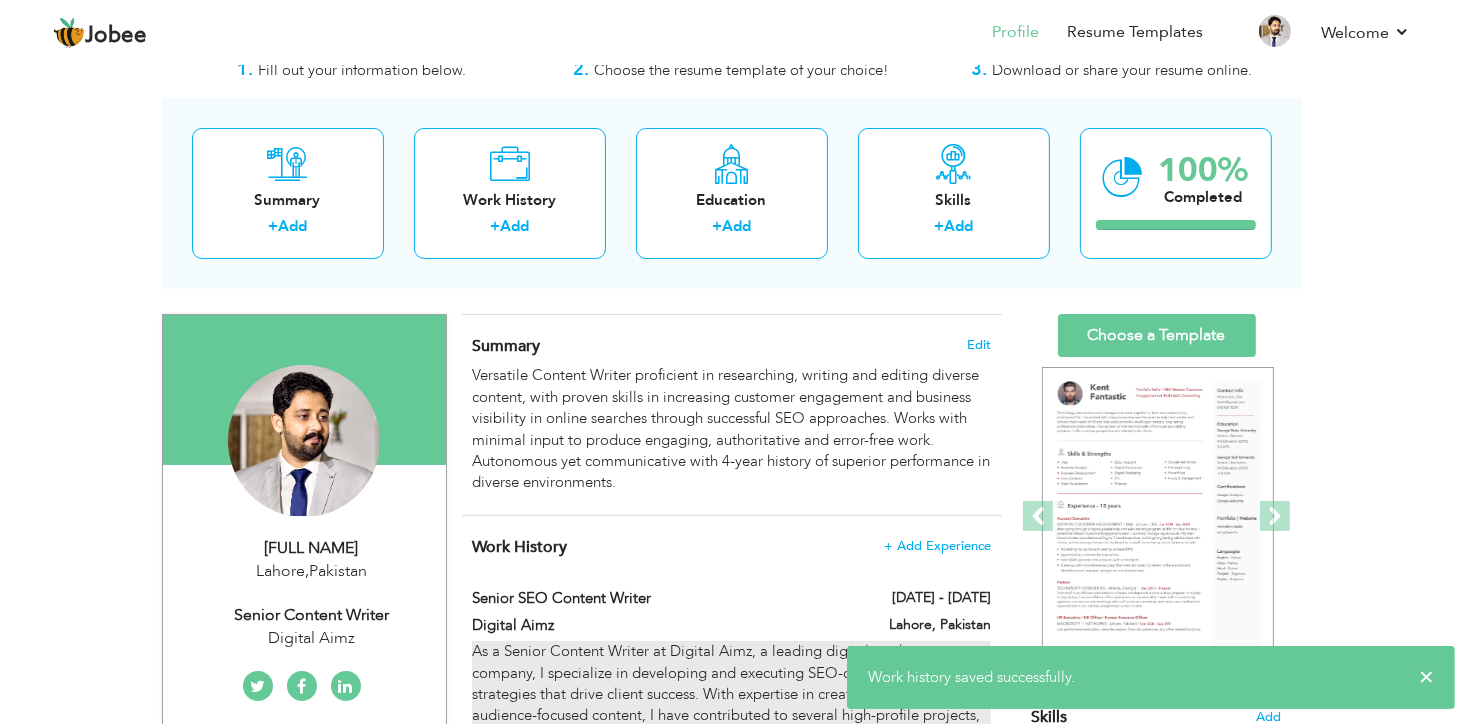 scroll, scrollTop: 62, scrollLeft: 0, axis: vertical 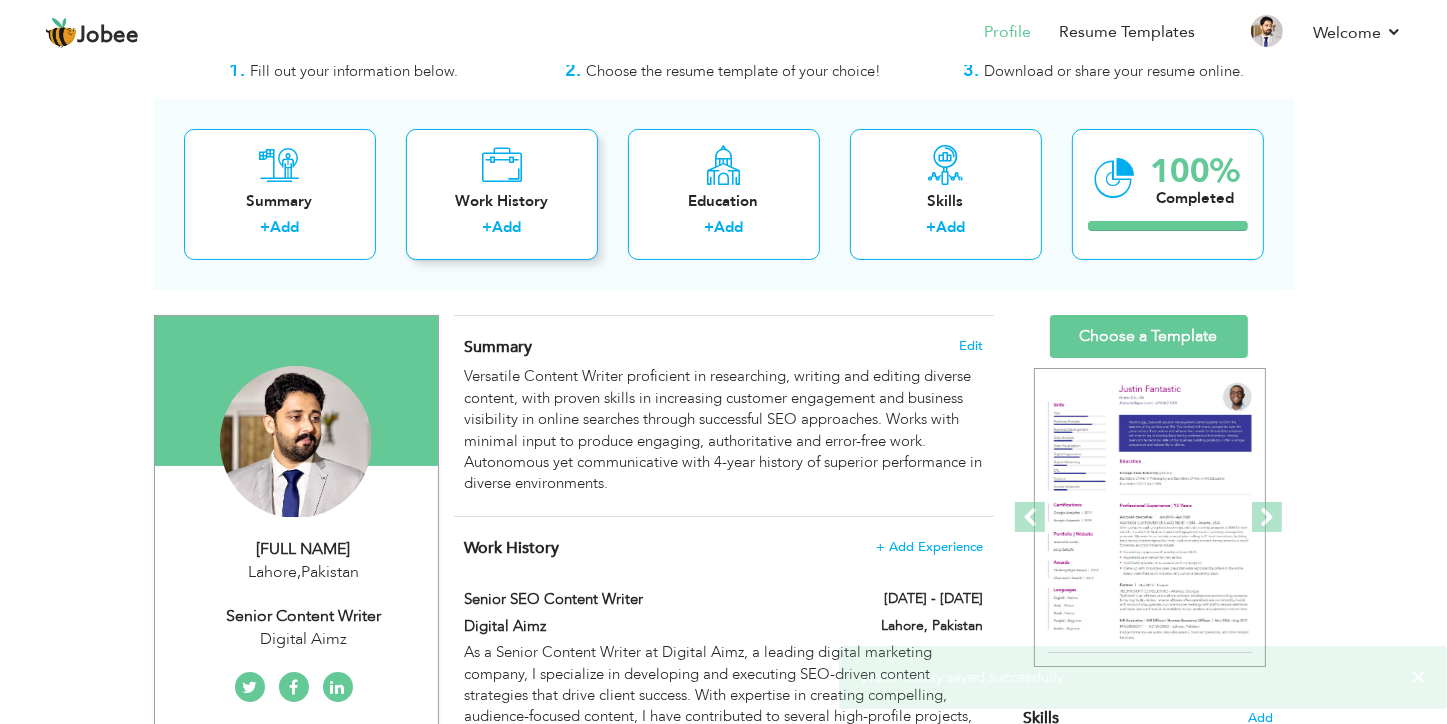 click on "Work History
+  Add" at bounding box center [502, 194] 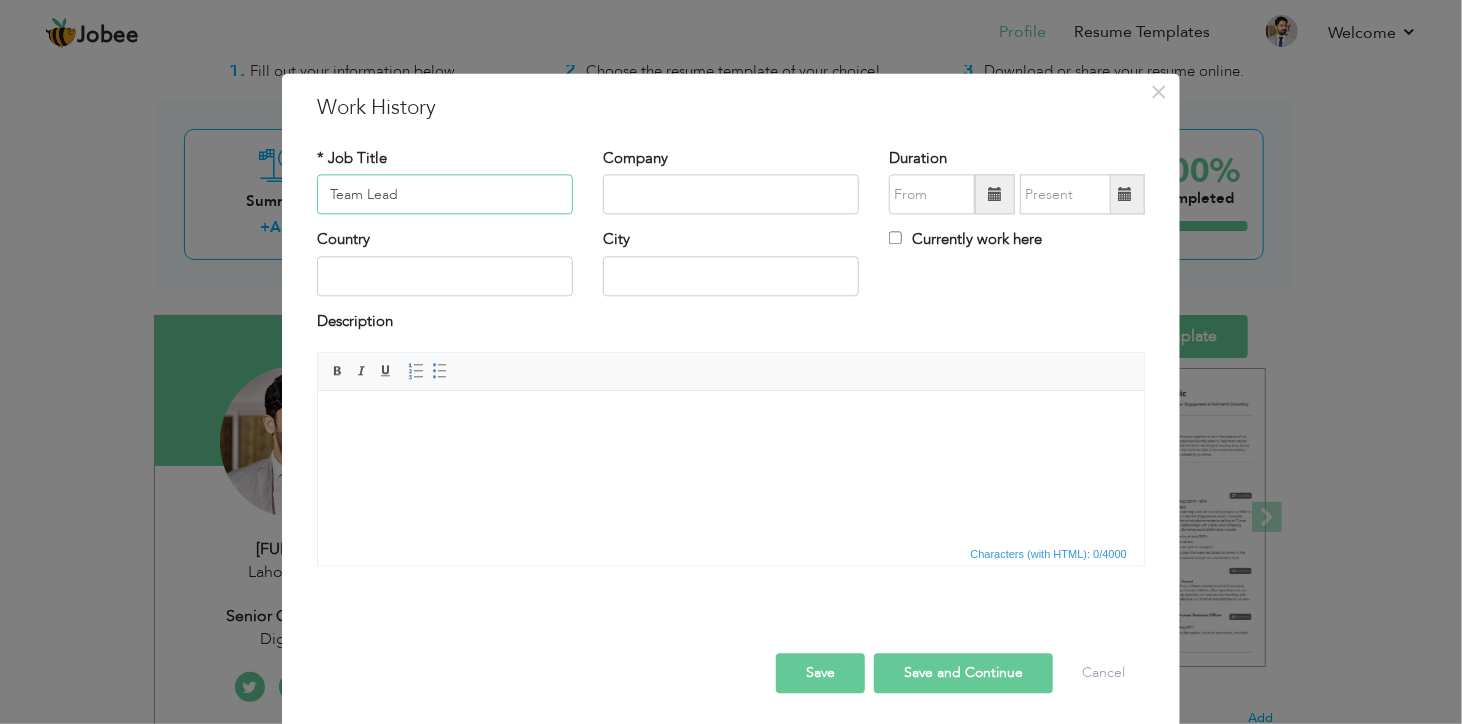 type on "Team Lead" 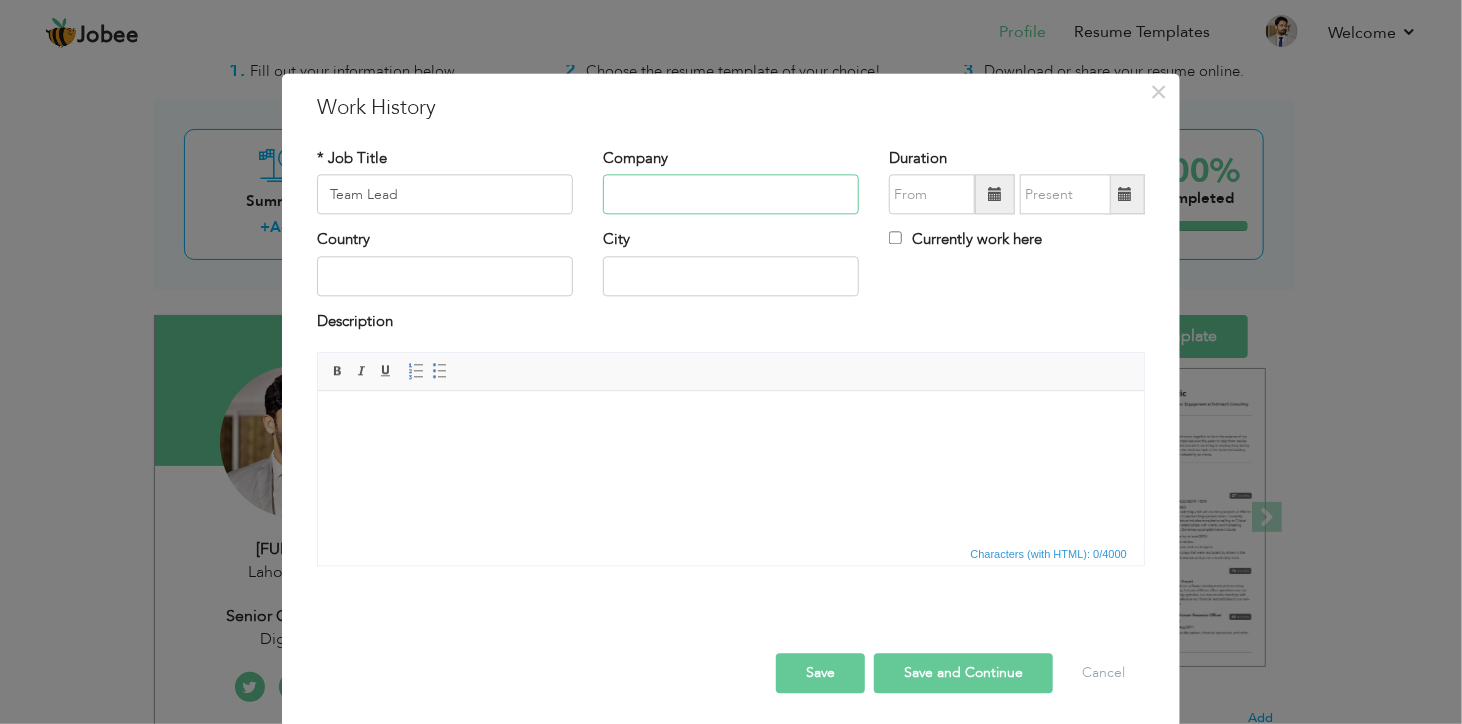 click at bounding box center [731, 195] 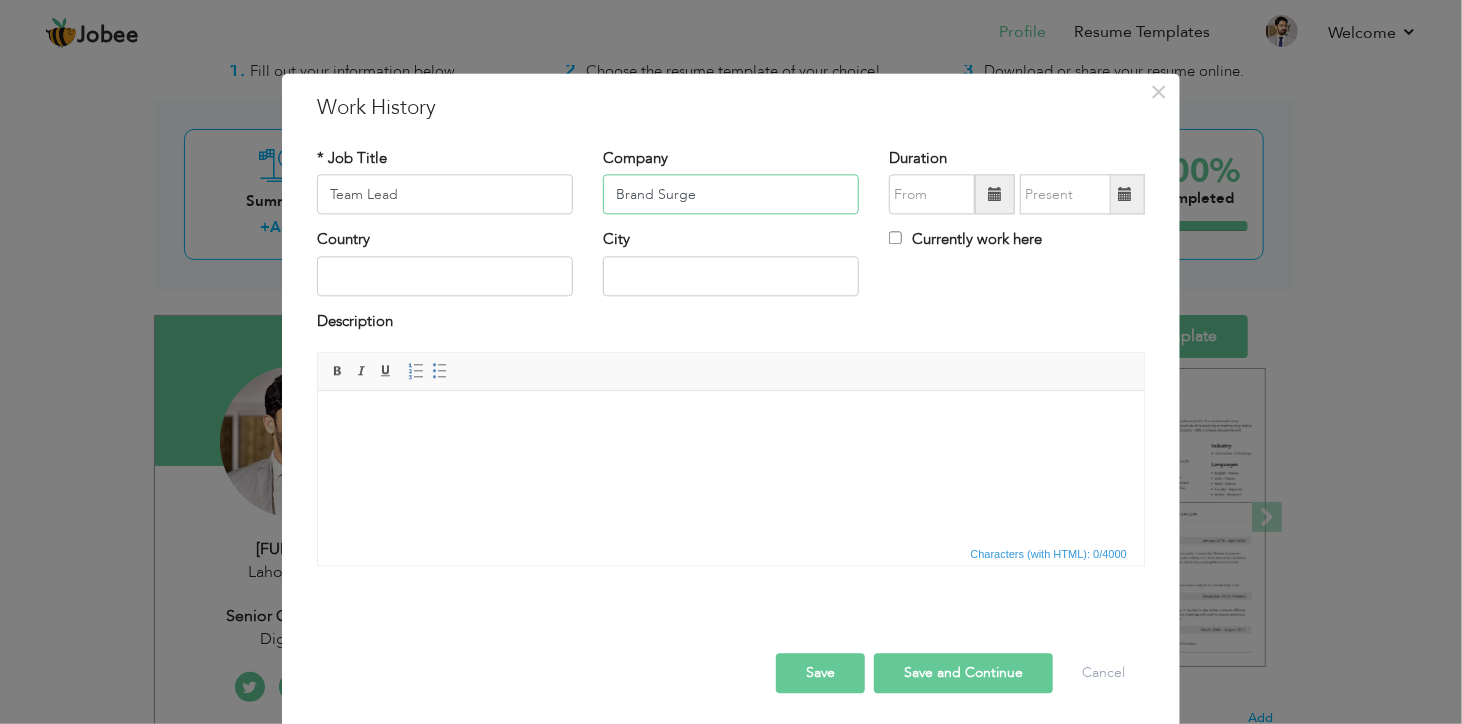 type on "Brand Surge" 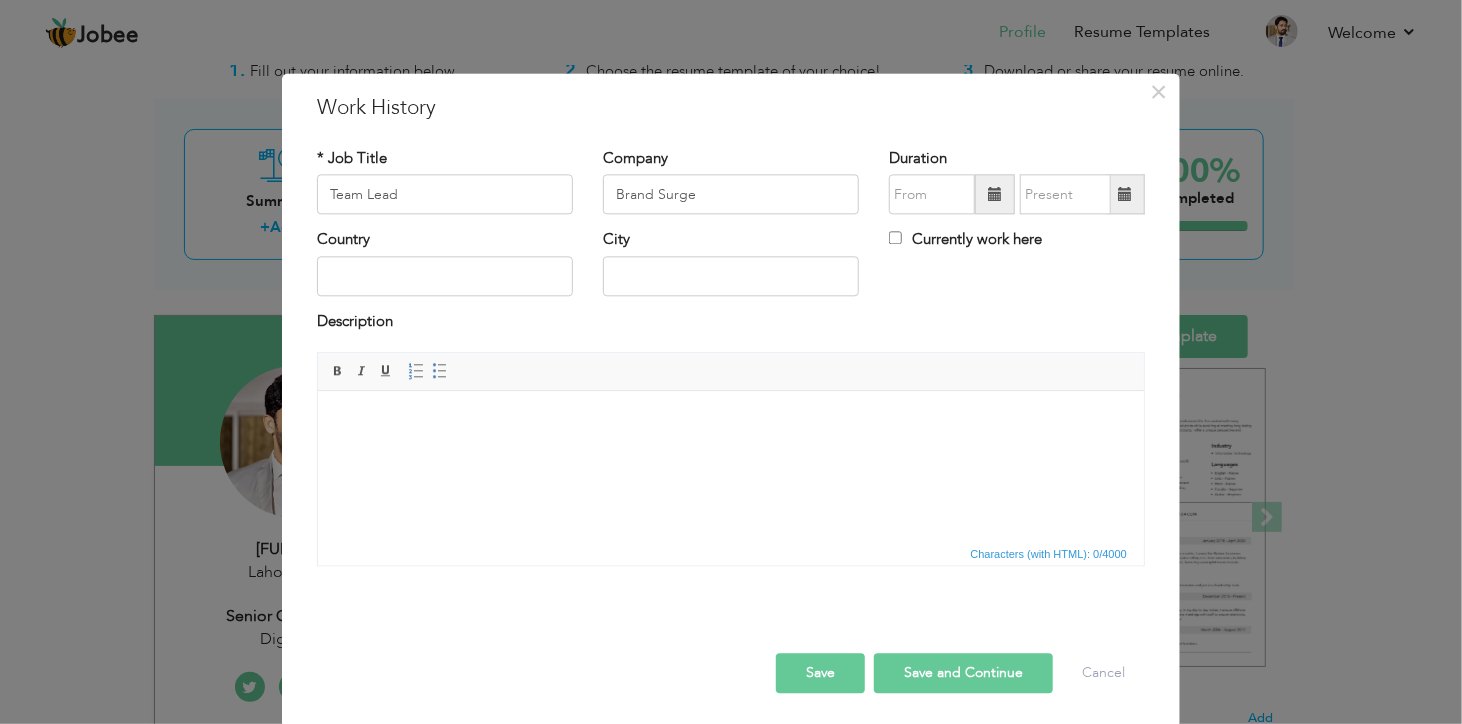 click at bounding box center [995, 194] 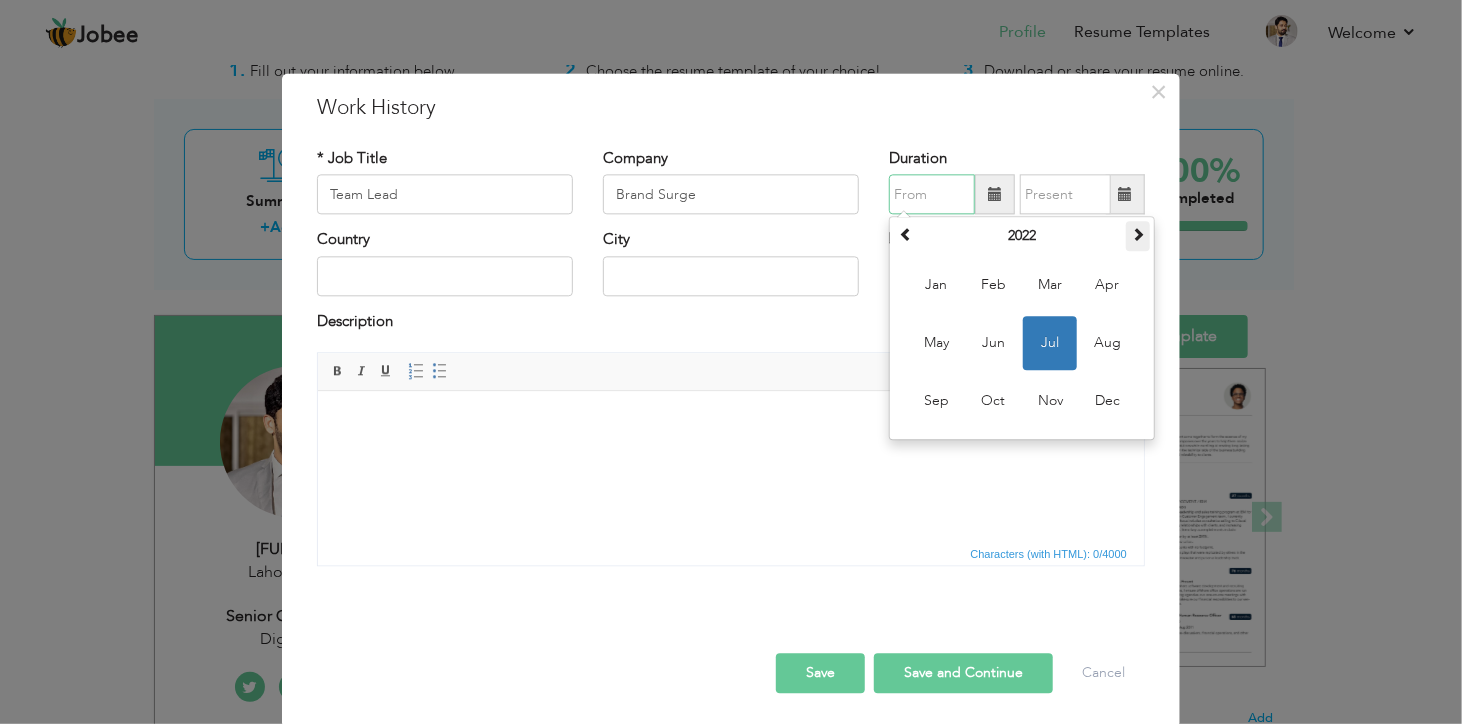 click at bounding box center [1138, 235] 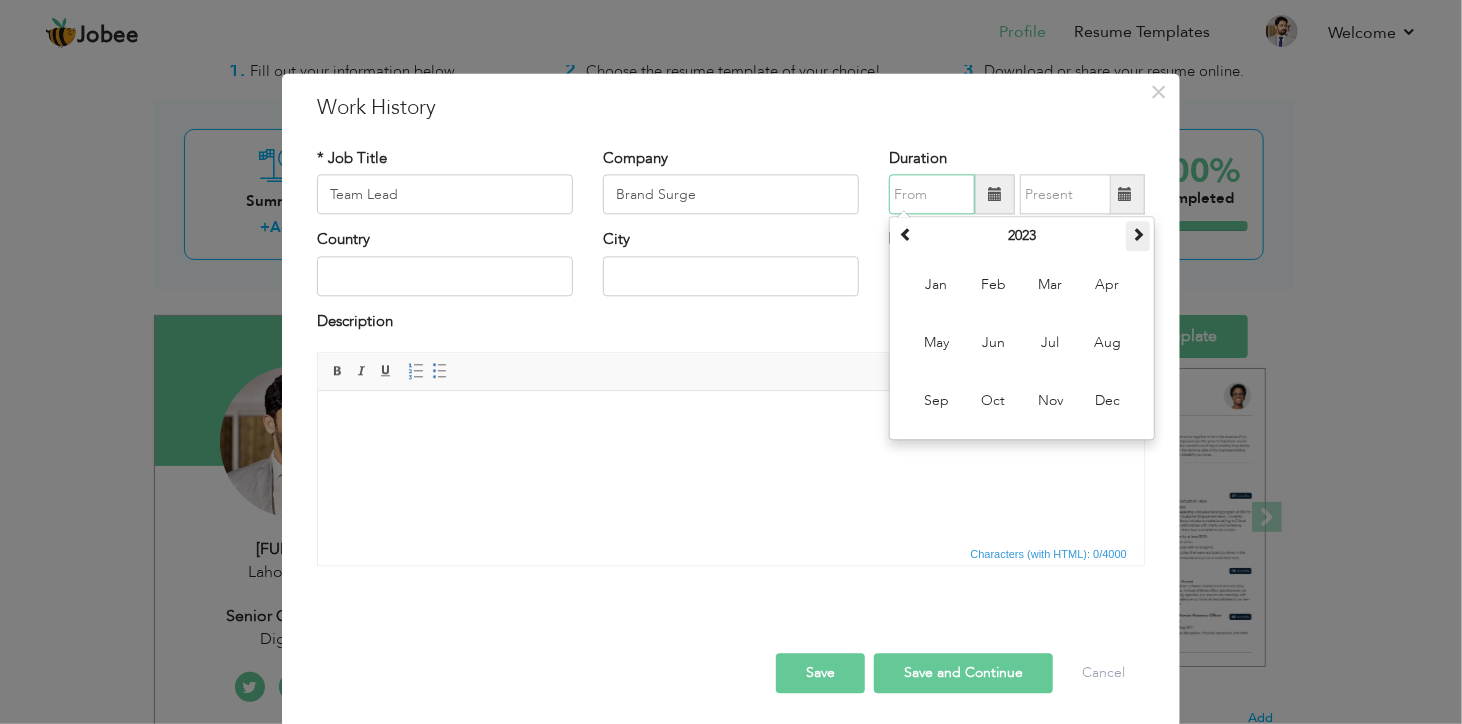 click at bounding box center (1138, 235) 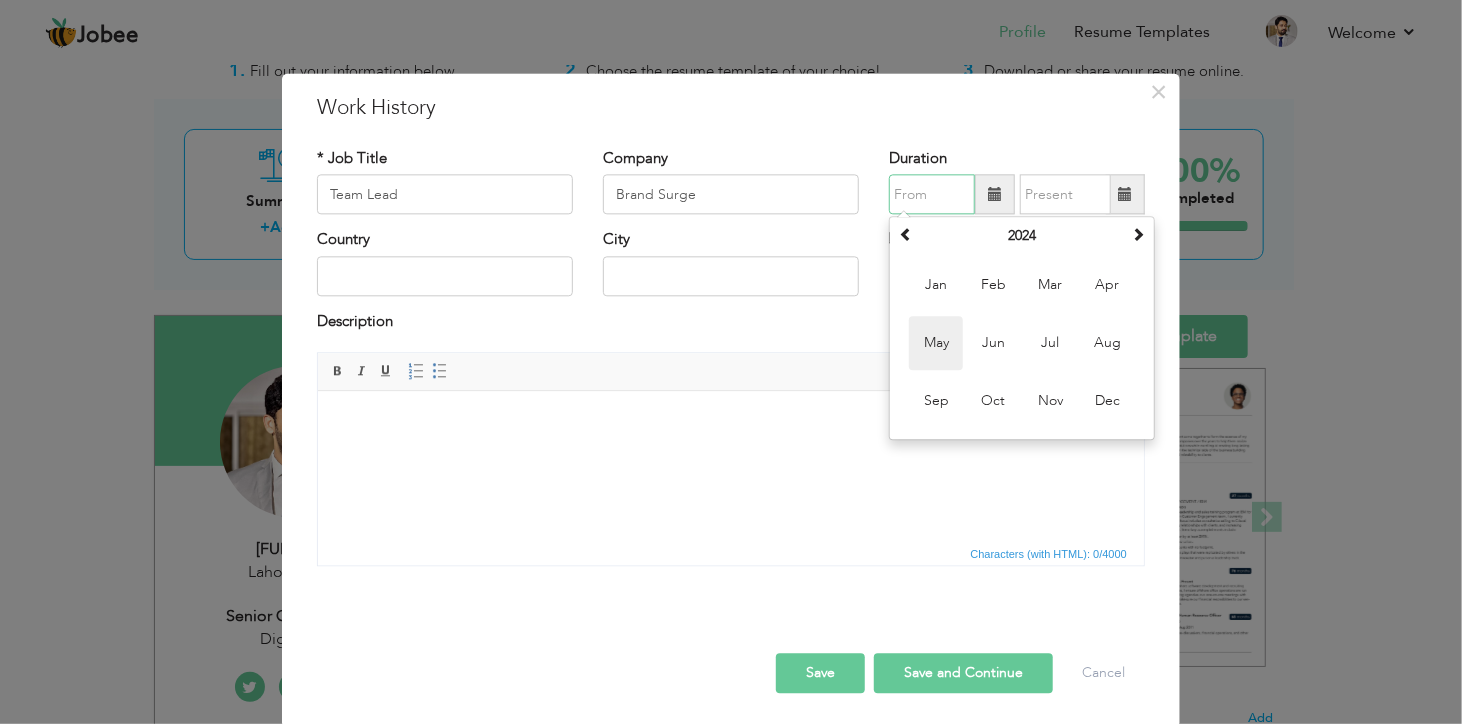 click on "May" at bounding box center [936, 344] 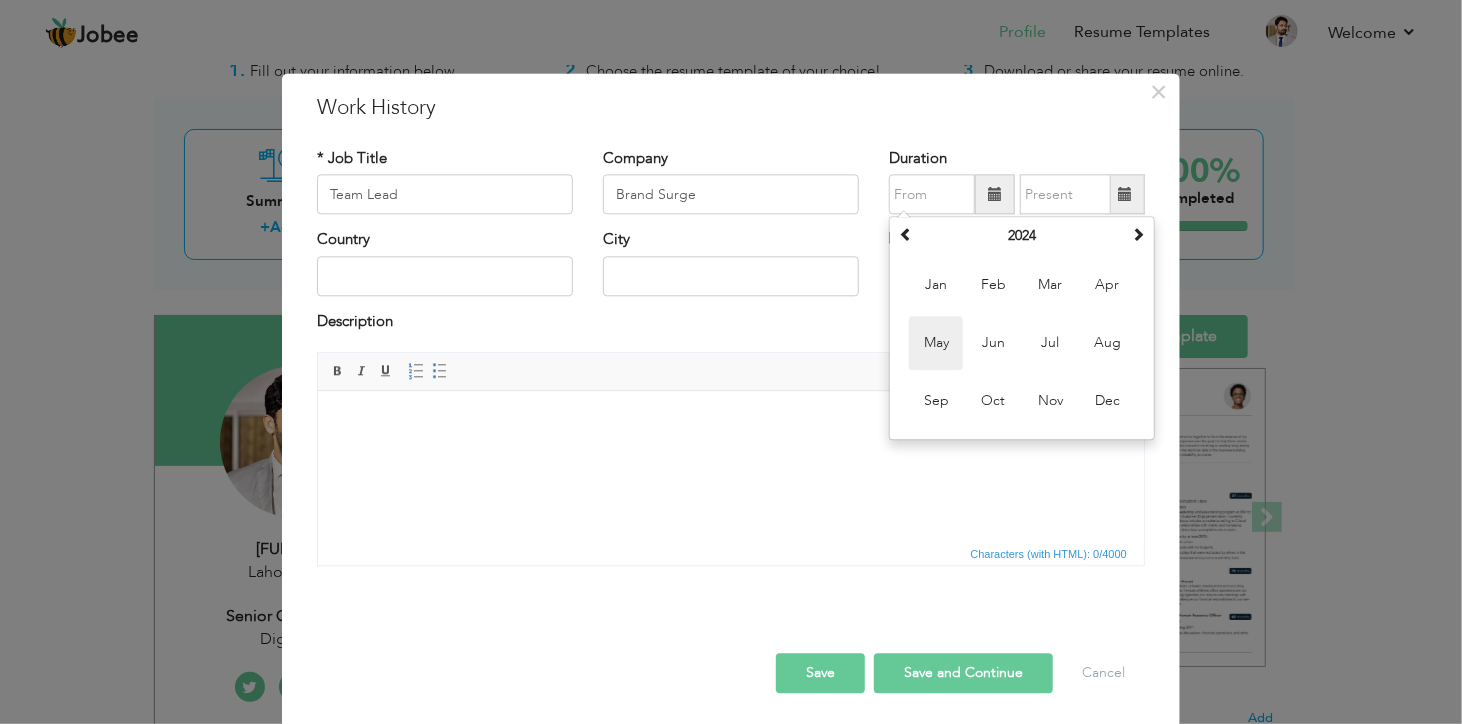 type on "05/2024" 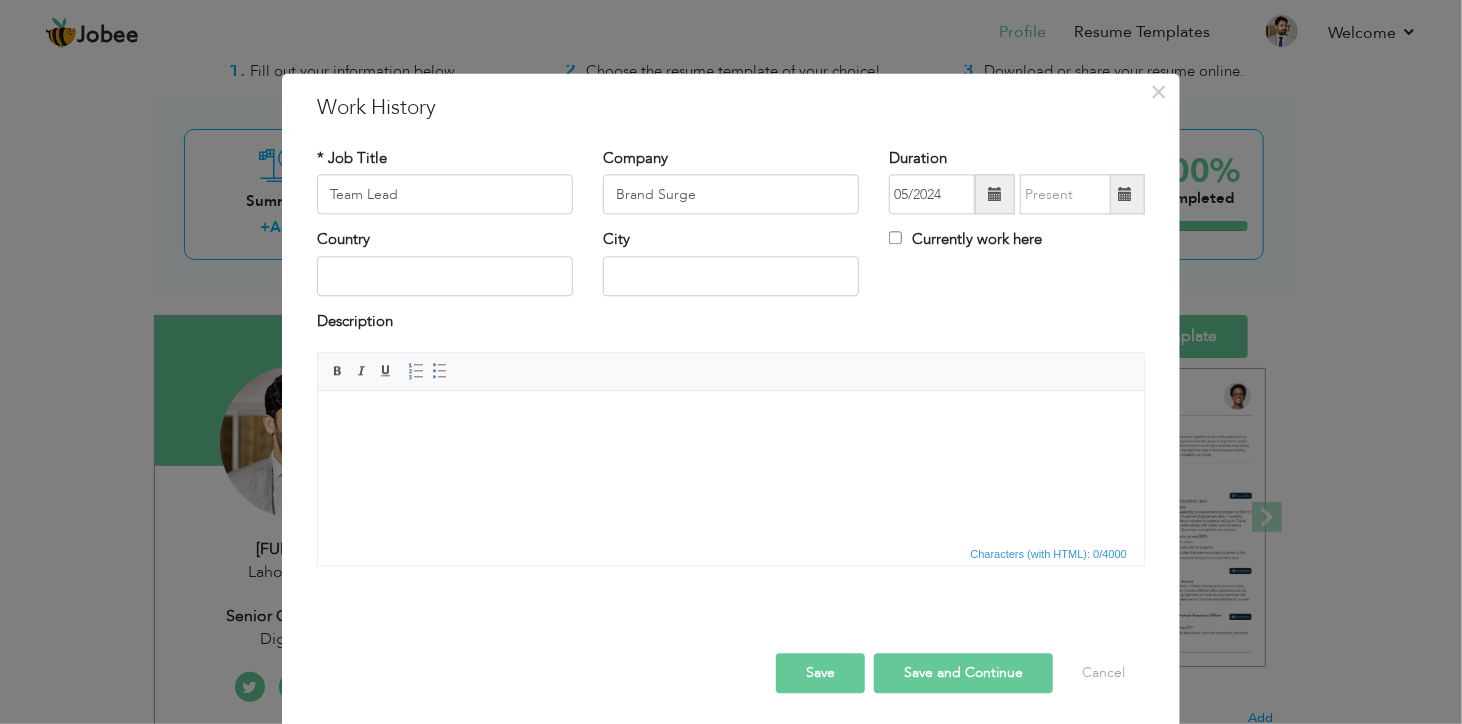 click at bounding box center (1125, 194) 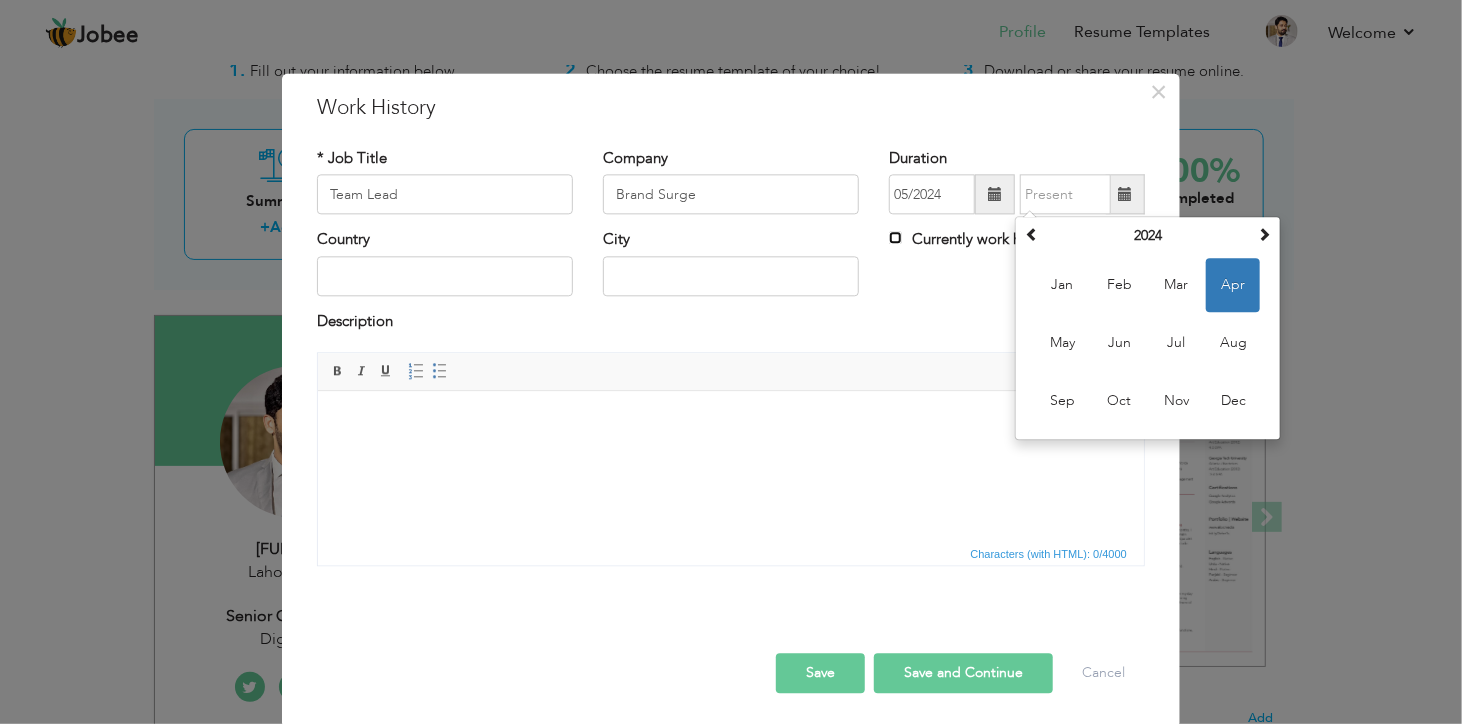click on "Currently work here" at bounding box center (895, 238) 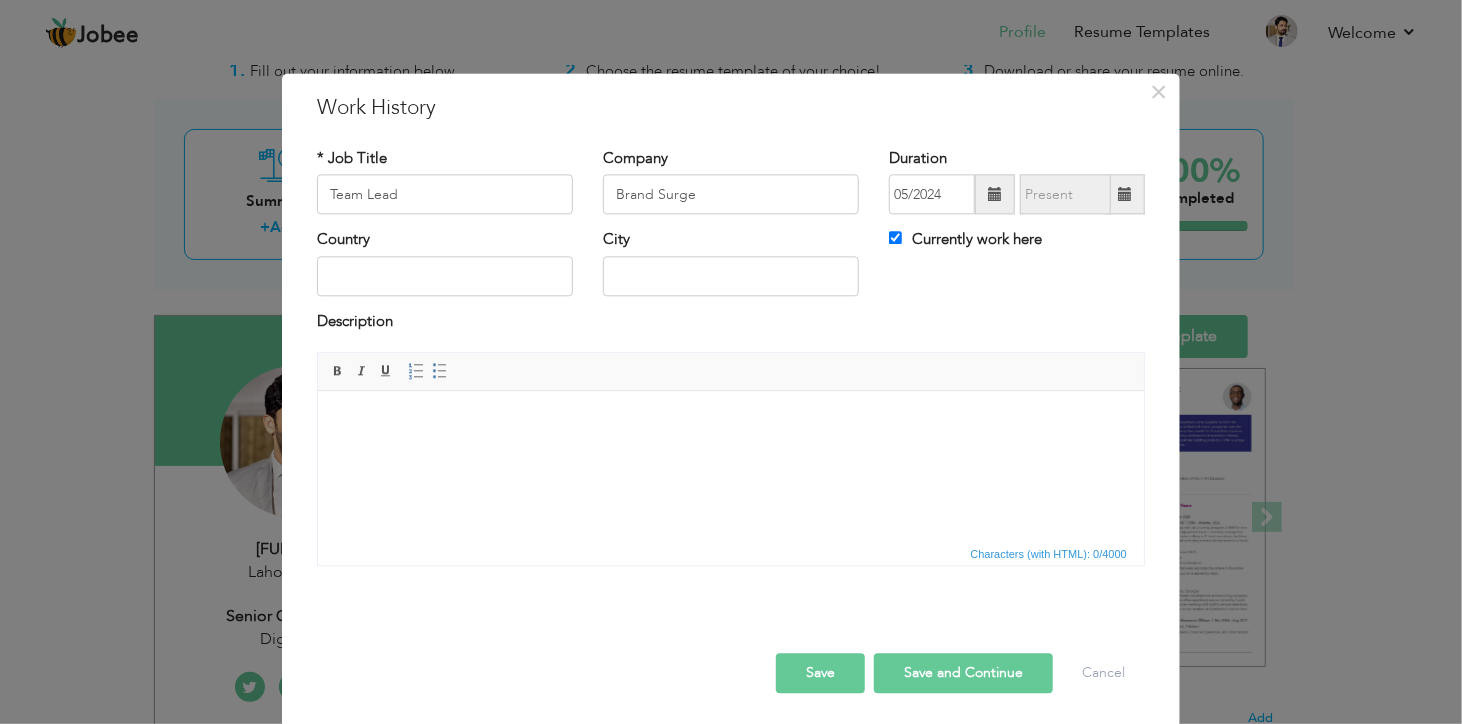 click at bounding box center (730, 421) 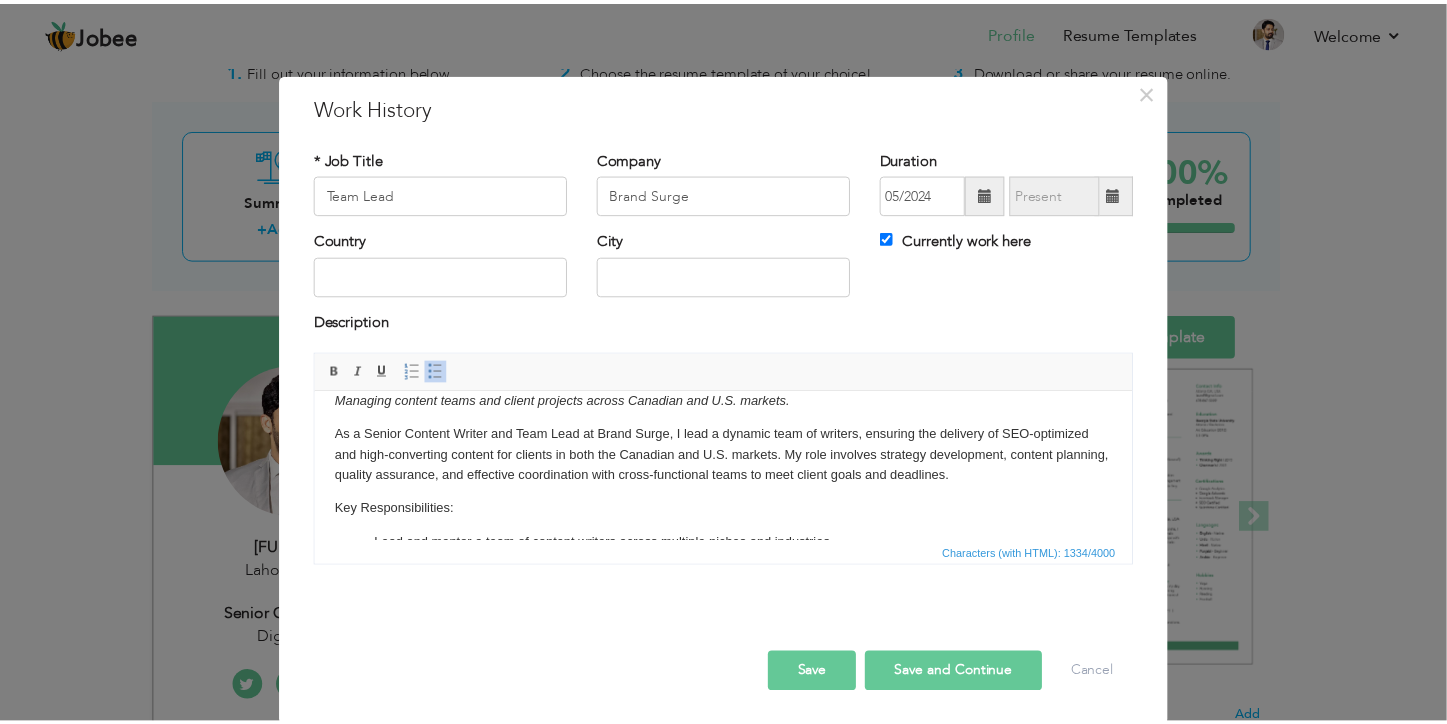 scroll, scrollTop: 0, scrollLeft: 0, axis: both 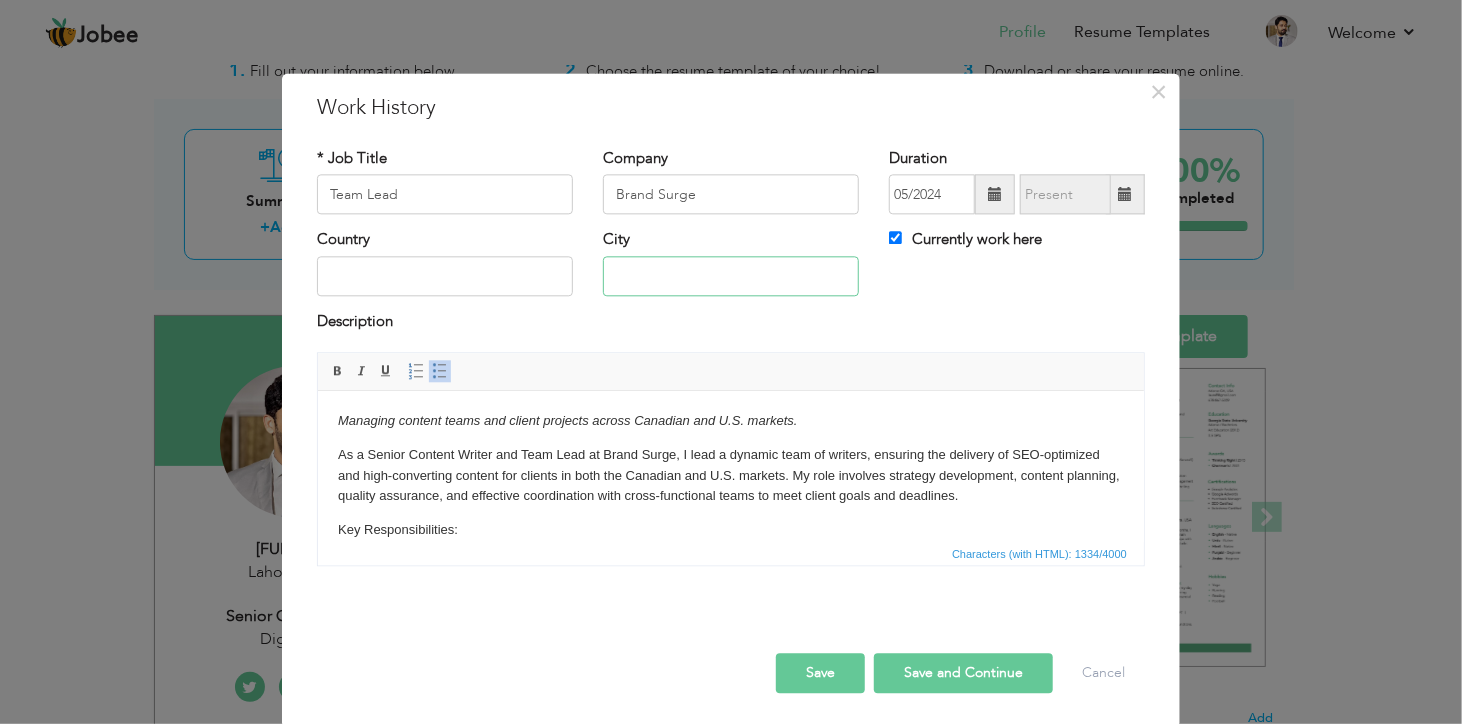 click at bounding box center (731, 276) 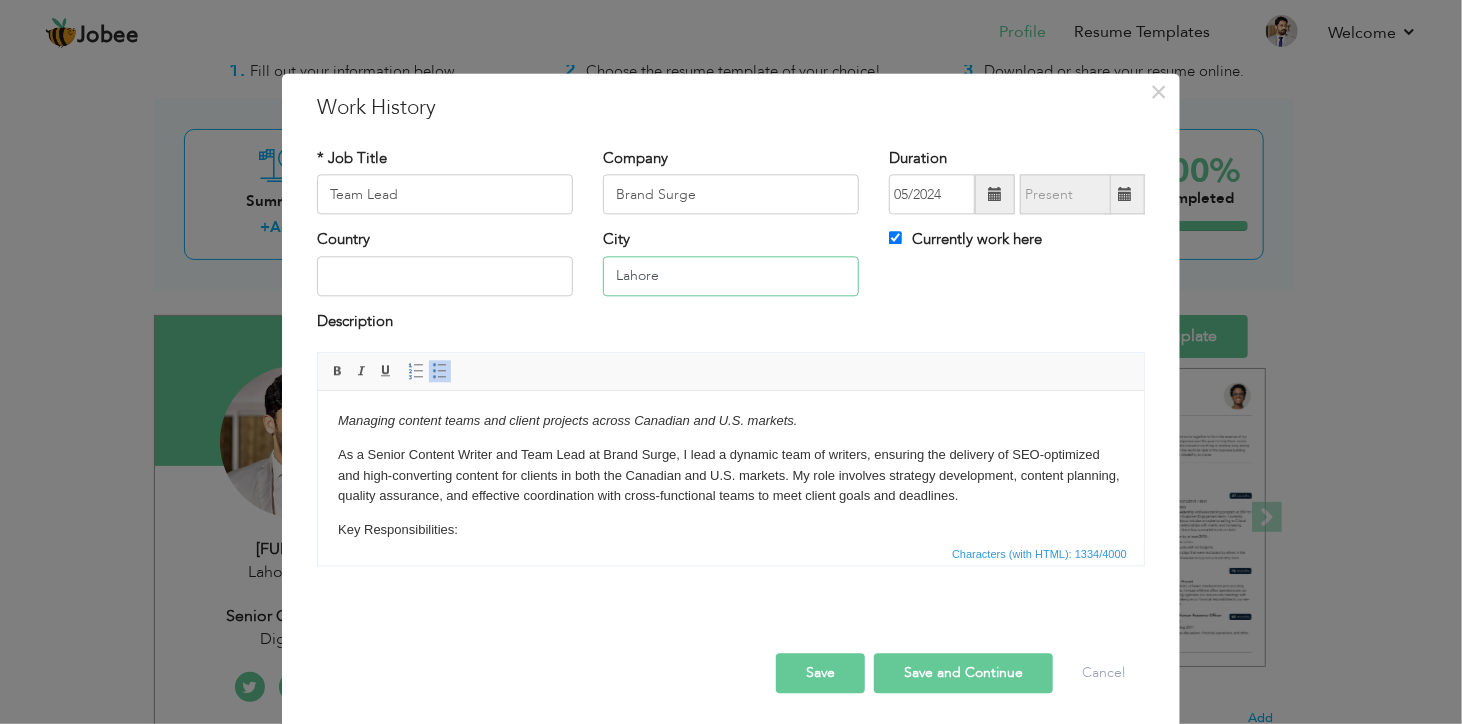 type on "Lahore" 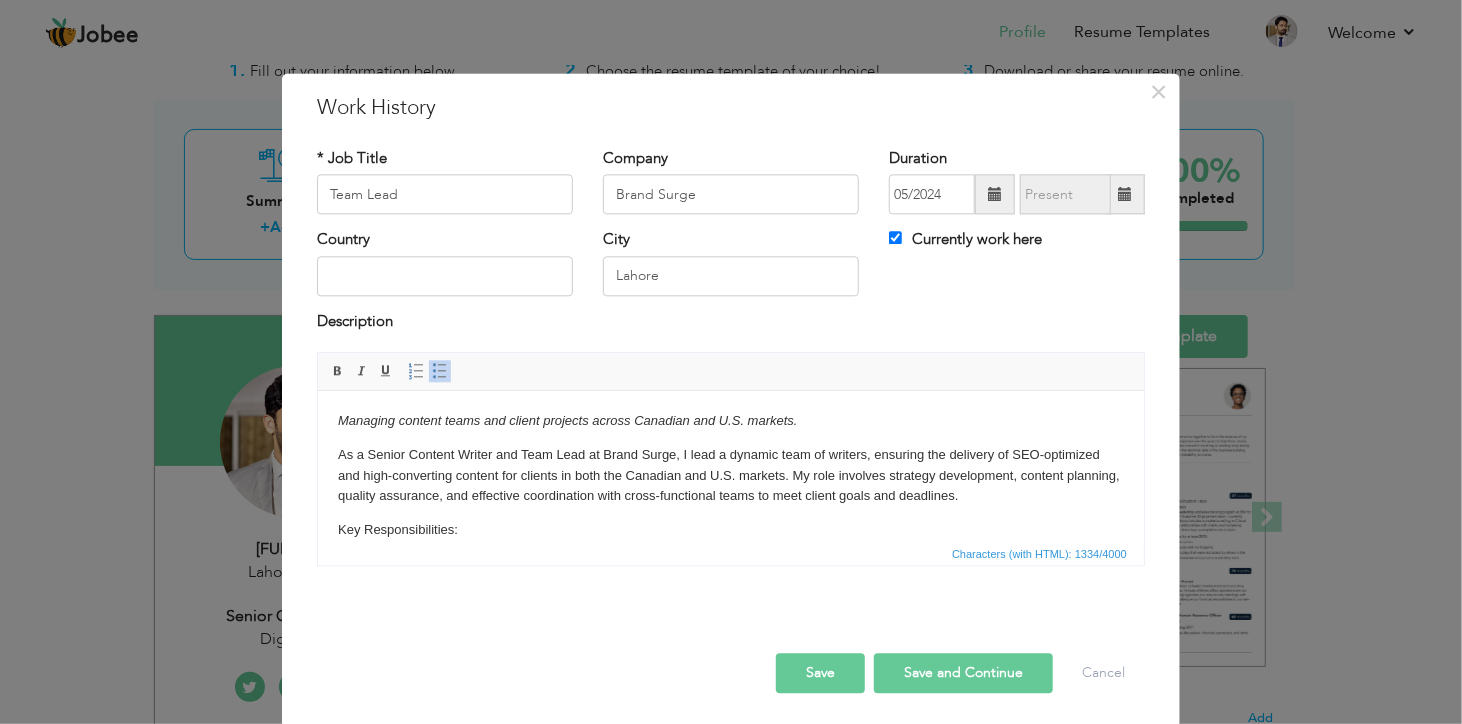 click on "Save and Continue" at bounding box center (963, 674) 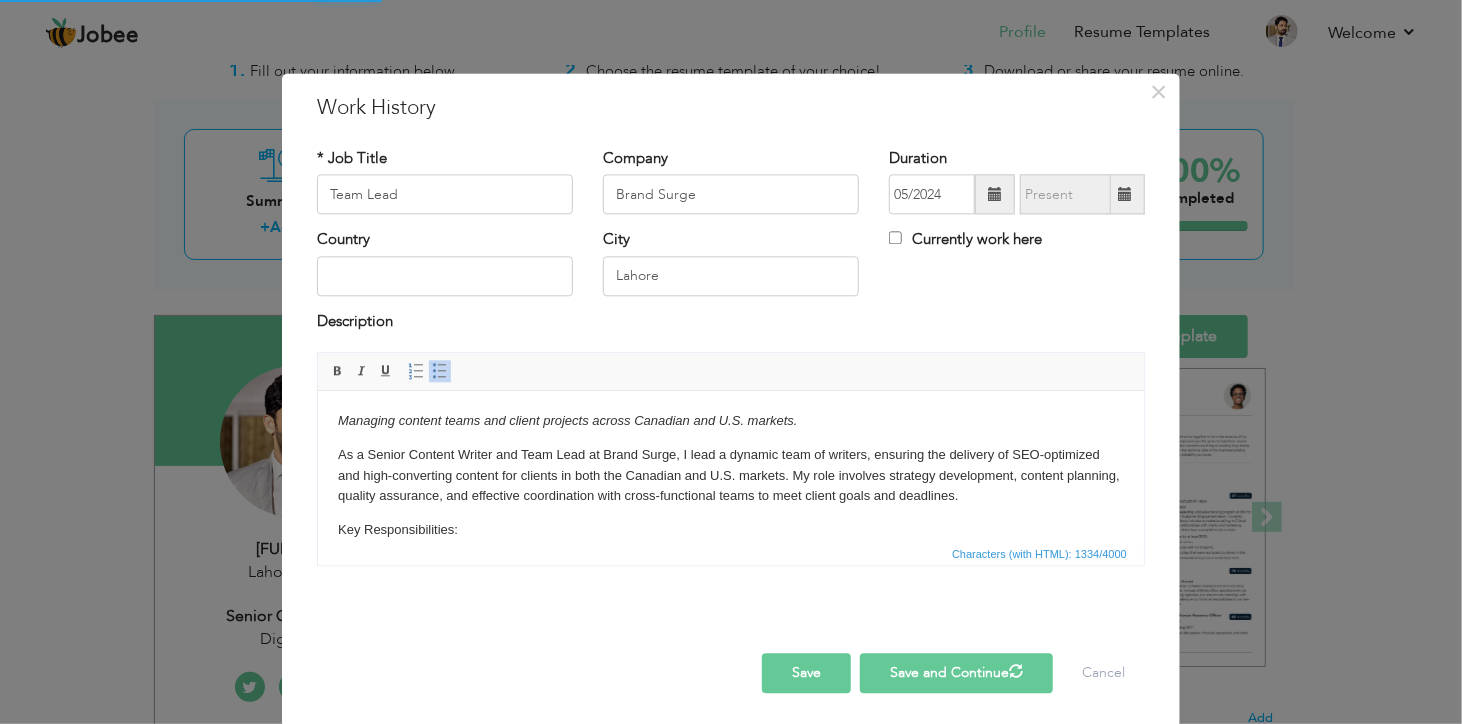 type 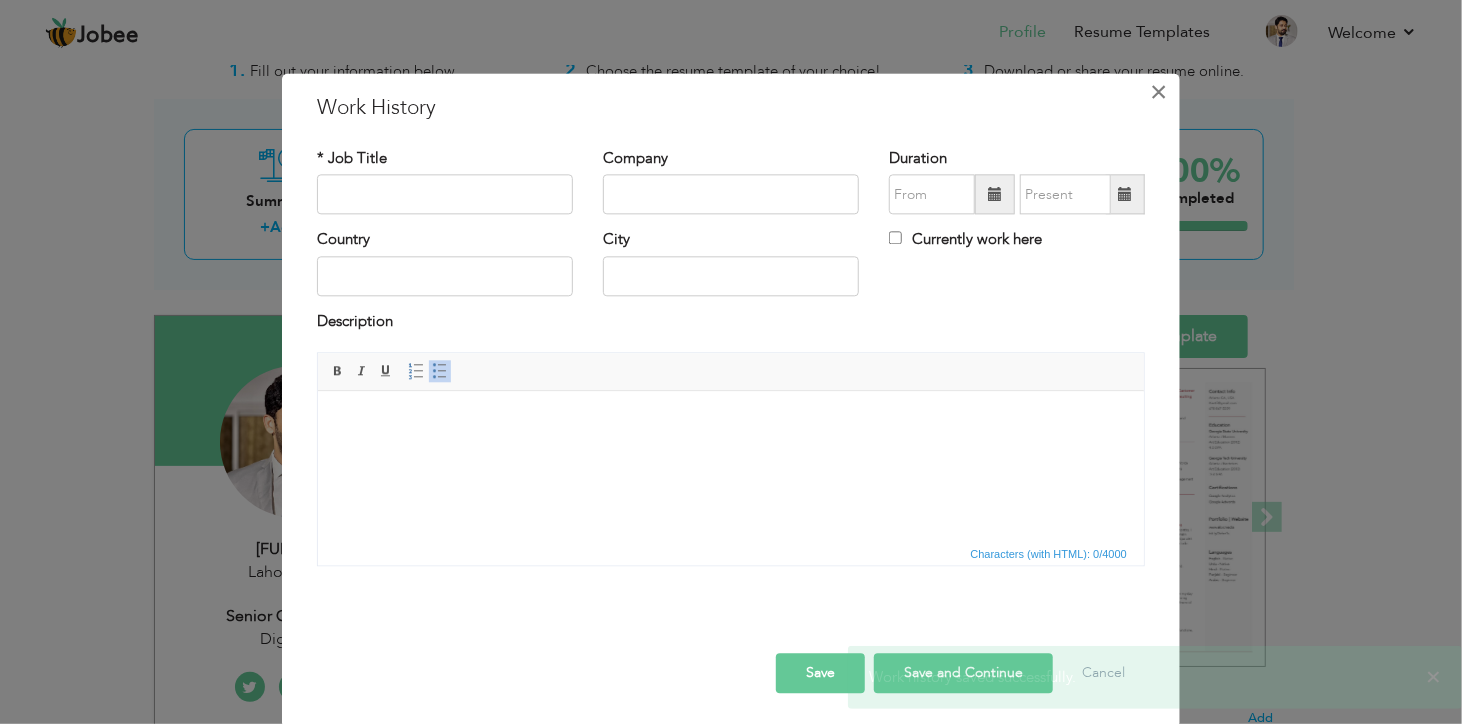 click on "×" at bounding box center (1159, 92) 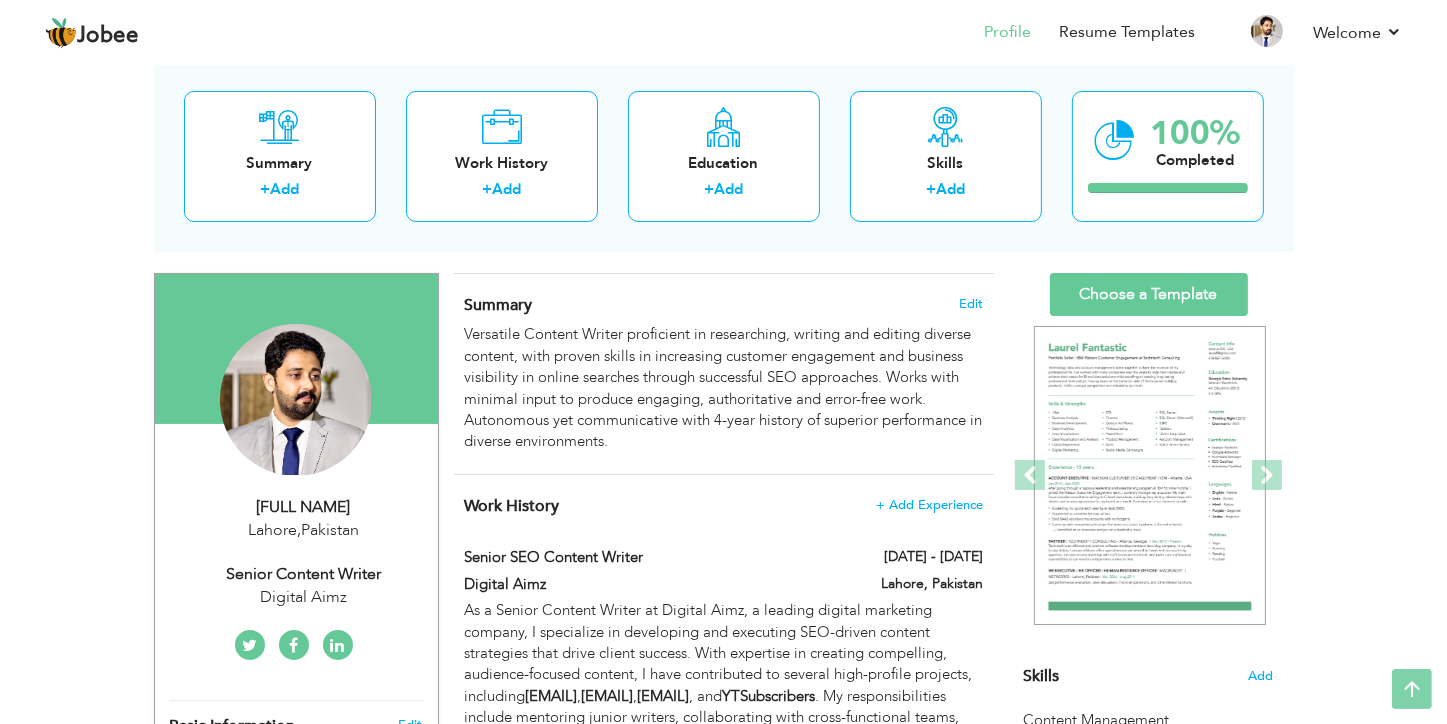 scroll, scrollTop: 0, scrollLeft: 0, axis: both 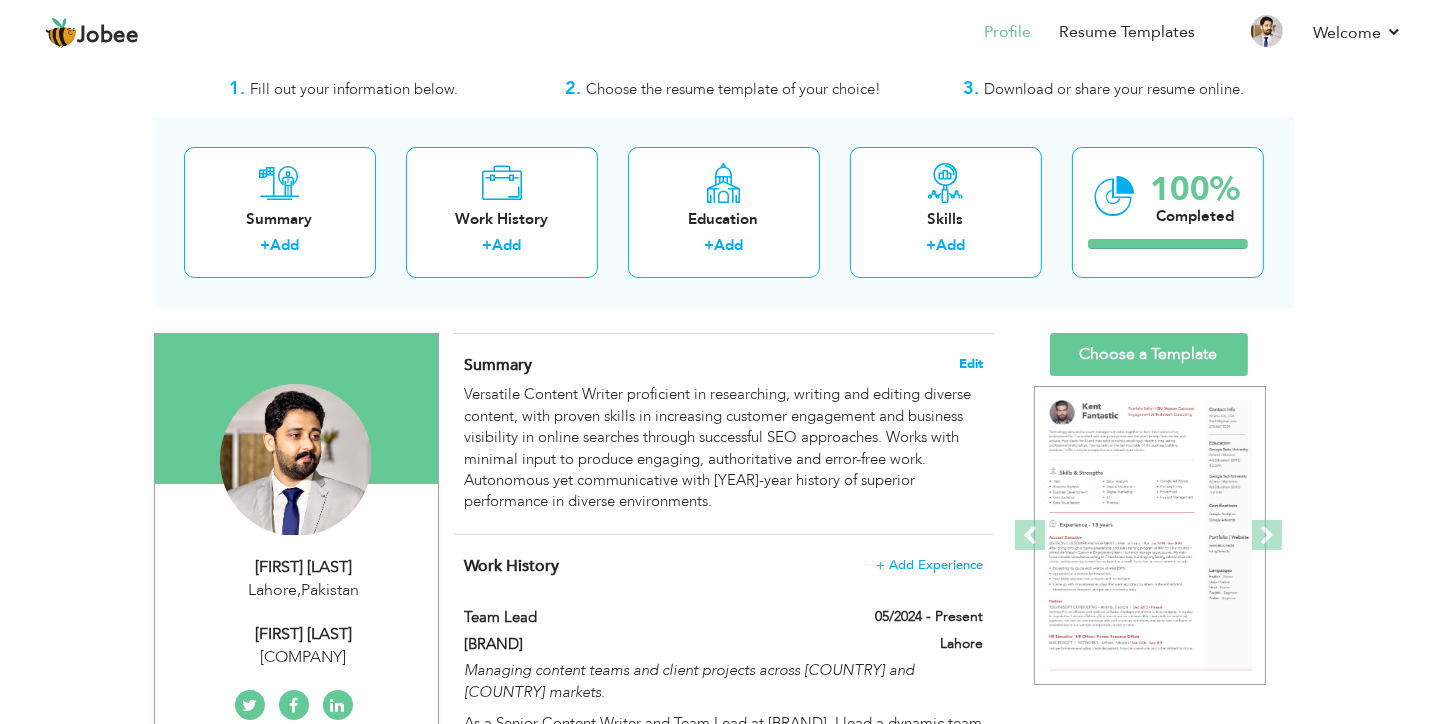 click on "Edit" at bounding box center [971, 364] 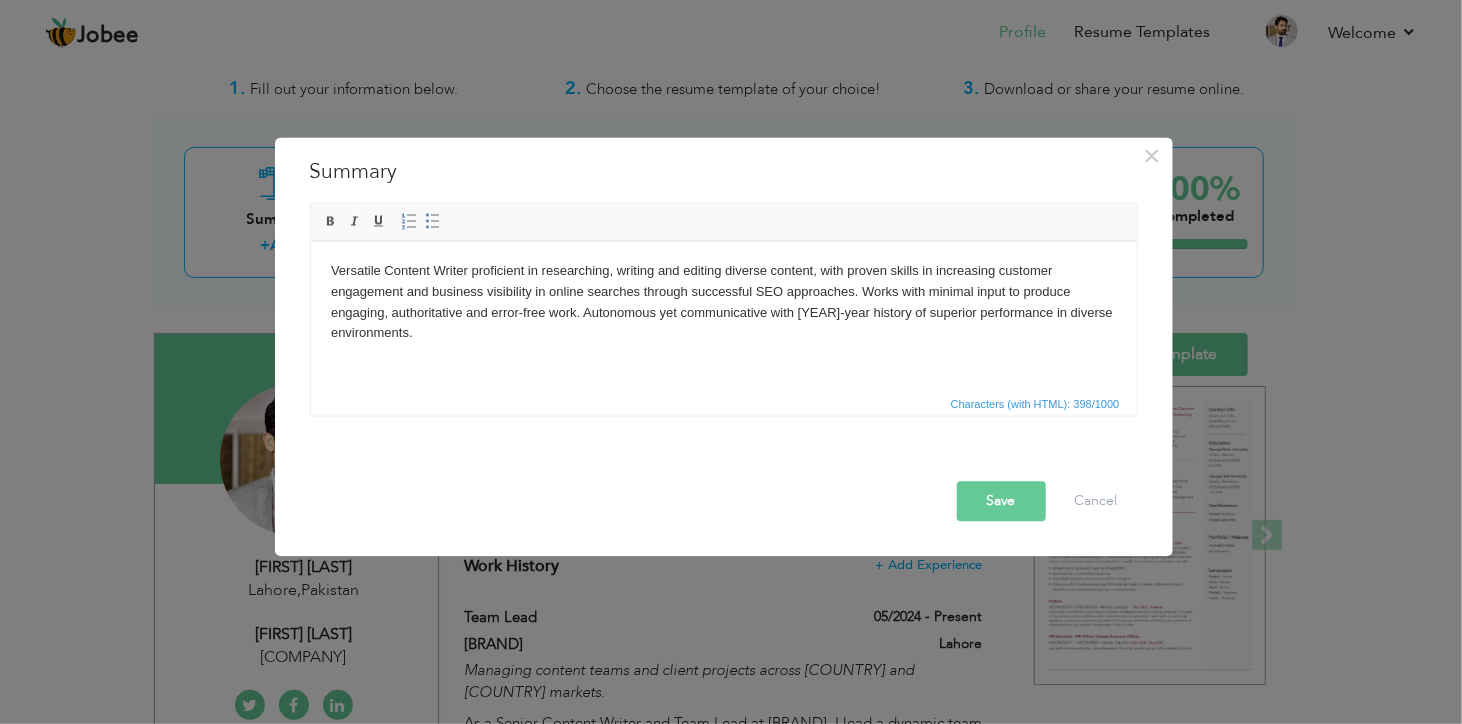 click on "Versatile Content Writer proficient in researching, writing and editing diverse content, with proven skills in increasing customer engagement and business visibility in online searches through successful SEO approaches. Works with minimal input to produce engaging, authoritative and error-free work. Autonomous yet communicative with 4-year history of superior performance in diverse environments." at bounding box center [723, 302] 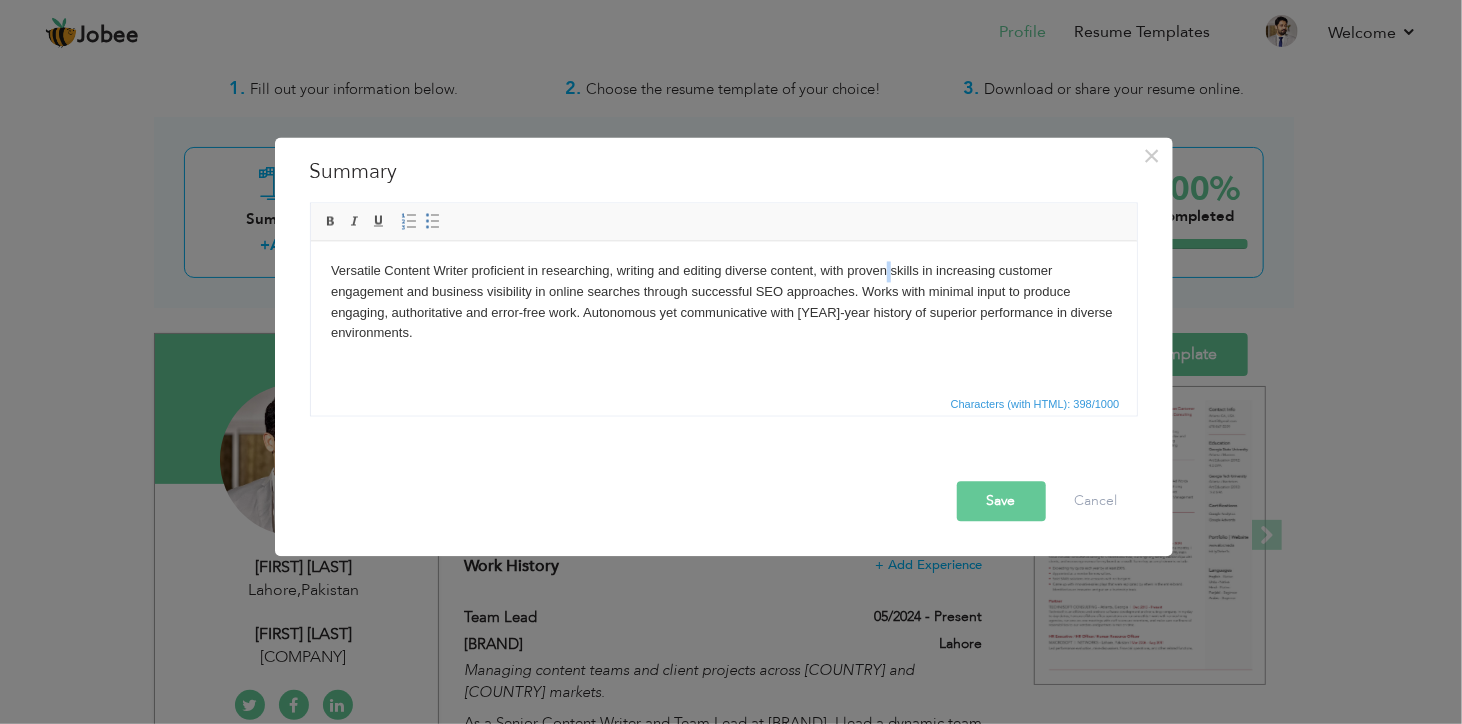 click on "Versatile Content Writer proficient in researching, writing and editing diverse content, with proven skills in increasing customer engagement and business visibility in online searches through successful SEO approaches. Works with minimal input to produce engaging, authoritative and error-free work. Autonomous yet communicative with 4-year history of superior performance in diverse environments." at bounding box center (723, 302) 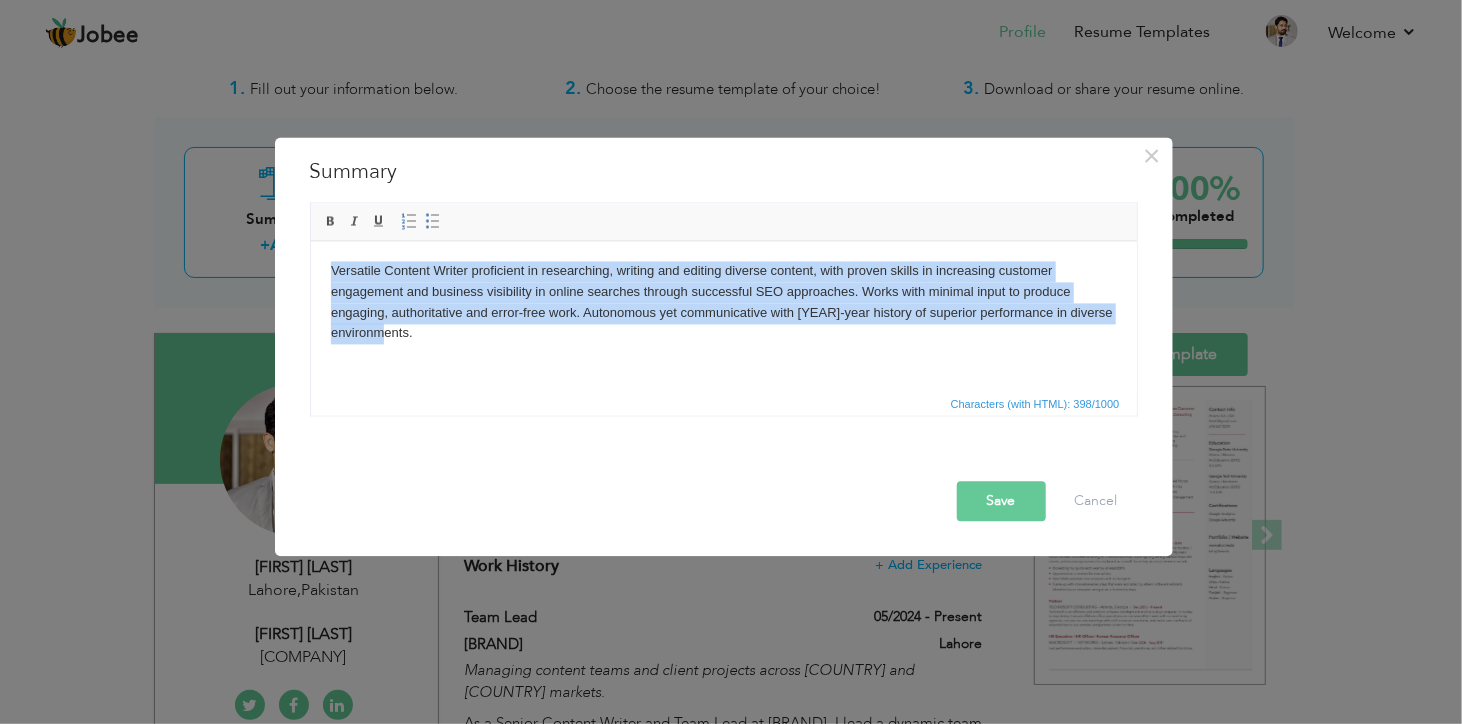 click on "Versatile Content Writer proficient in researching, writing and editing diverse content, with proven skills in increasing customer engagement and business visibility in online searches through successful SEO approaches. Works with minimal input to produce engaging, authoritative and error-free work. Autonomous yet communicative with 4-year history of superior performance in diverse environments." at bounding box center (723, 302) 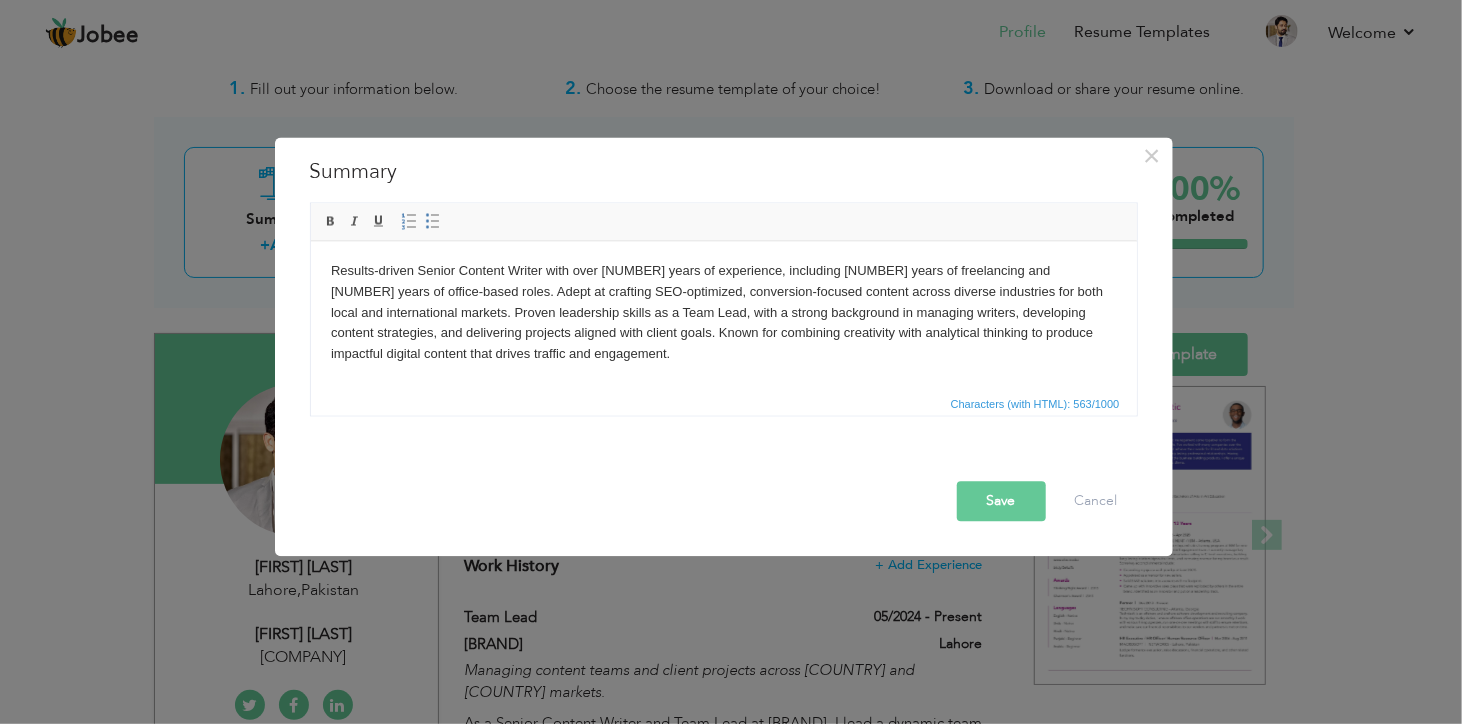 click on "Save" at bounding box center [1001, 502] 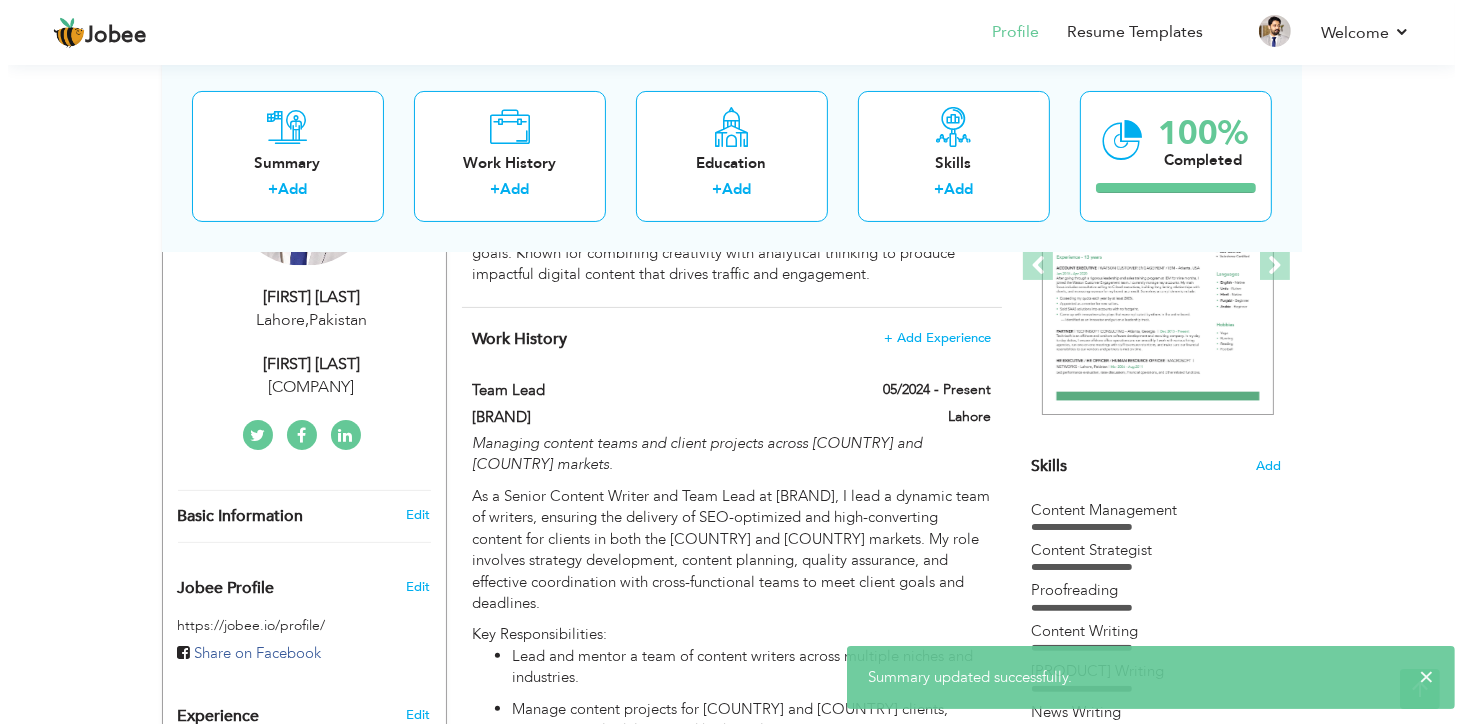 scroll, scrollTop: 312, scrollLeft: 0, axis: vertical 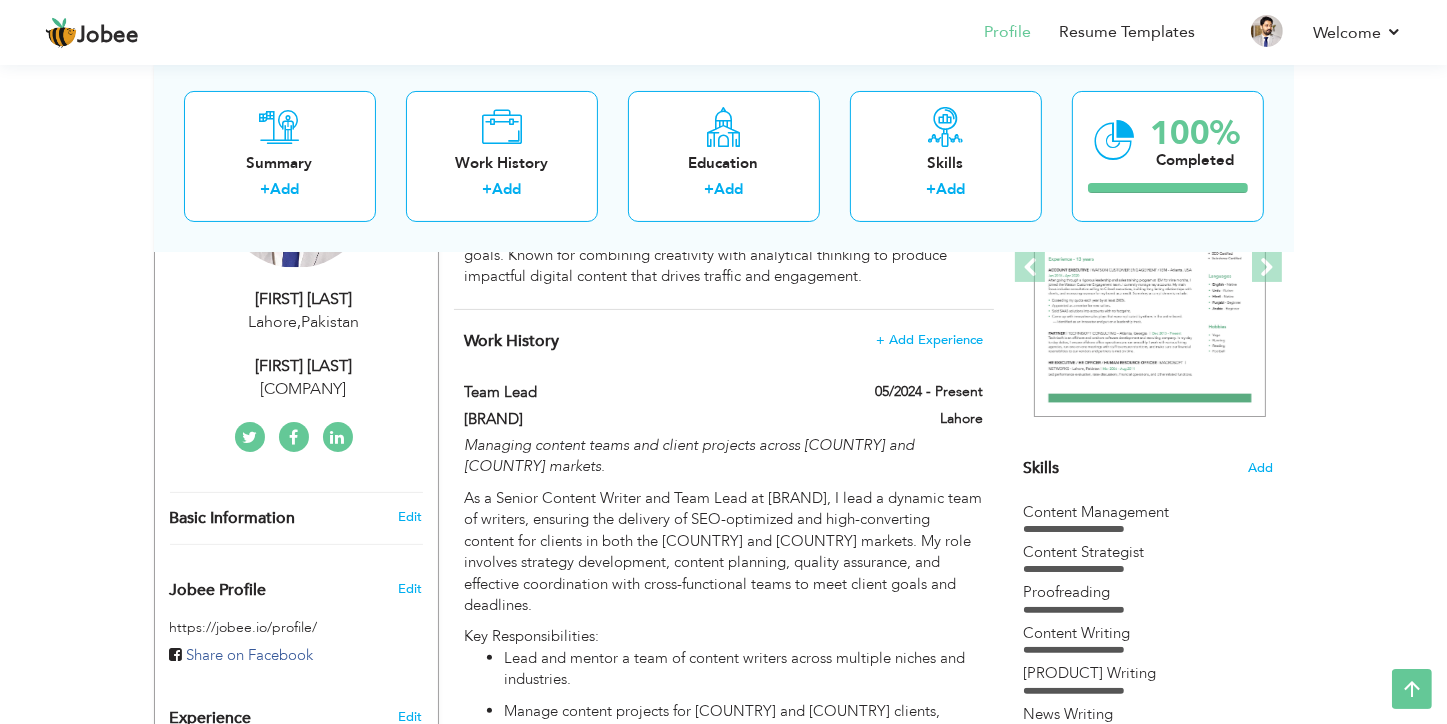 click on "Senior Content Writer" at bounding box center (304, 366) 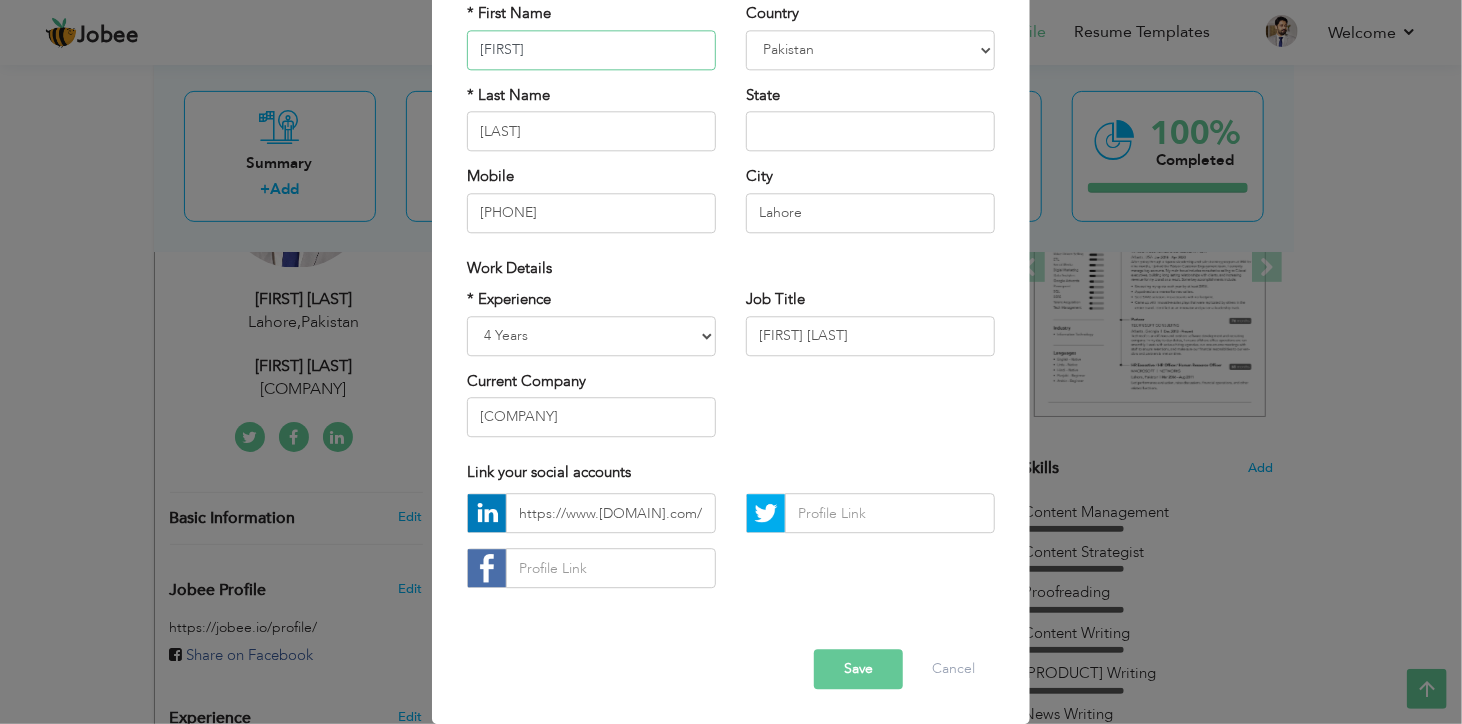 scroll, scrollTop: 186, scrollLeft: 0, axis: vertical 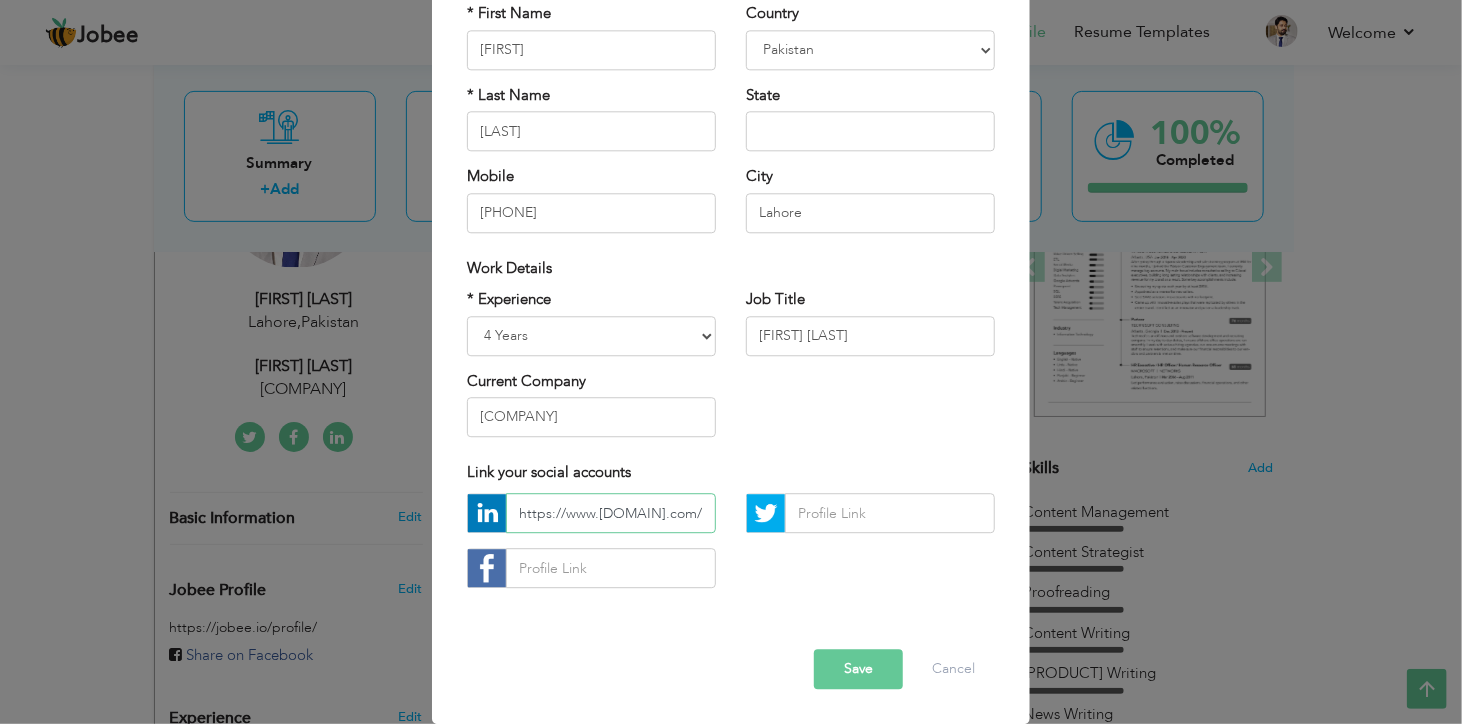 click on "https://www.linkedin.com/in/asad-ul-allah/" at bounding box center [611, 514] 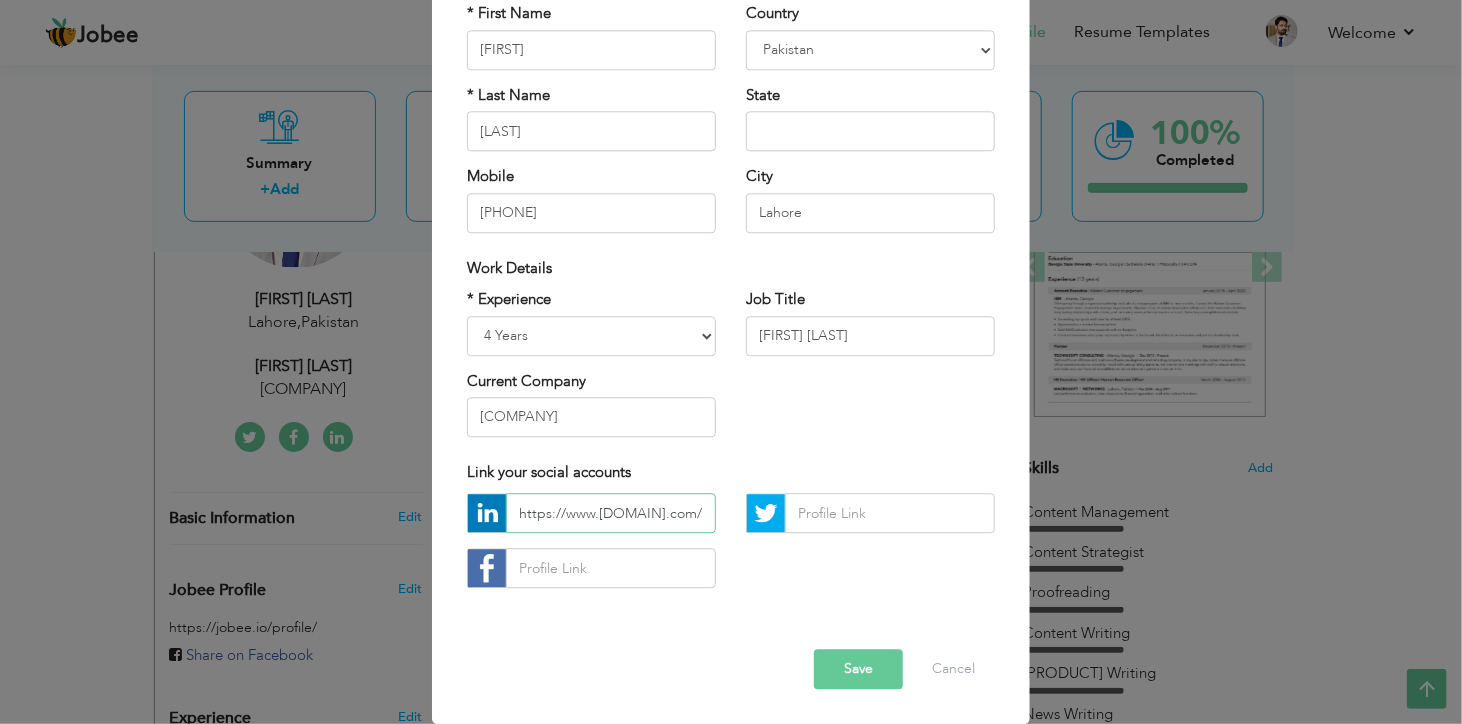click on "https://www.linkedin.com/in/asad-ul-allah/" at bounding box center [611, 514] 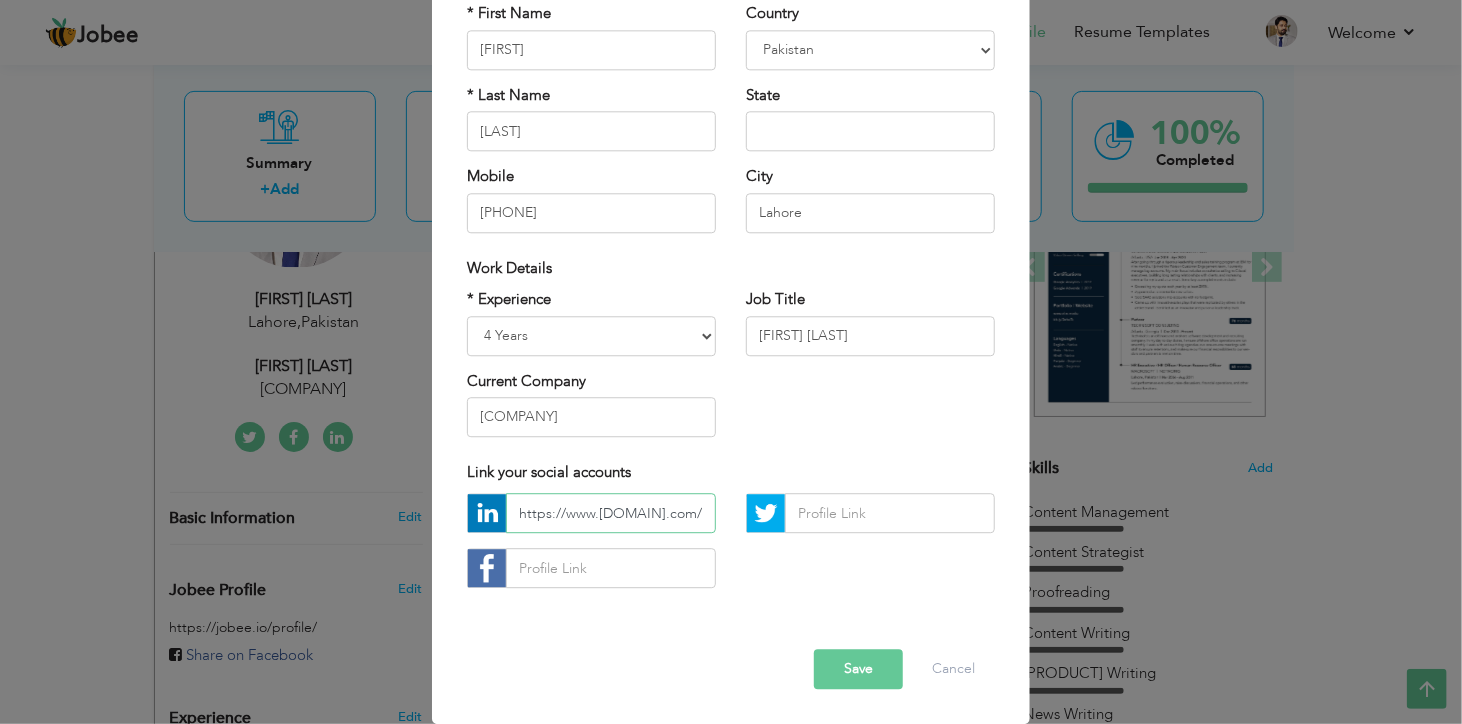 click on "https://www.linkedin.com/in/asad-ul-allah/" at bounding box center [611, 514] 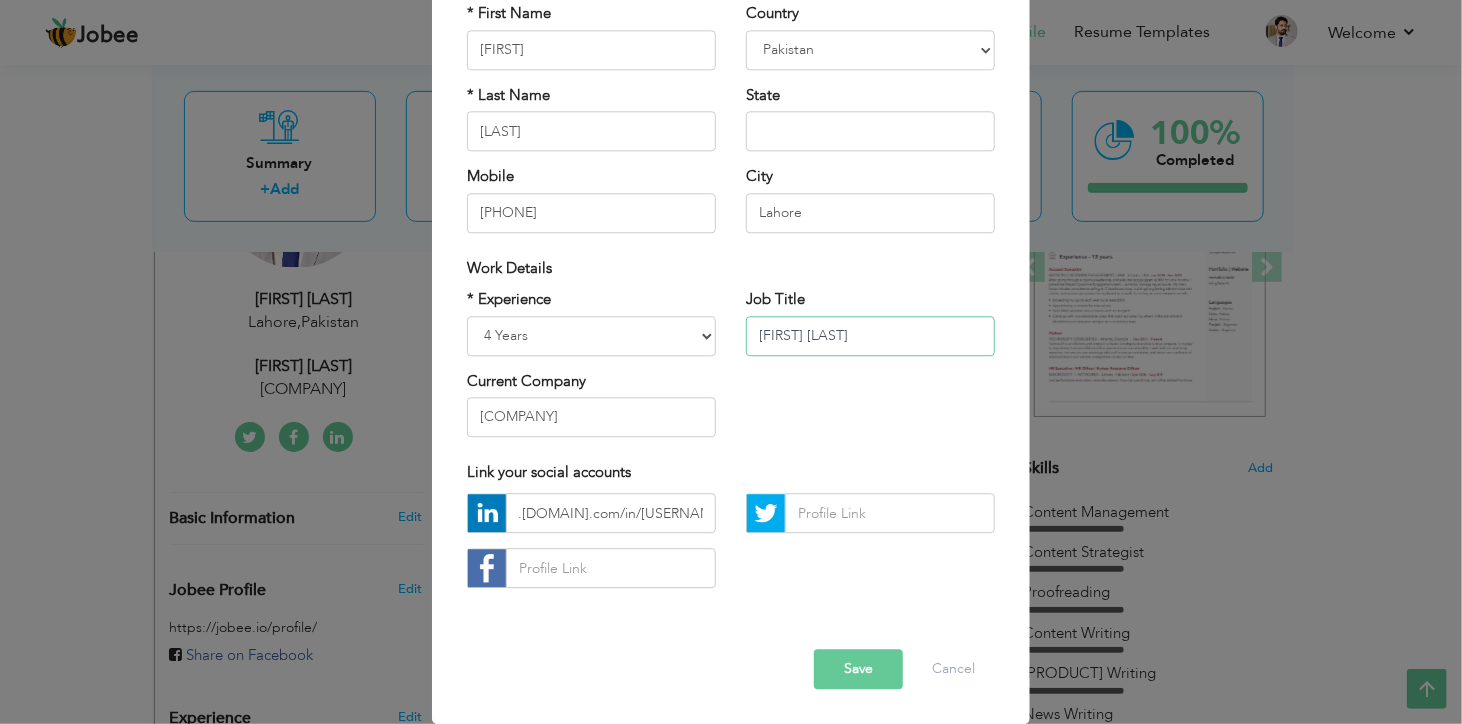 scroll, scrollTop: 0, scrollLeft: 0, axis: both 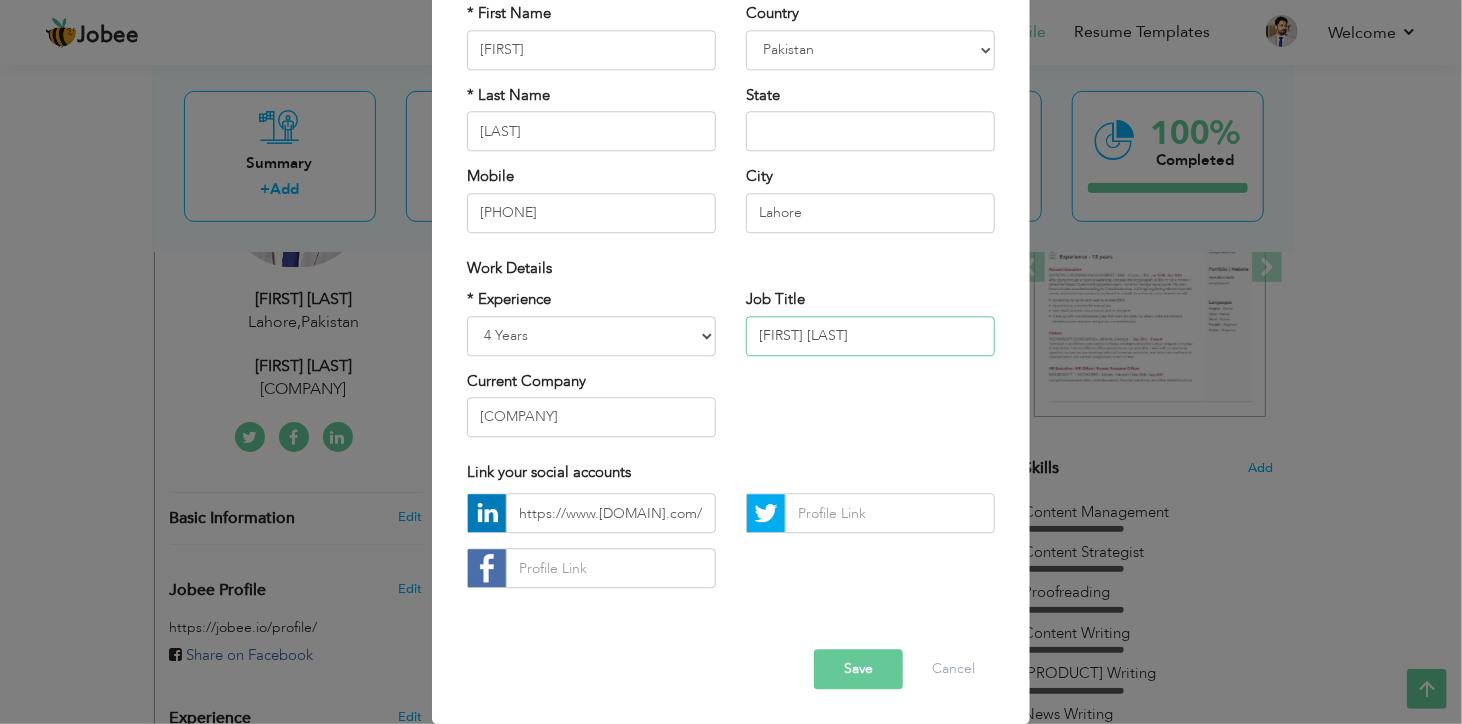 click on "Senior Content Writer" at bounding box center [870, 336] 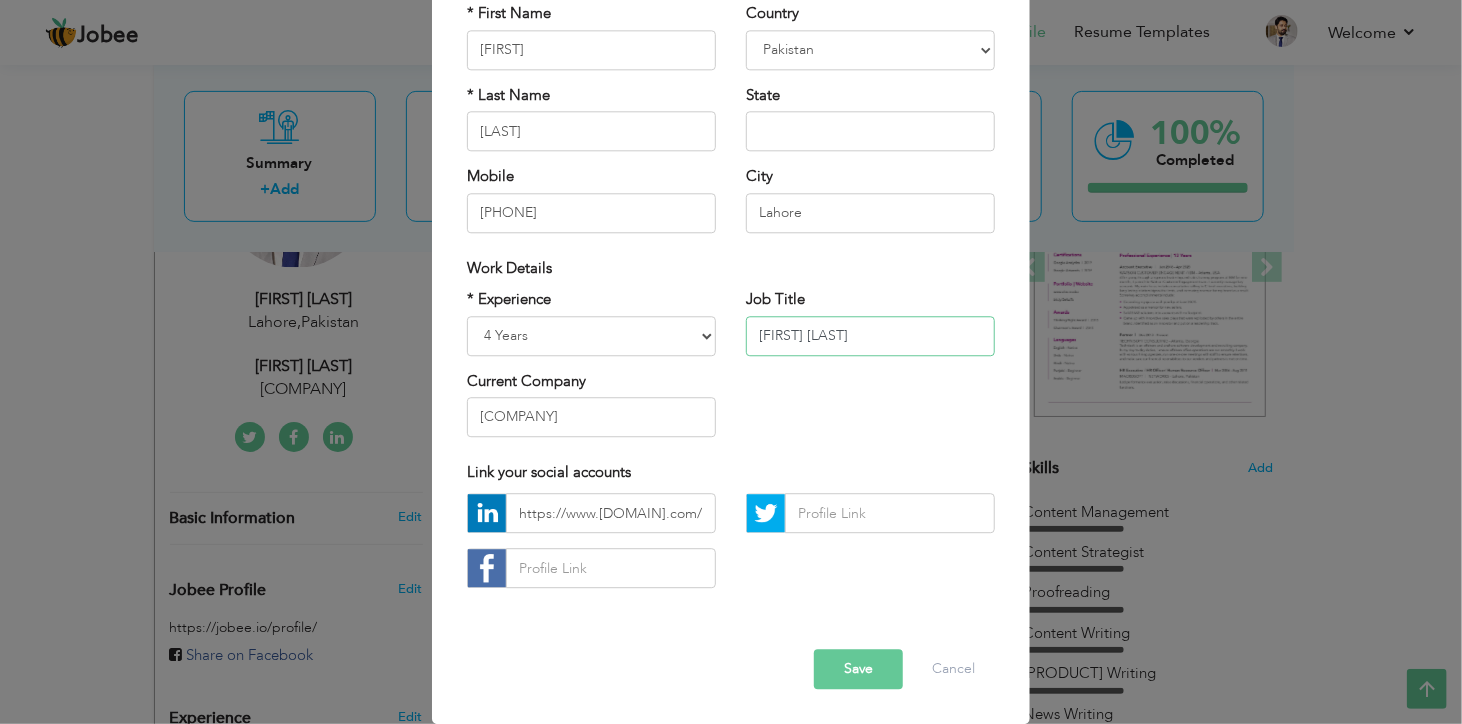 click on "Senior Content Writer" at bounding box center (870, 336) 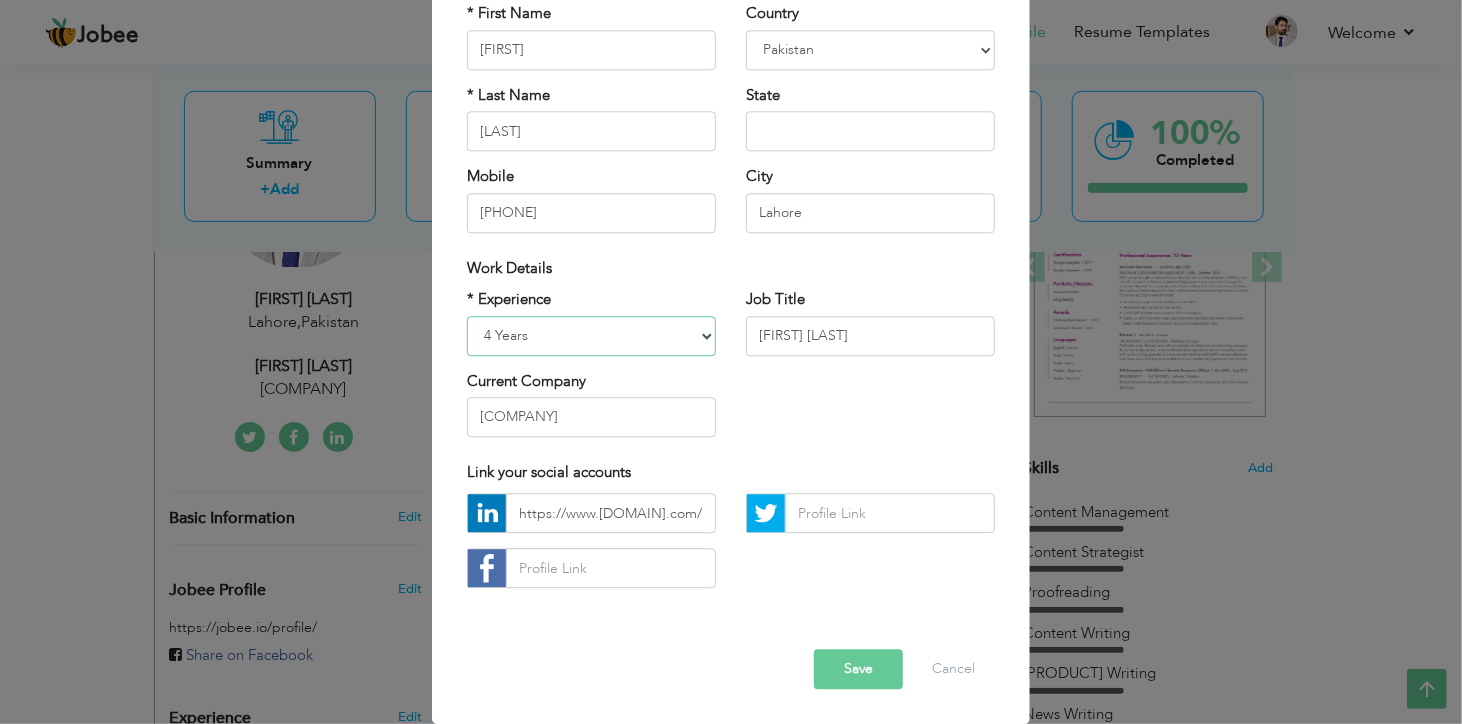 click on "Entry Level Less than 1 Year 1 Year 2 Years 3 Years 4 Years 5 Years 6 Years 7 Years 8 Years 9 Years 10 Years 11 Years 12 Years 13 Years 14 Years 15 Years 16 Years 17 Years 18 Years 19 Years 20 Years 21 Years 22 Years 23 Years 24 Years 25 Years 26 Years 27 Years 28 Years 29 Years 30 Years 31 Years 32 Years 33 Years 34 Years 35 Years More than 35 Years" at bounding box center [591, 336] 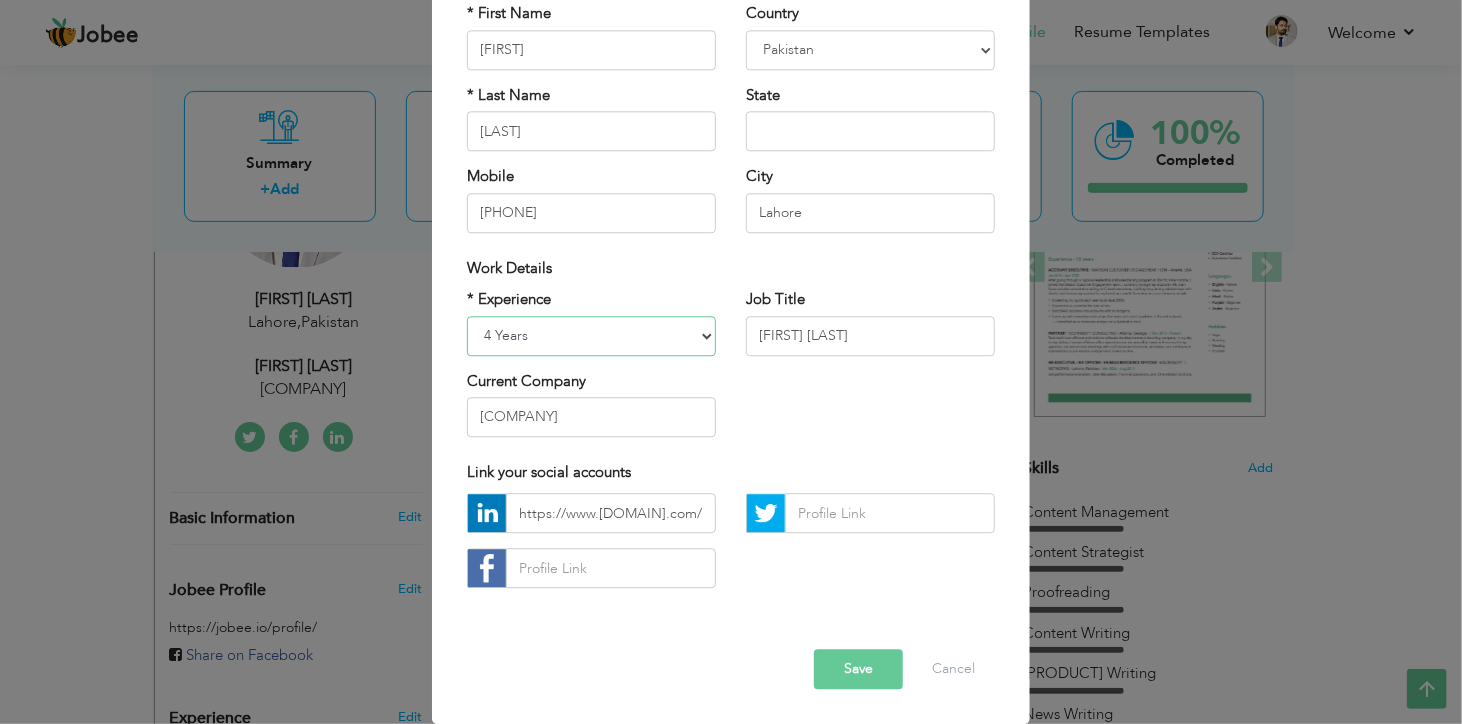 select on "number:11" 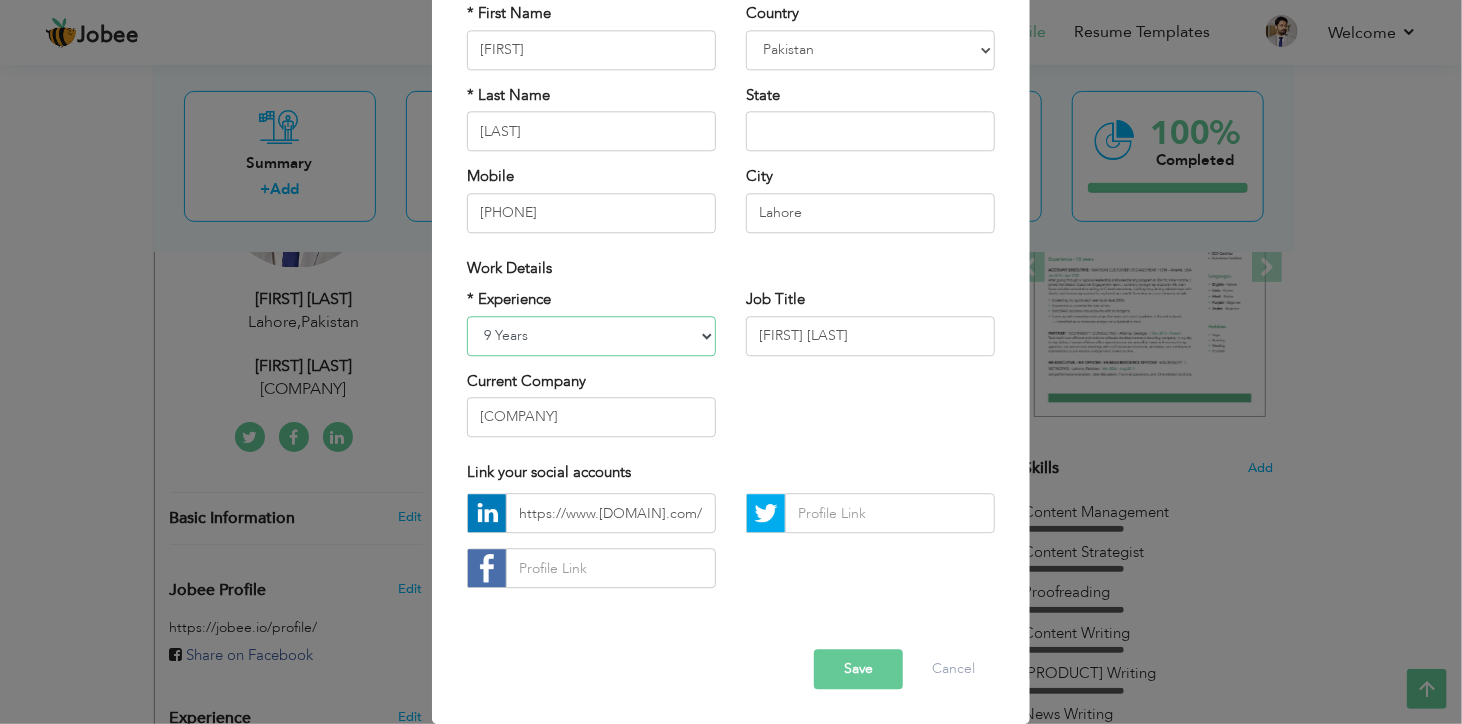 click on "Entry Level Less than 1 Year 1 Year 2 Years 3 Years 4 Years 5 Years 6 Years 7 Years 8 Years 9 Years 10 Years 11 Years 12 Years 13 Years 14 Years 15 Years 16 Years 17 Years 18 Years 19 Years 20 Years 21 Years 22 Years 23 Years 24 Years 25 Years 26 Years 27 Years 28 Years 29 Years 30 Years 31 Years 32 Years 33 Years 34 Years 35 Years More than 35 Years" at bounding box center (591, 336) 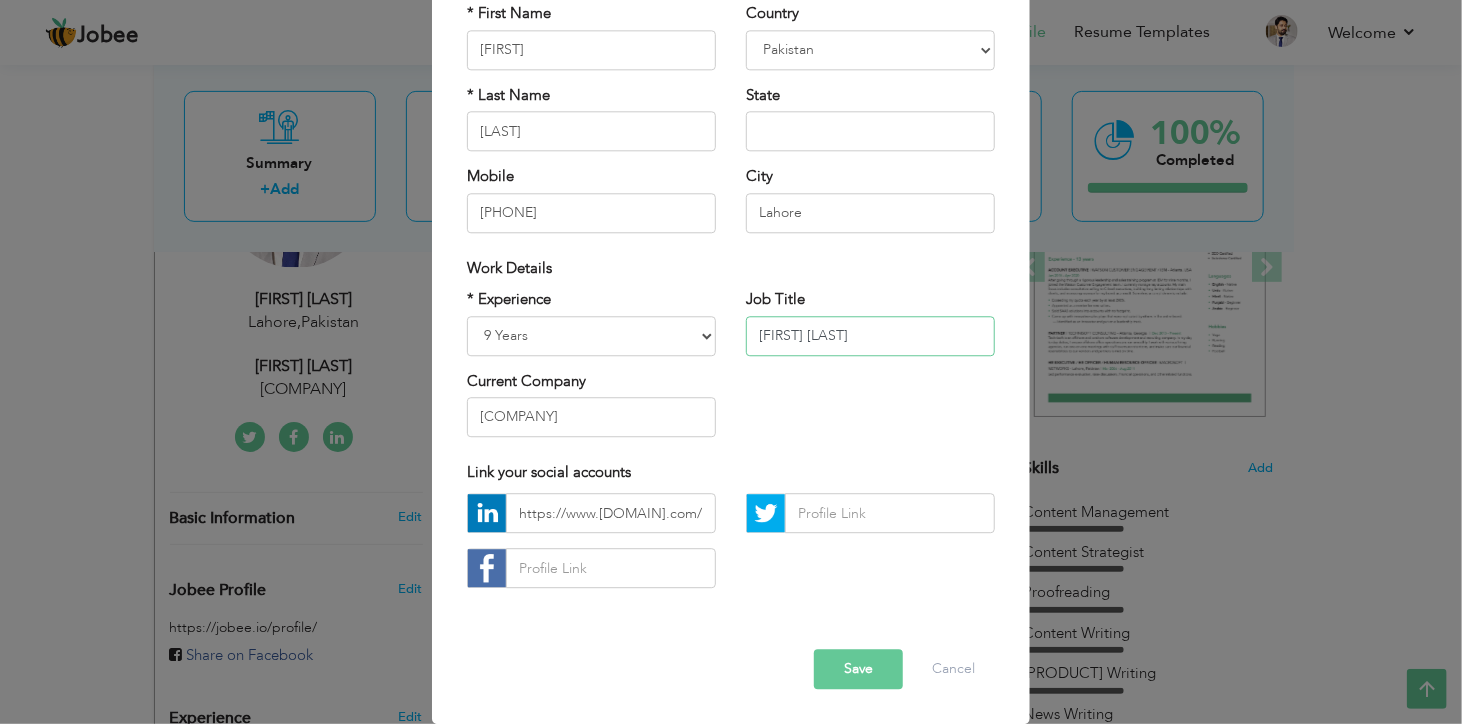 click on "Senior Content Writer" at bounding box center [870, 336] 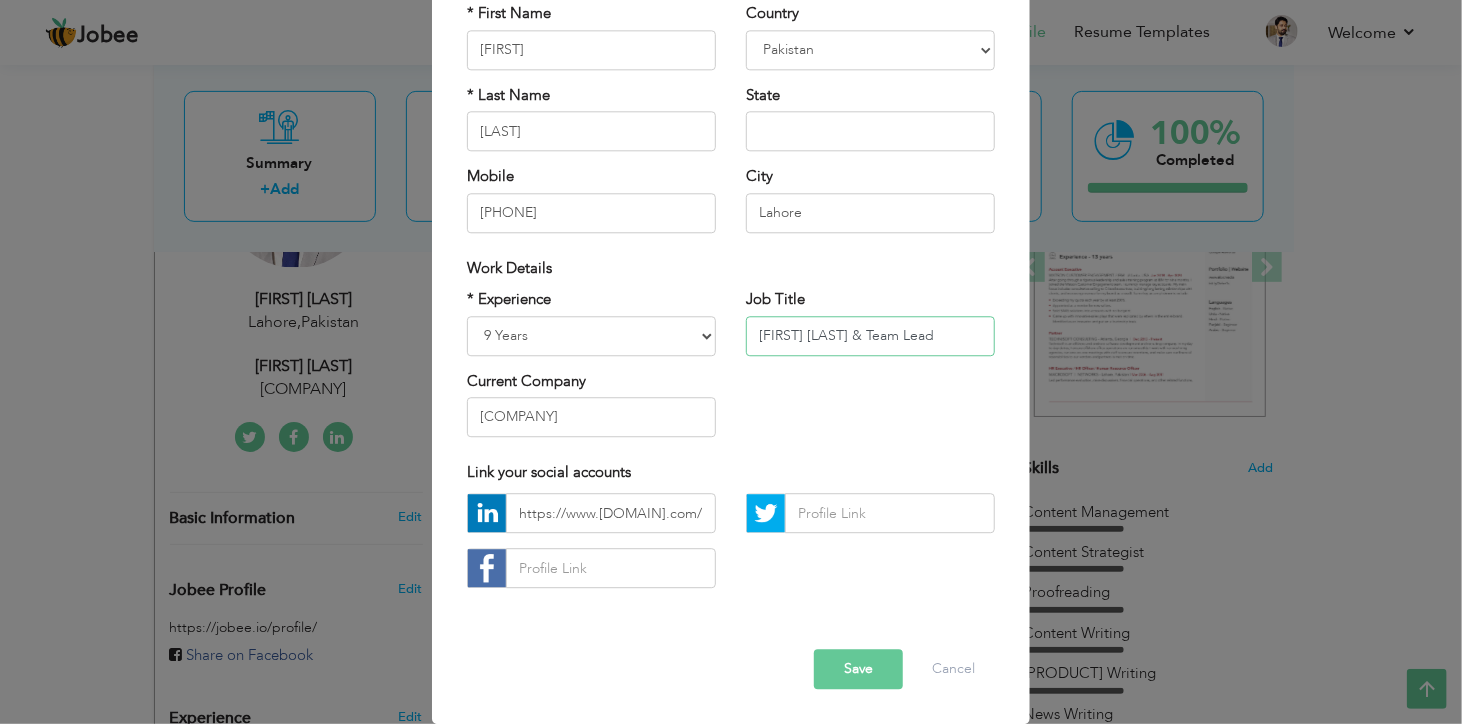 type on "Senior Content Writer & Team Lead" 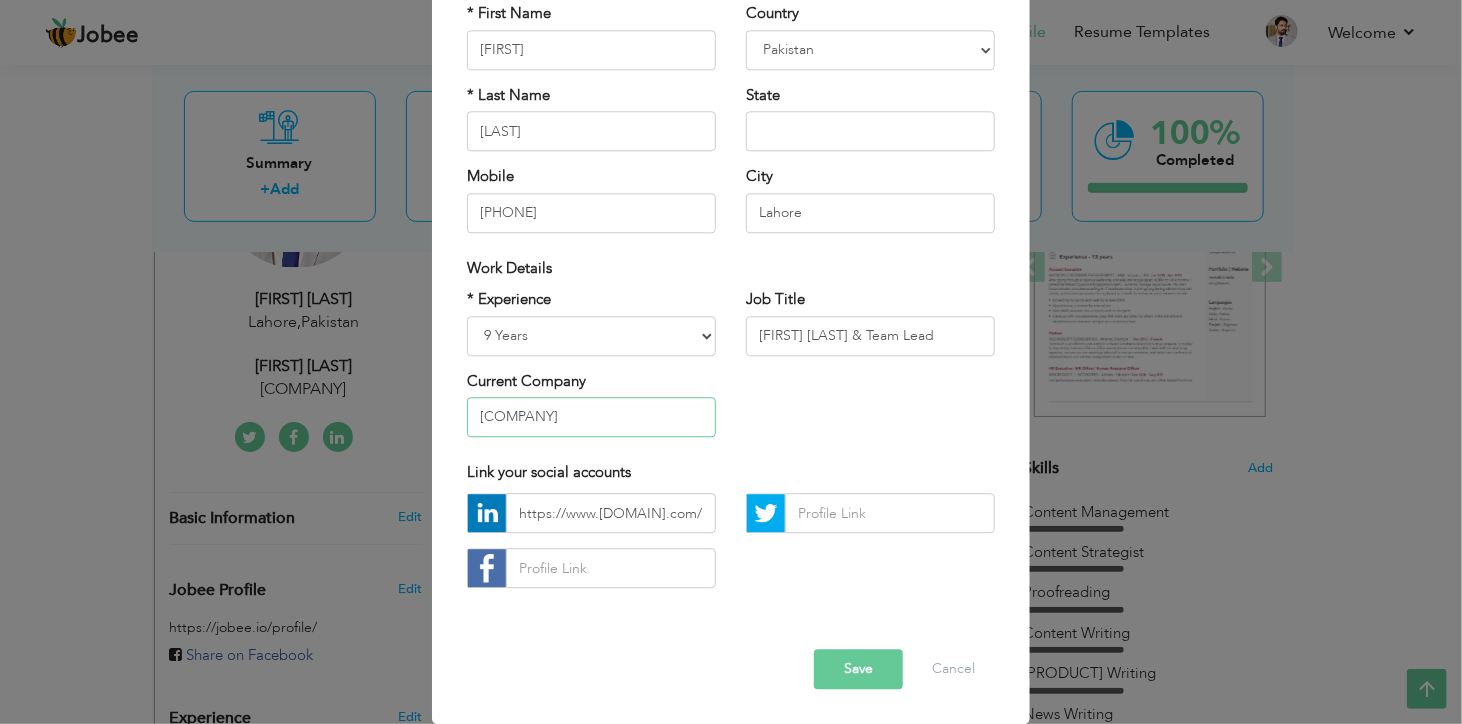 click on "Digital Aimz" at bounding box center (591, 417) 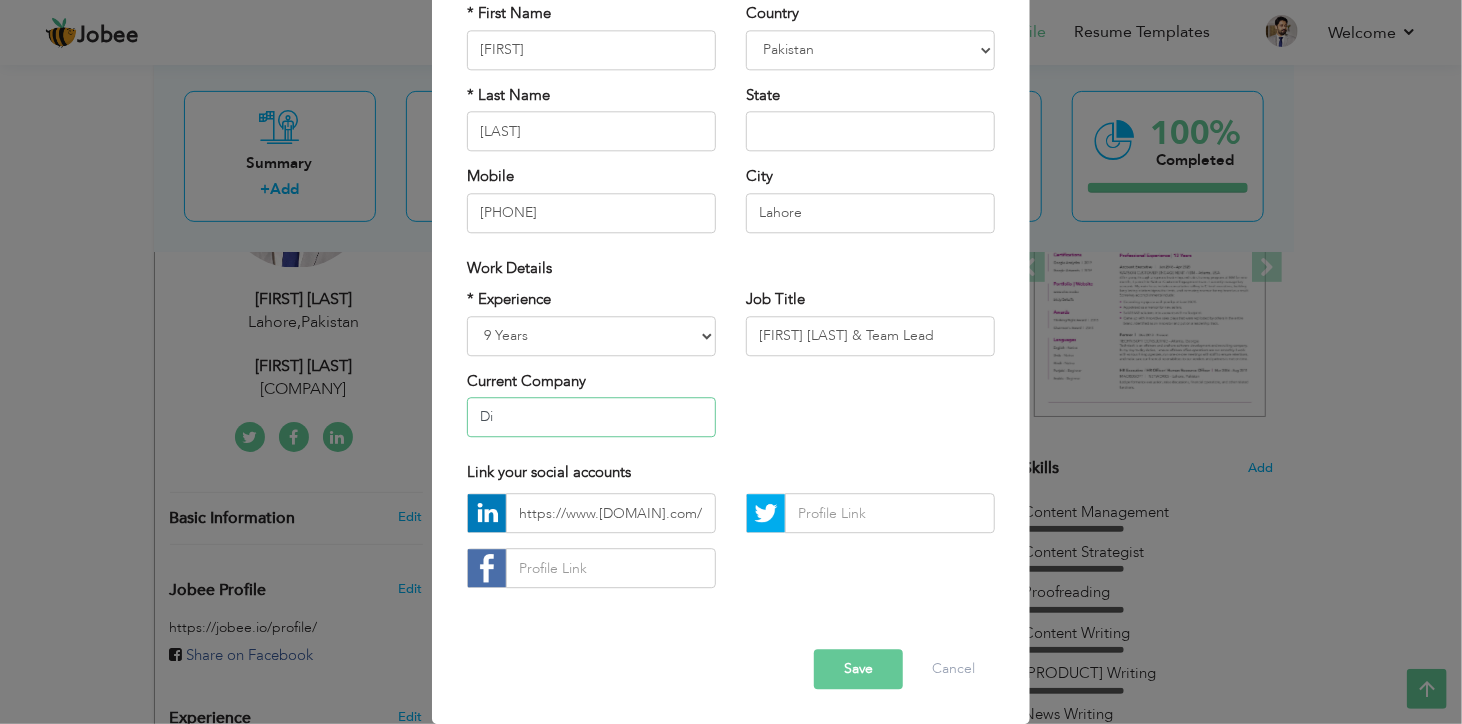 type on "D" 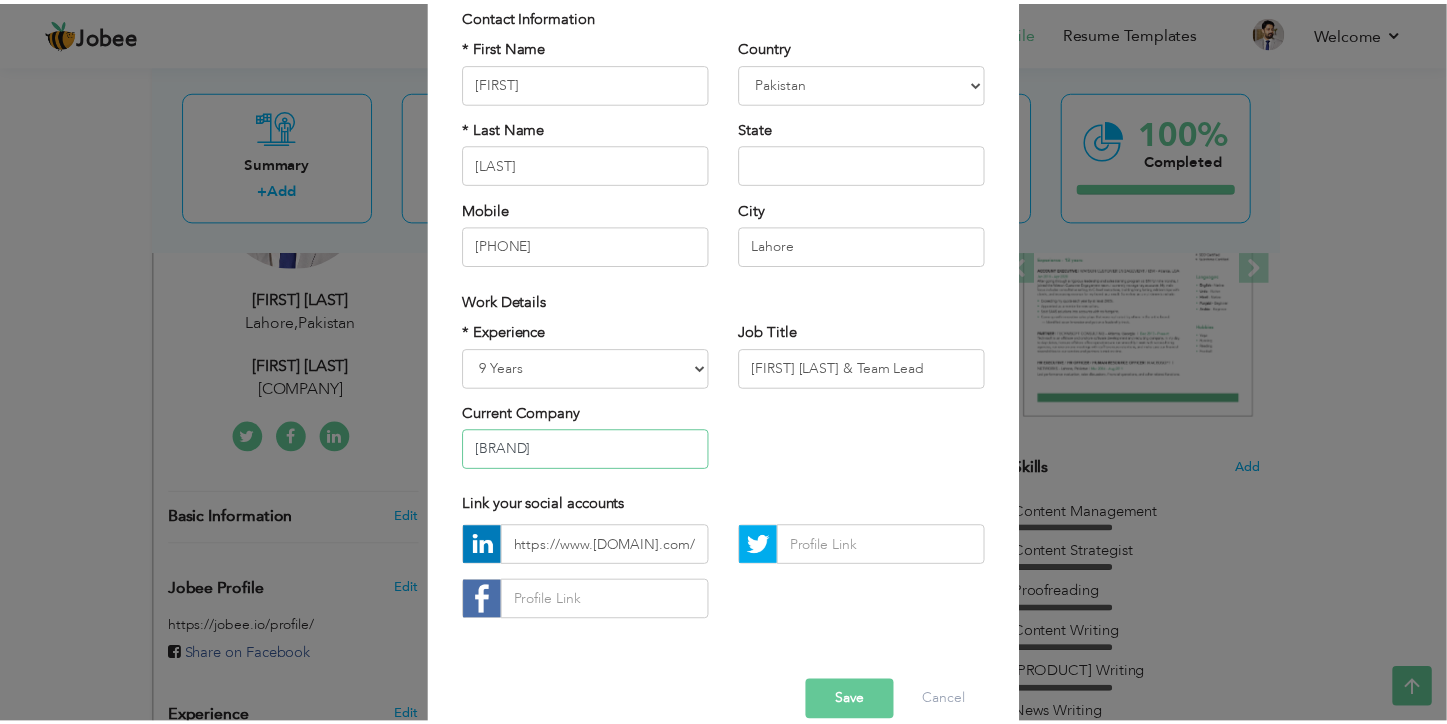 scroll, scrollTop: 152, scrollLeft: 0, axis: vertical 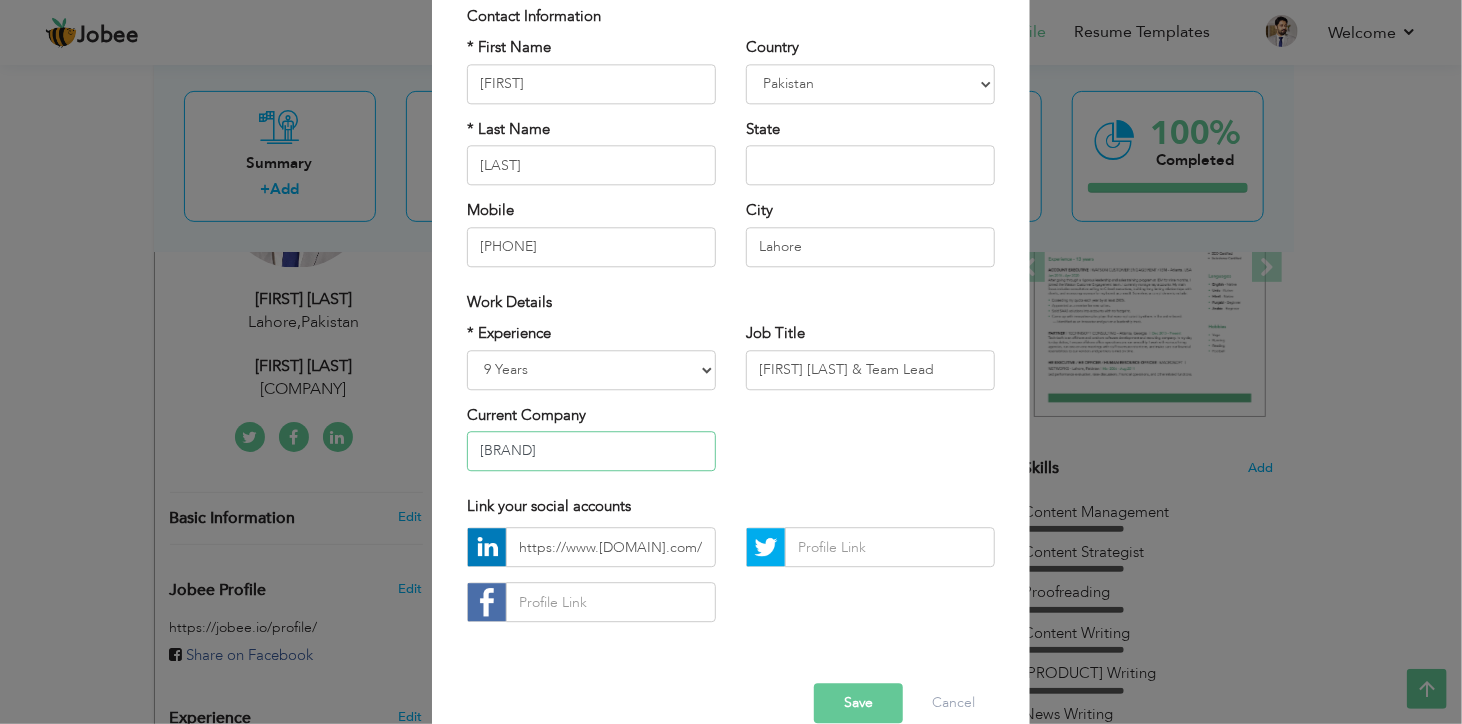 type on "Brand Surge" 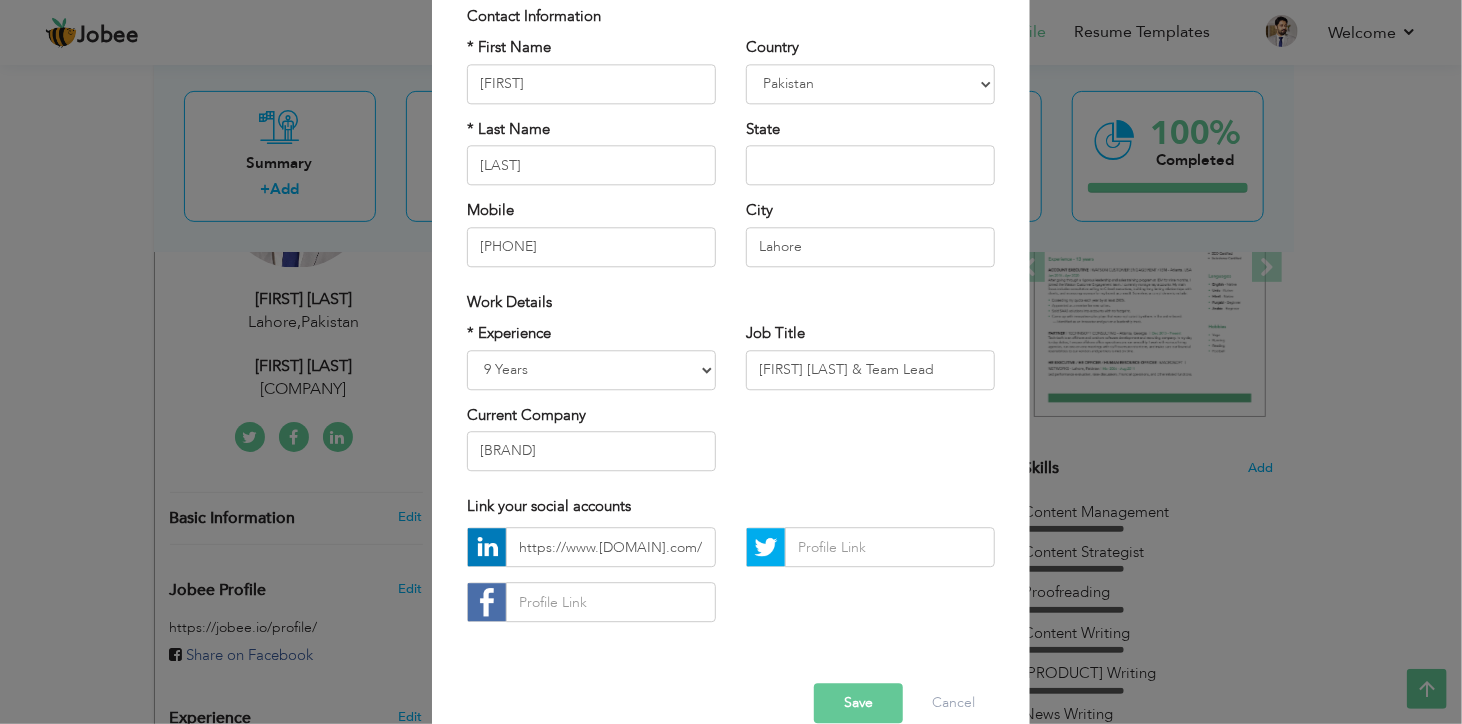 click on "Save" at bounding box center (858, 704) 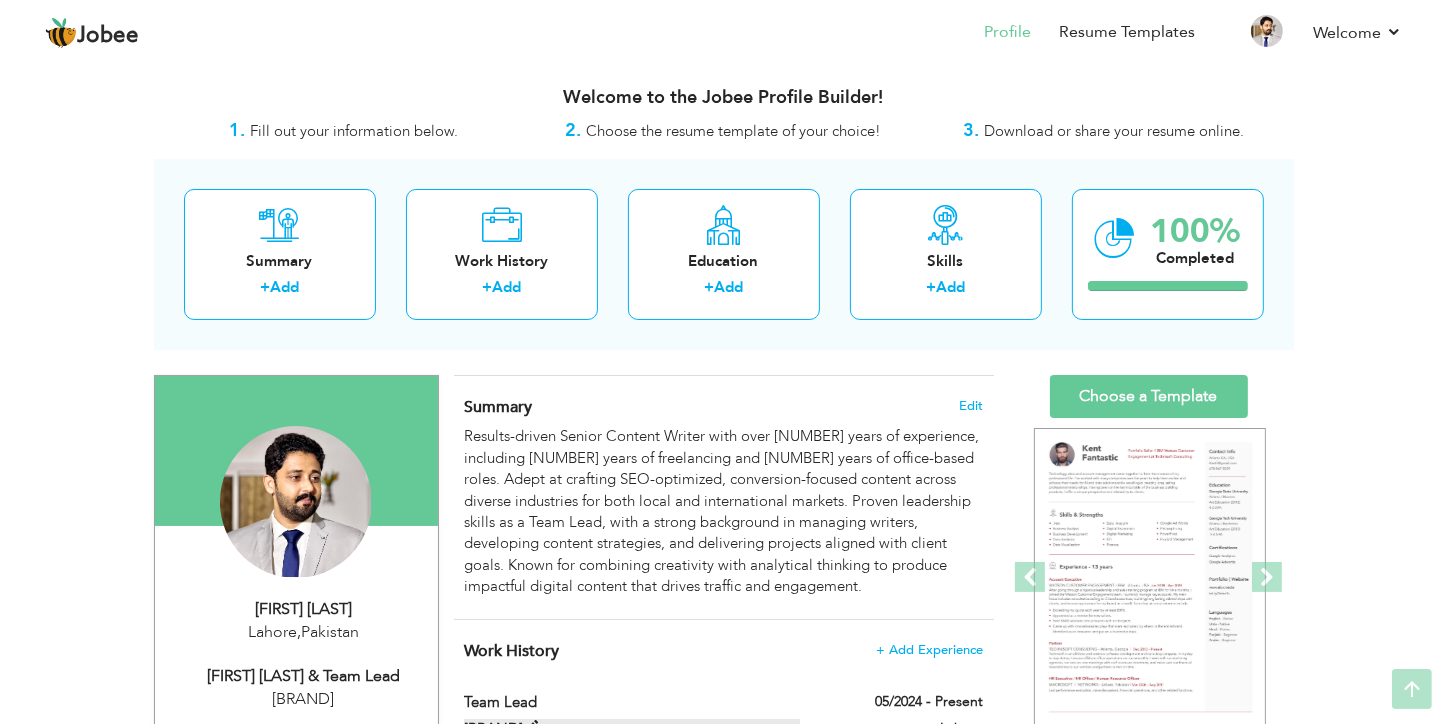 scroll, scrollTop: 0, scrollLeft: 0, axis: both 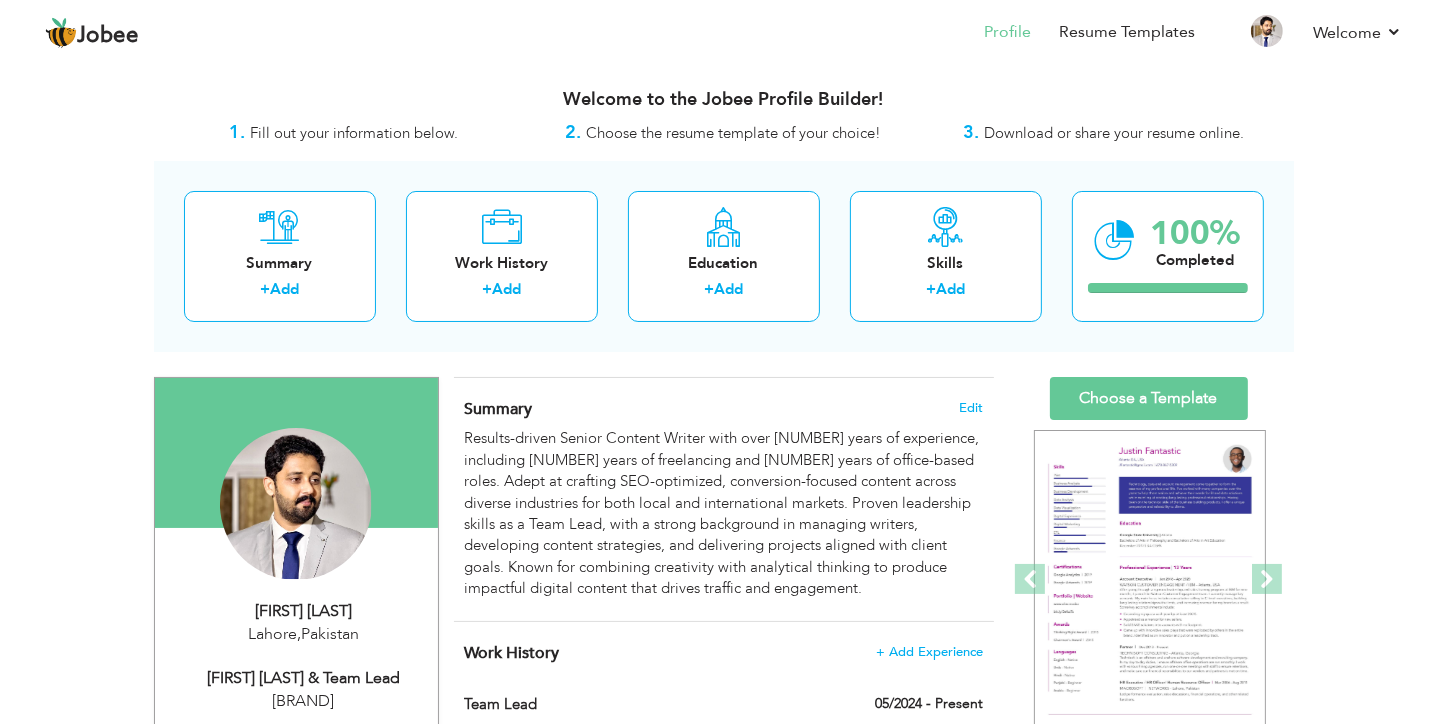 click on "Download or share your resume online." at bounding box center (1114, 133) 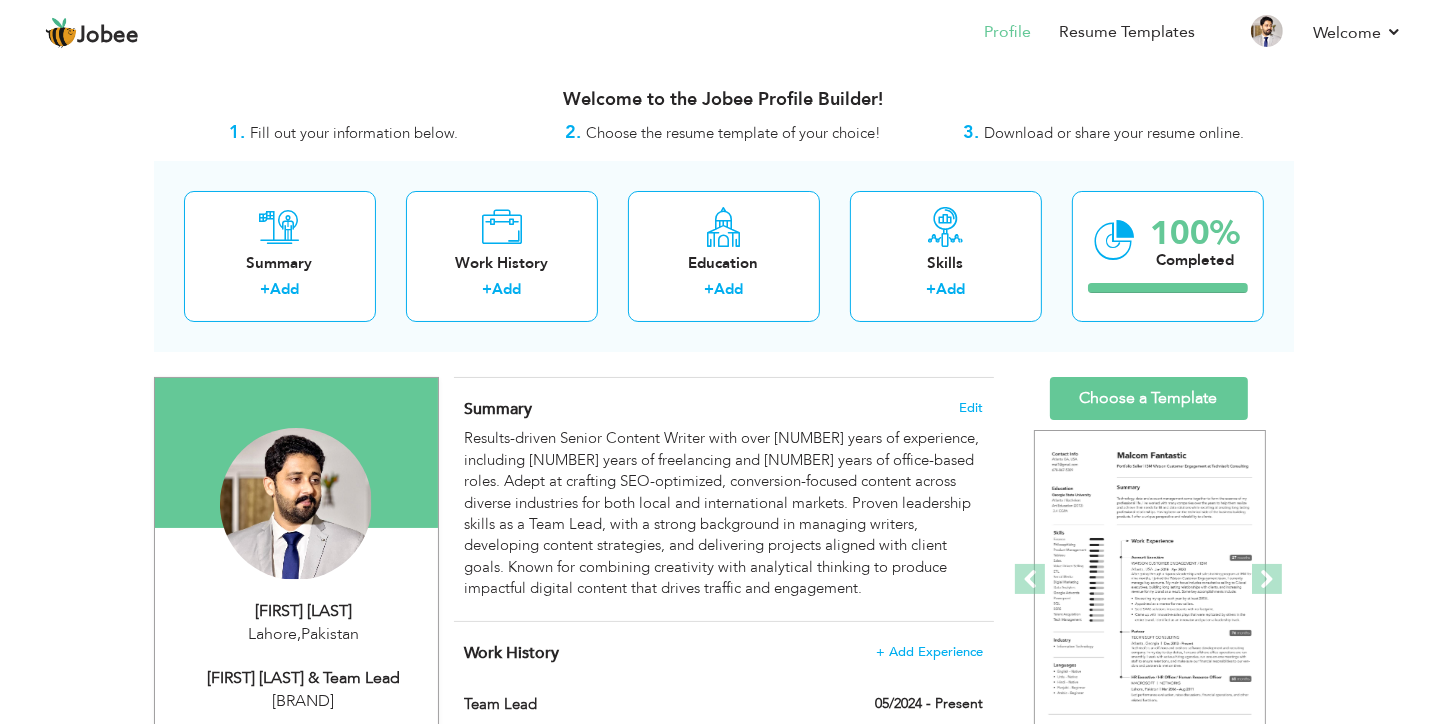 click on "Download or share your resume online." at bounding box center (1114, 133) 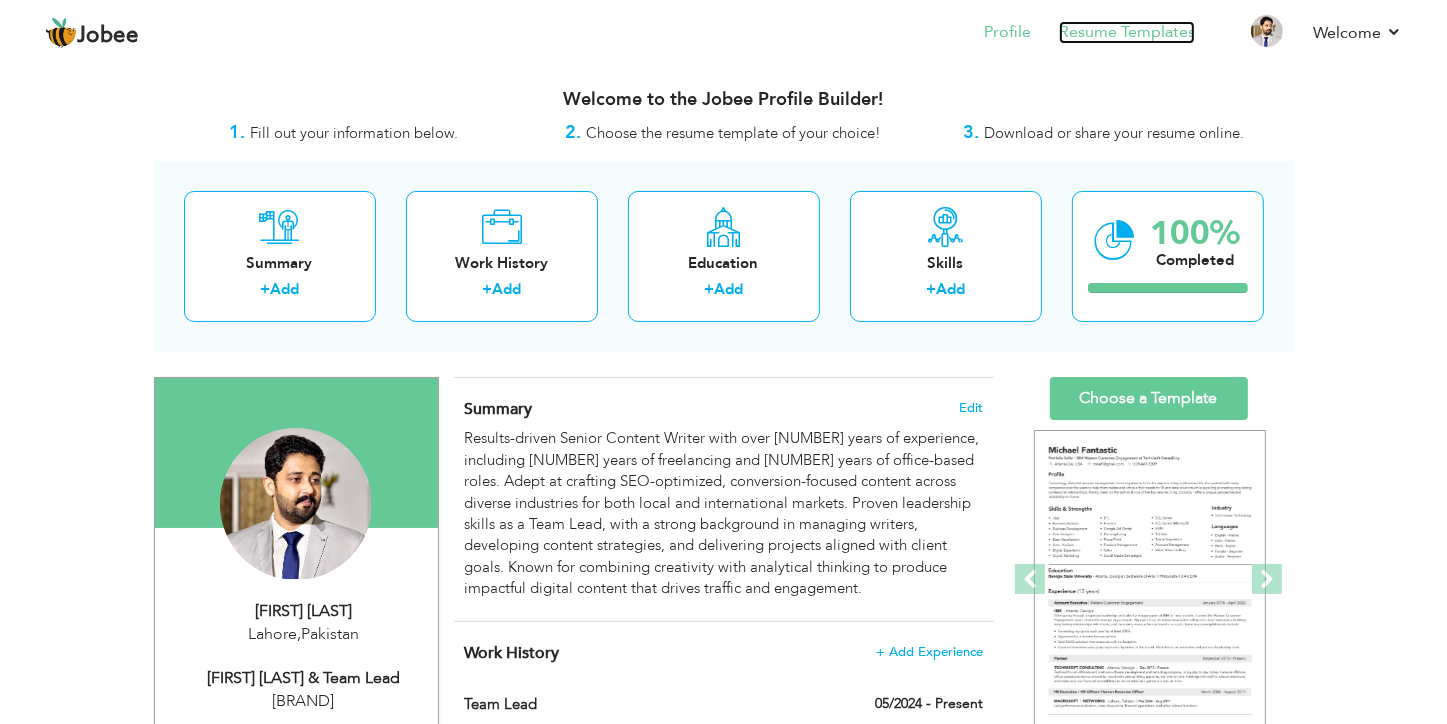 click on "Resume Templates" at bounding box center (1127, 32) 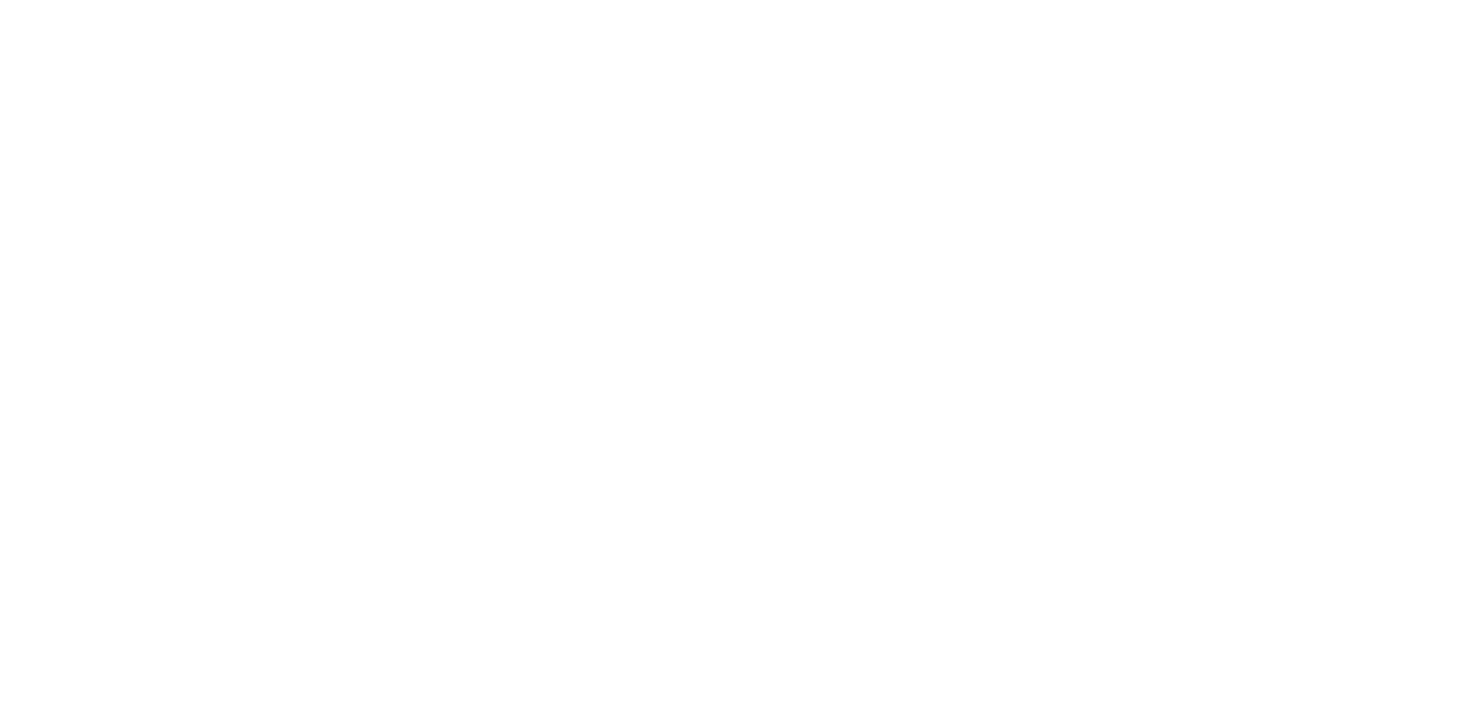 scroll, scrollTop: 0, scrollLeft: 0, axis: both 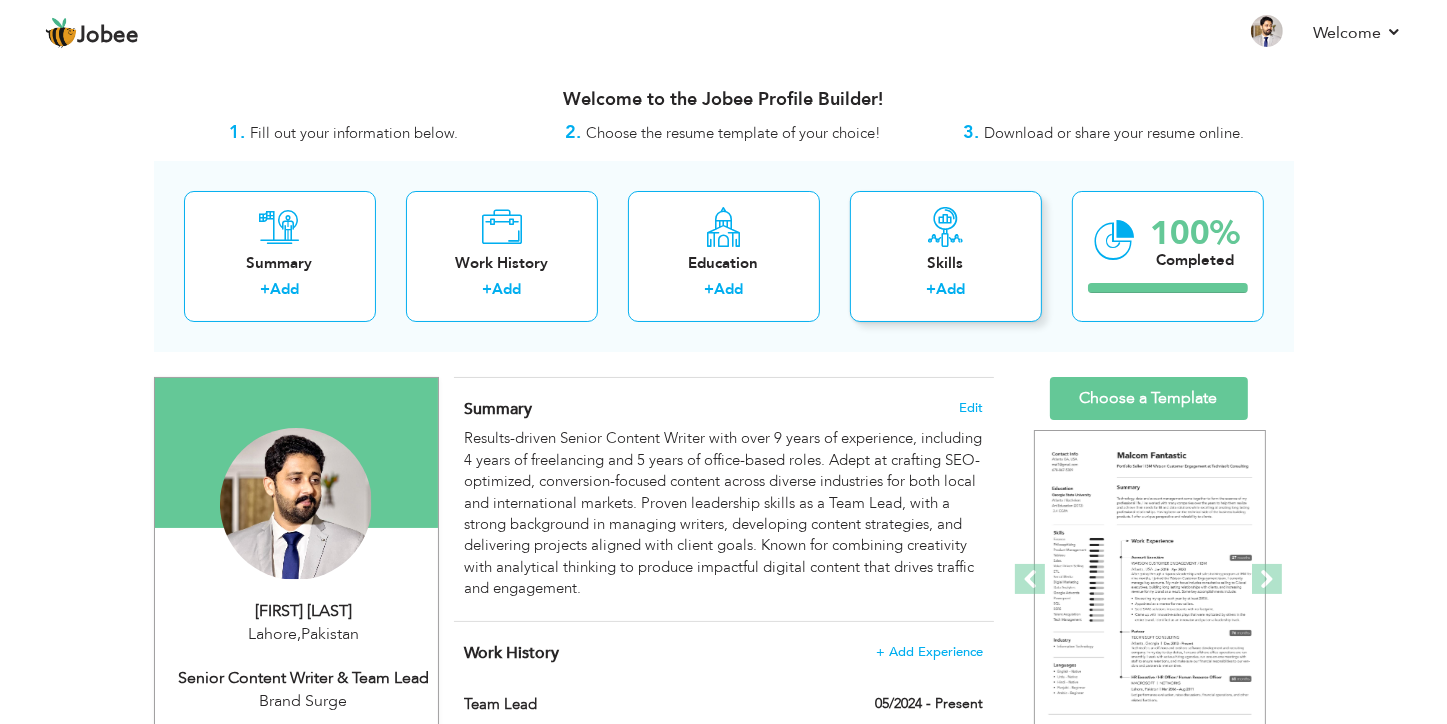 click on "Skills" at bounding box center (946, 263) 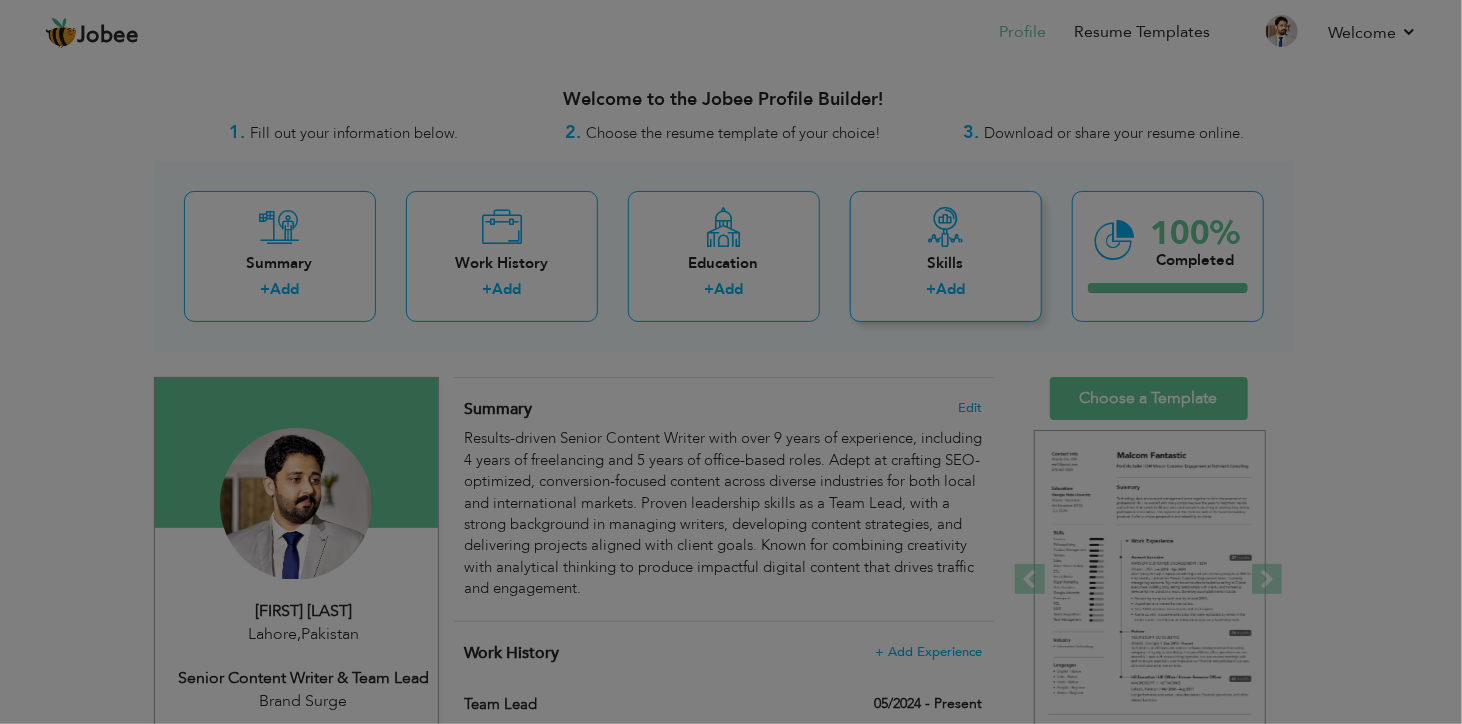 scroll, scrollTop: 0, scrollLeft: 0, axis: both 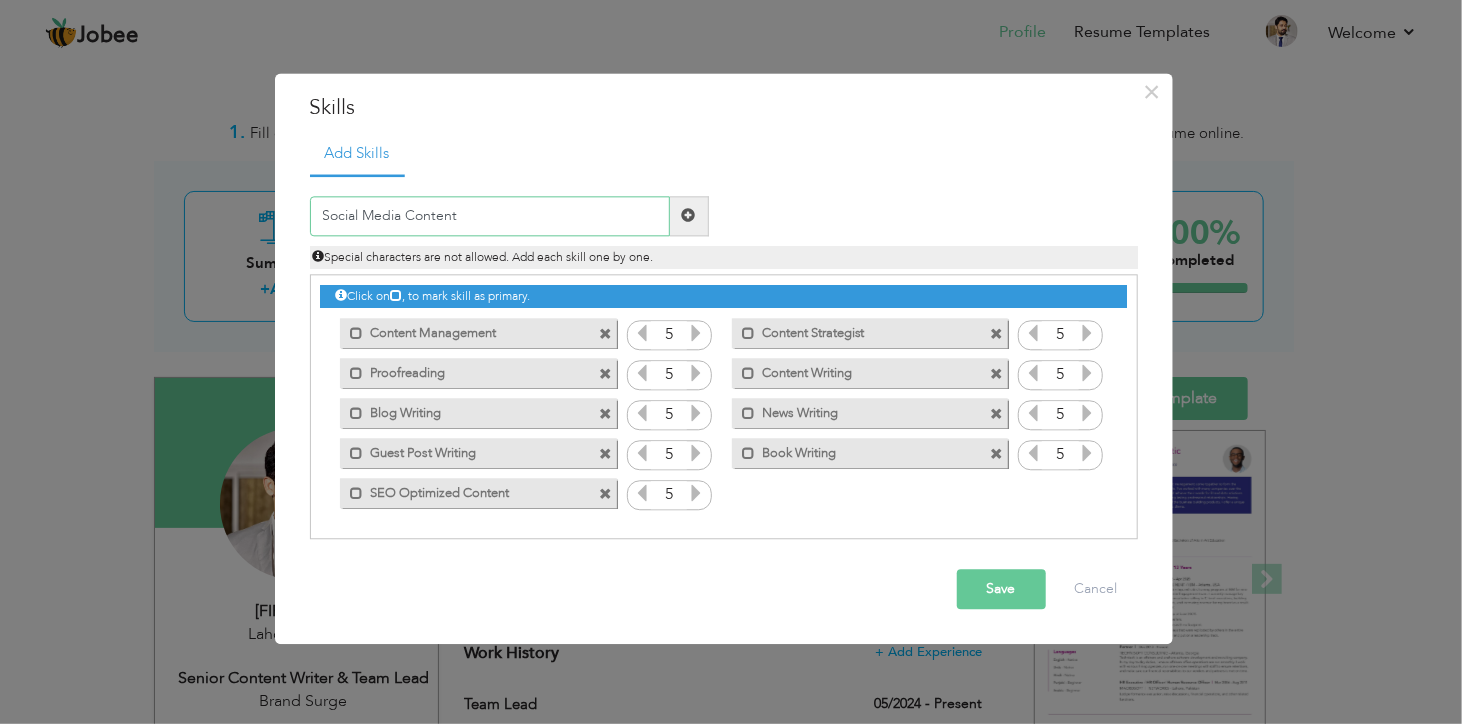 type on "Social Media Content" 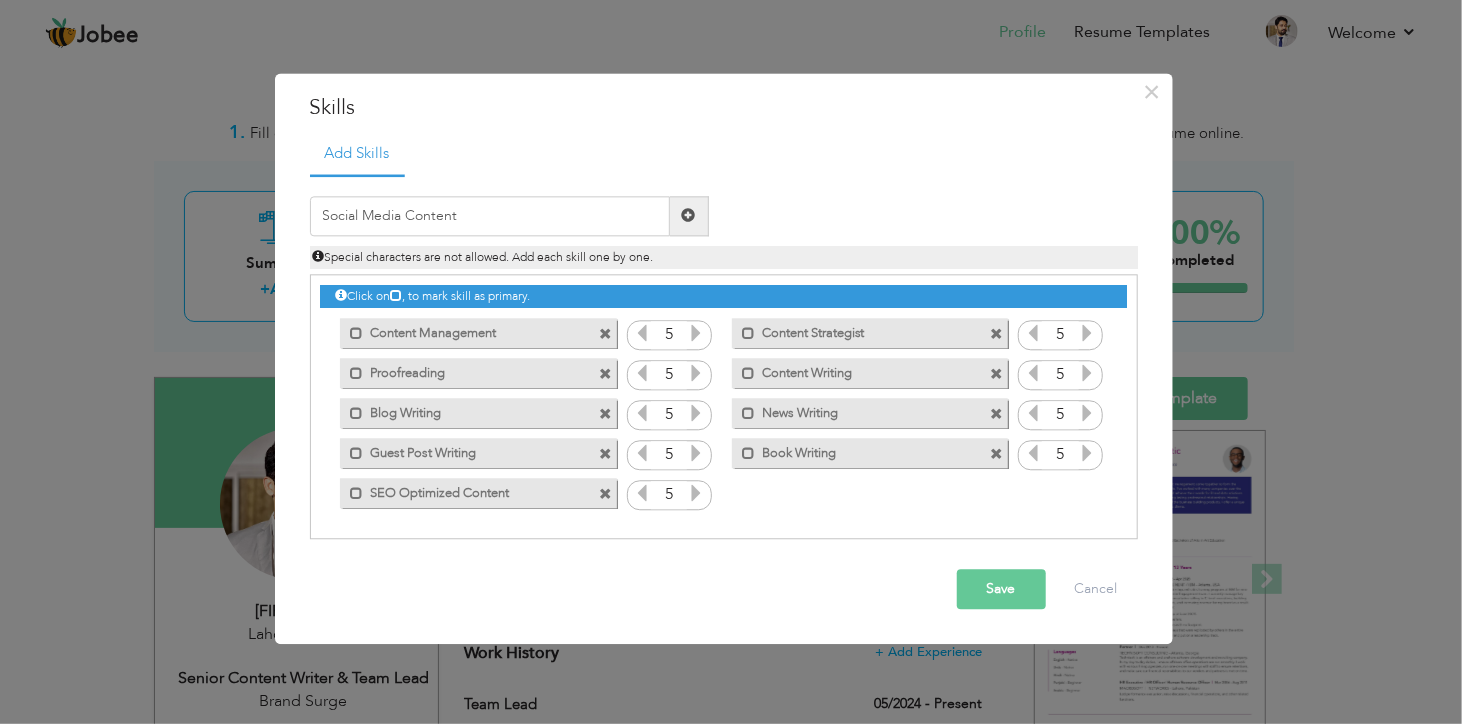 click at bounding box center (689, 216) 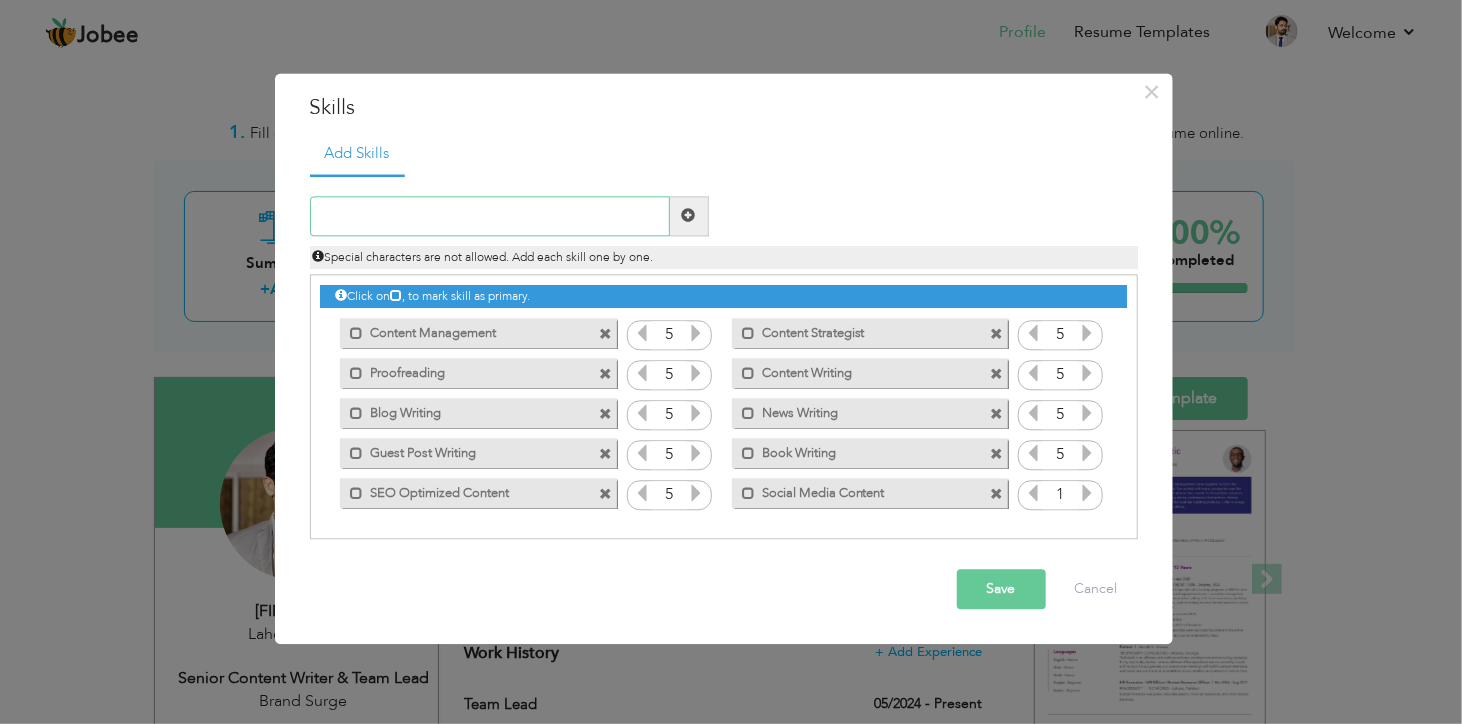 click at bounding box center (490, 216) 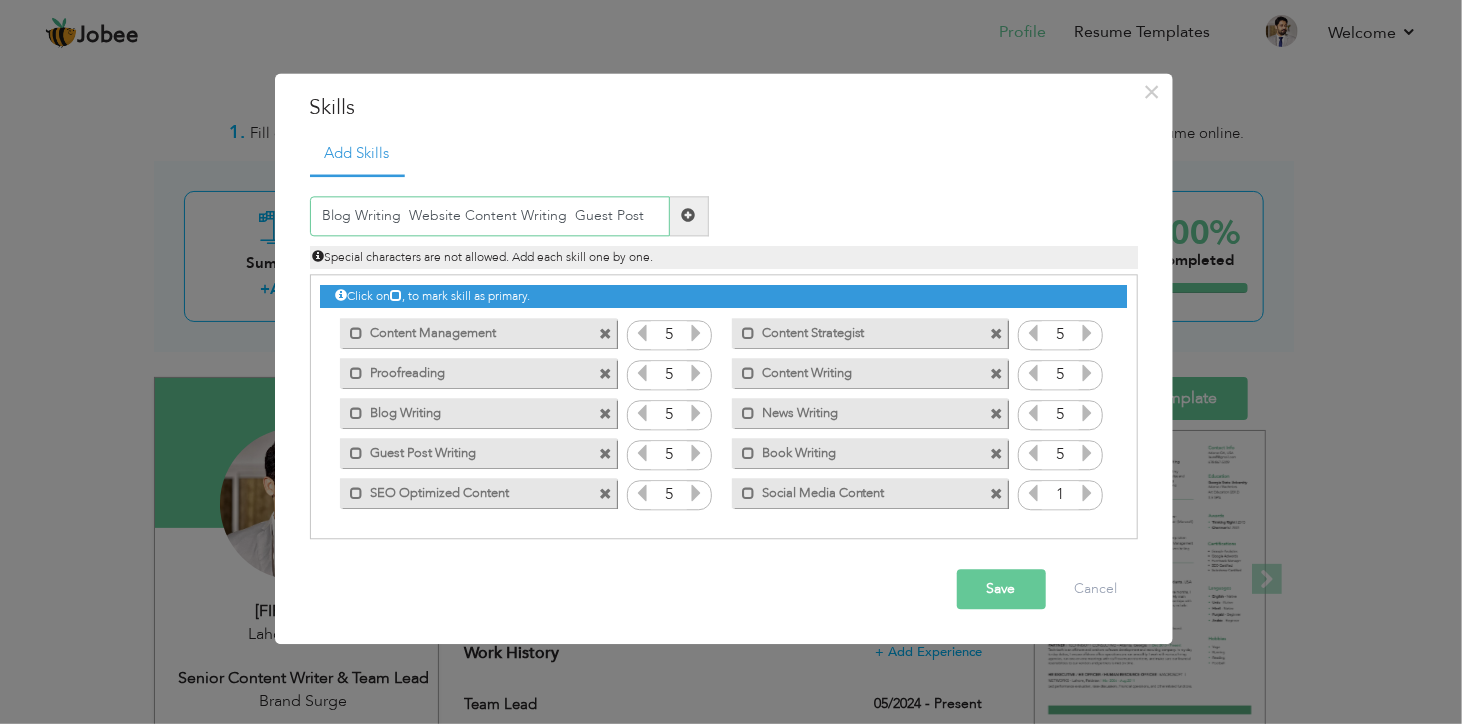 type on "Blog Writing  Website Content Writing  Guest Post" 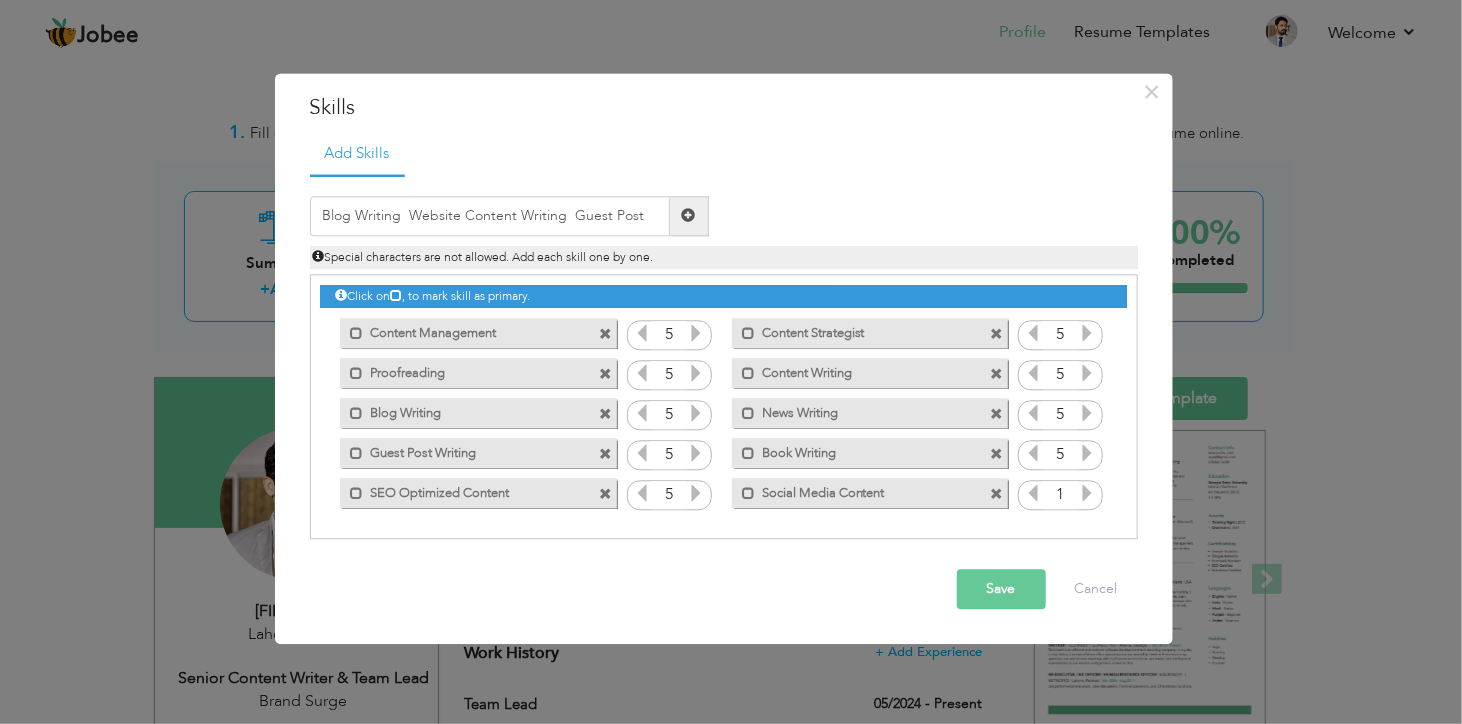 click at bounding box center [689, 216] 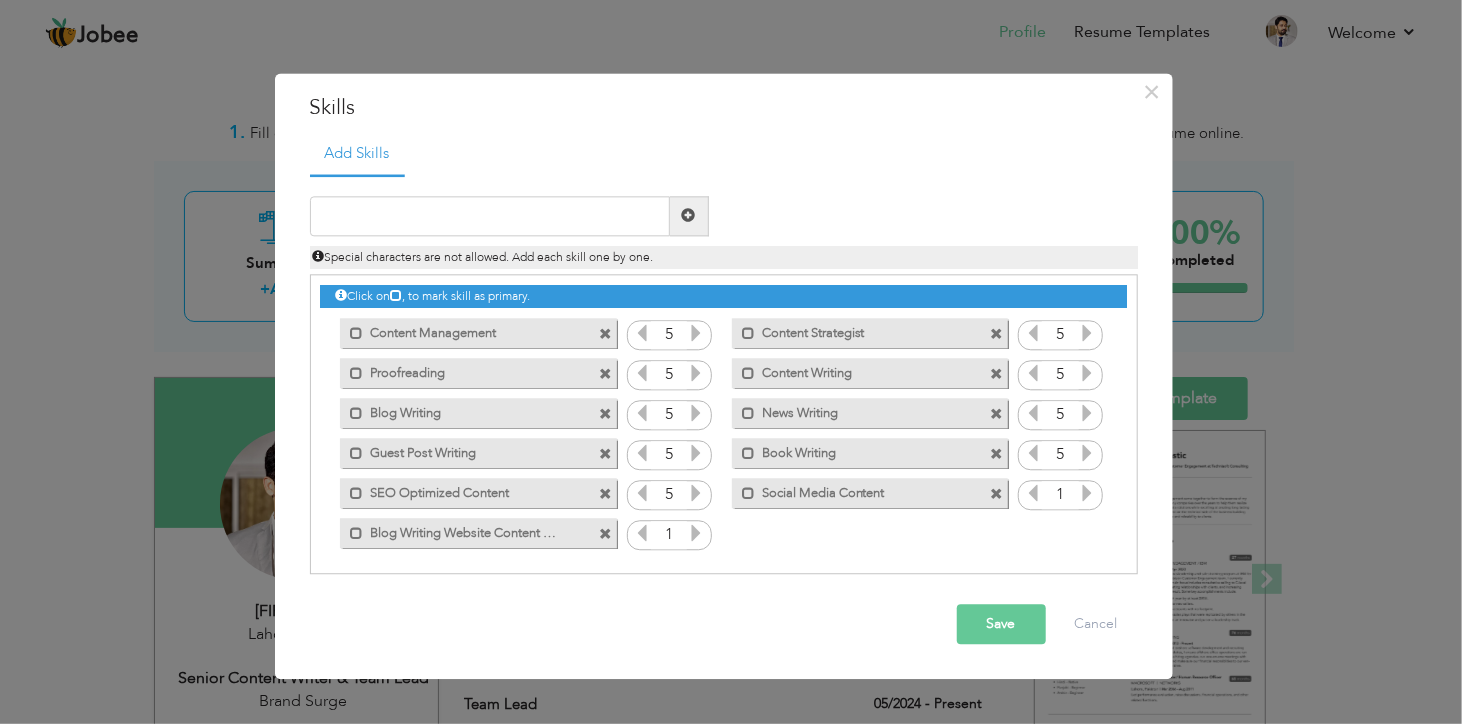 click at bounding box center [605, 535] 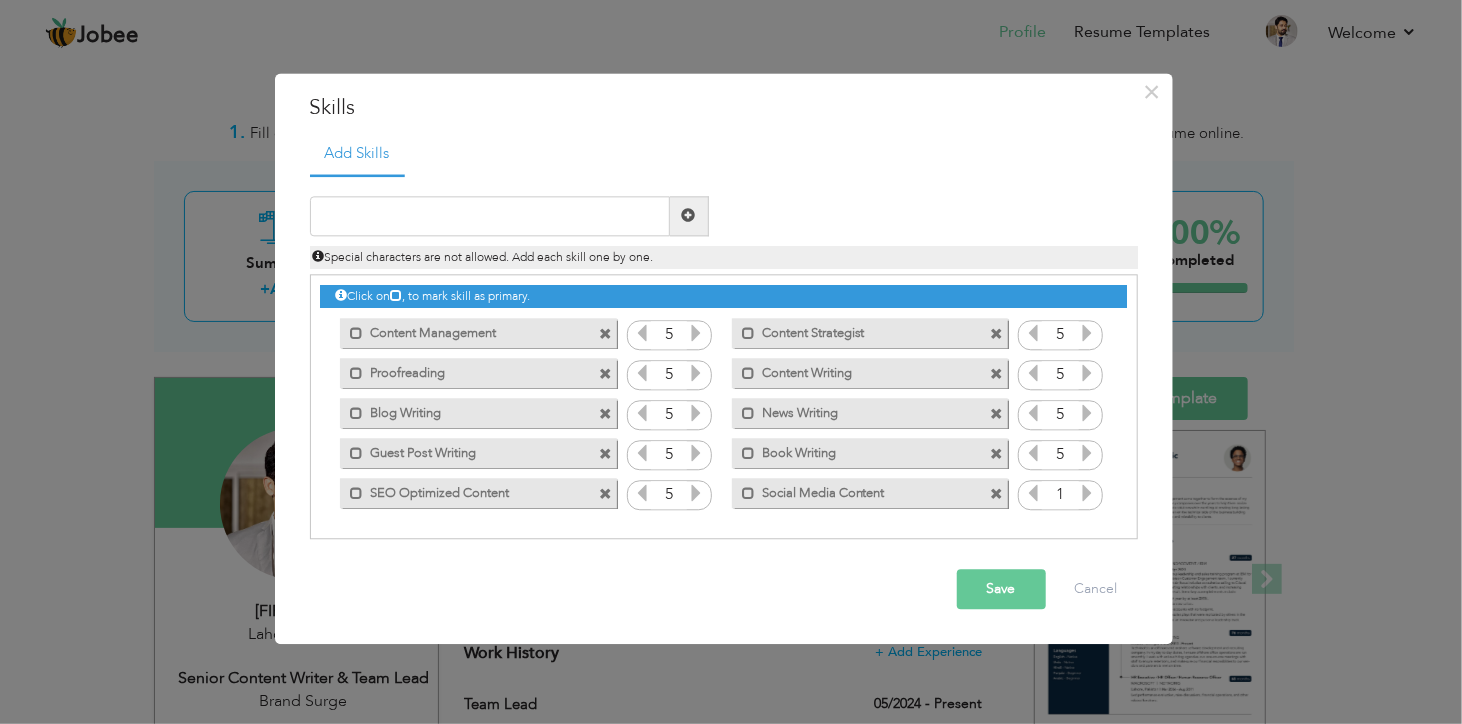 click at bounding box center [1088, 493] 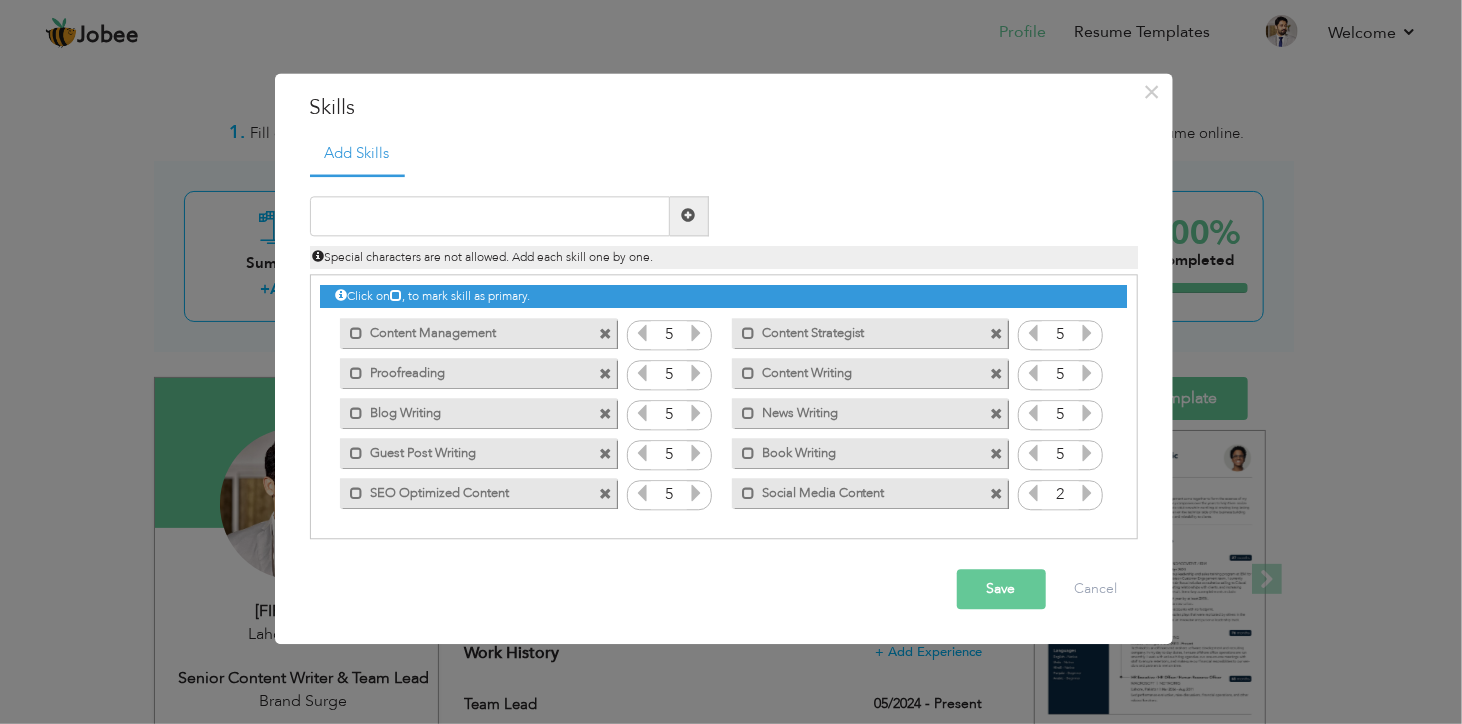 click at bounding box center (1088, 493) 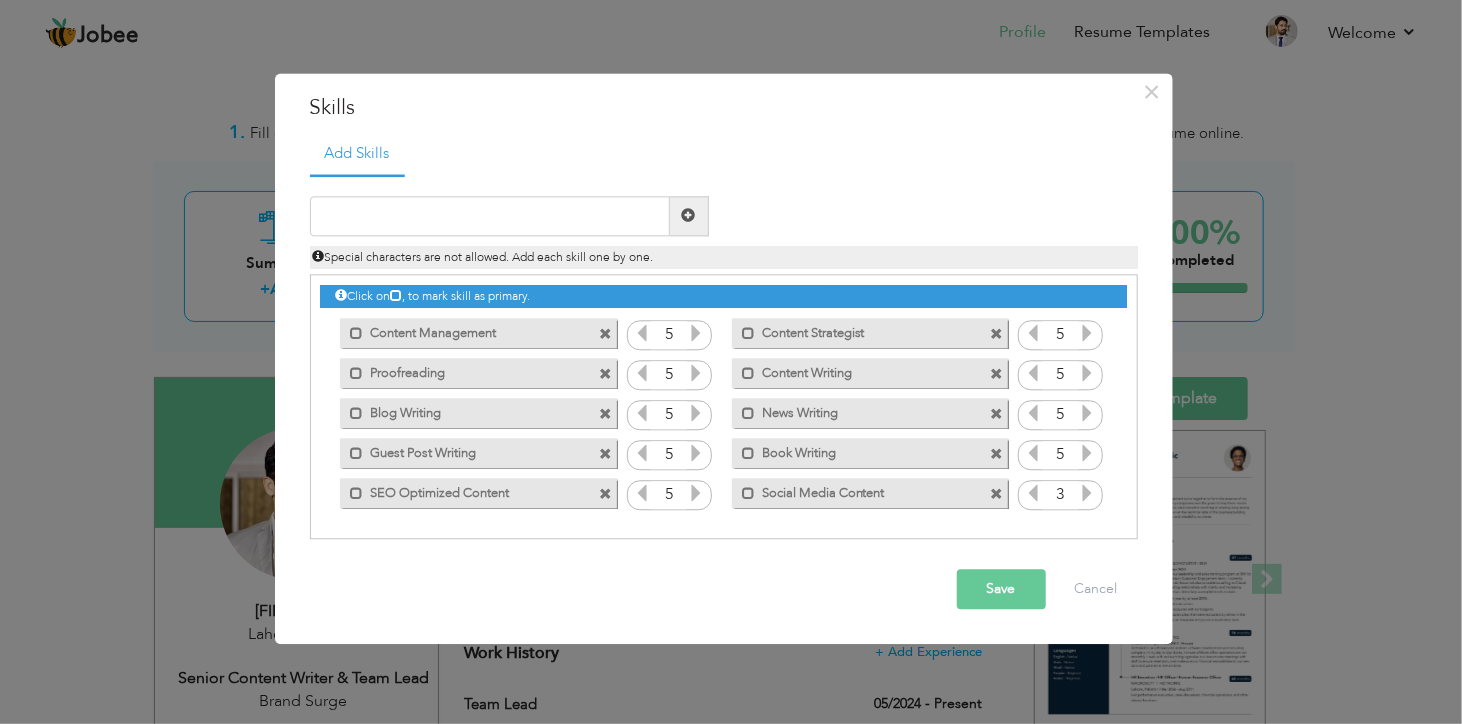 click at bounding box center [1088, 493] 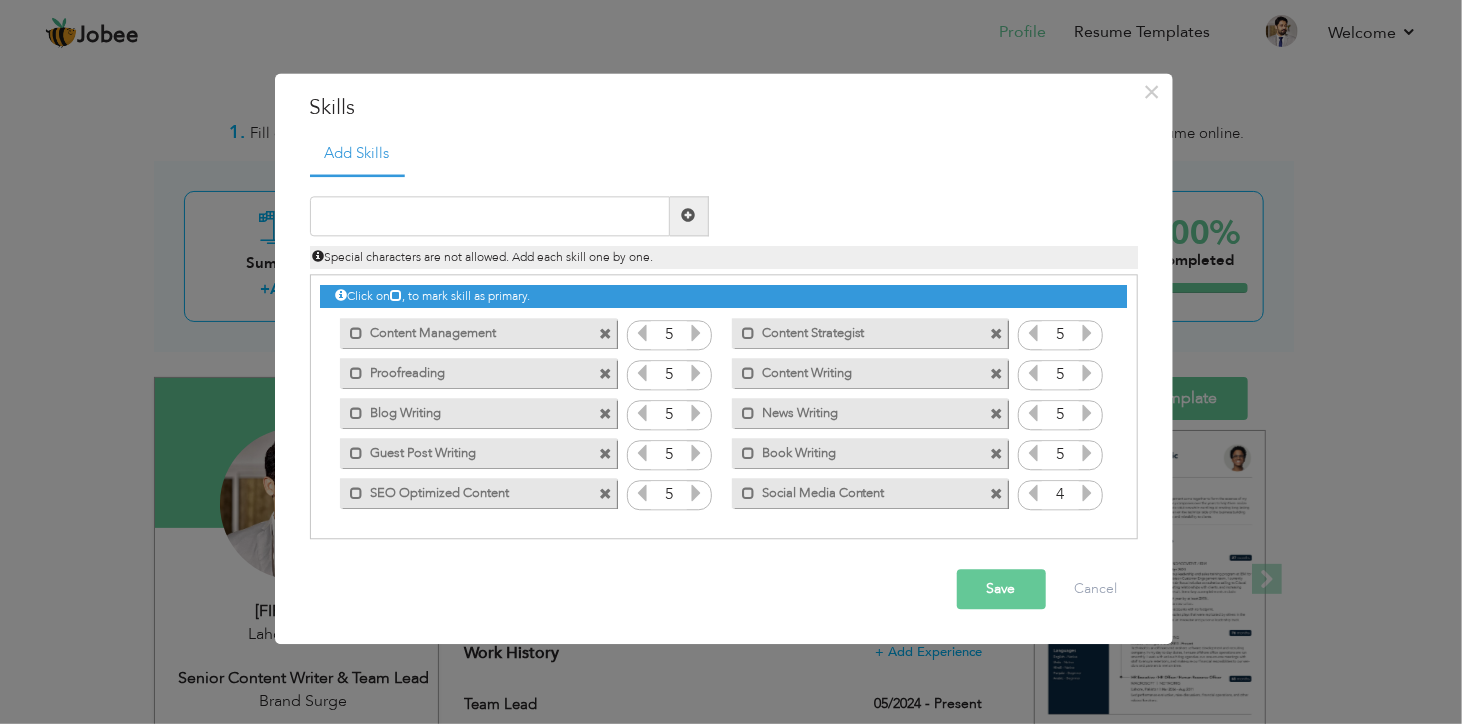 click at bounding box center [1088, 493] 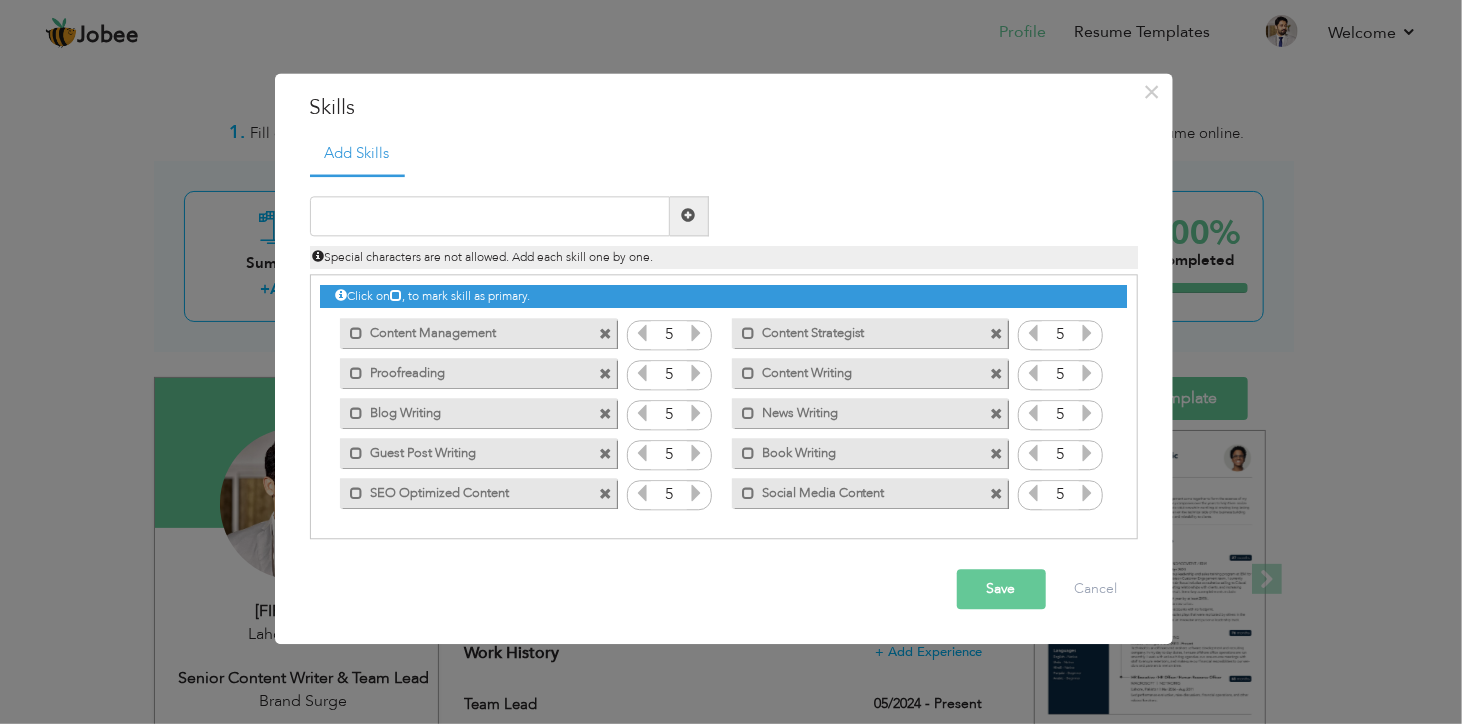 click at bounding box center [1088, 493] 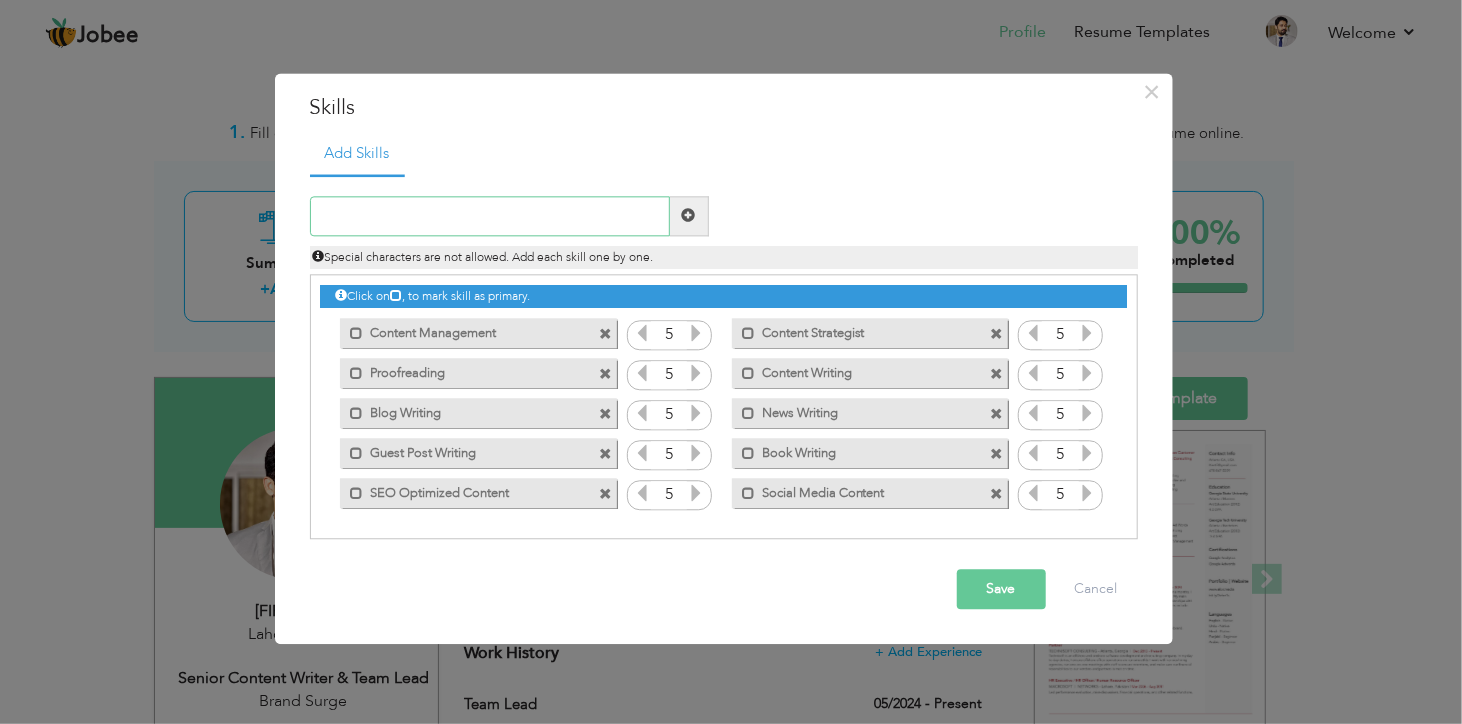 click at bounding box center [490, 216] 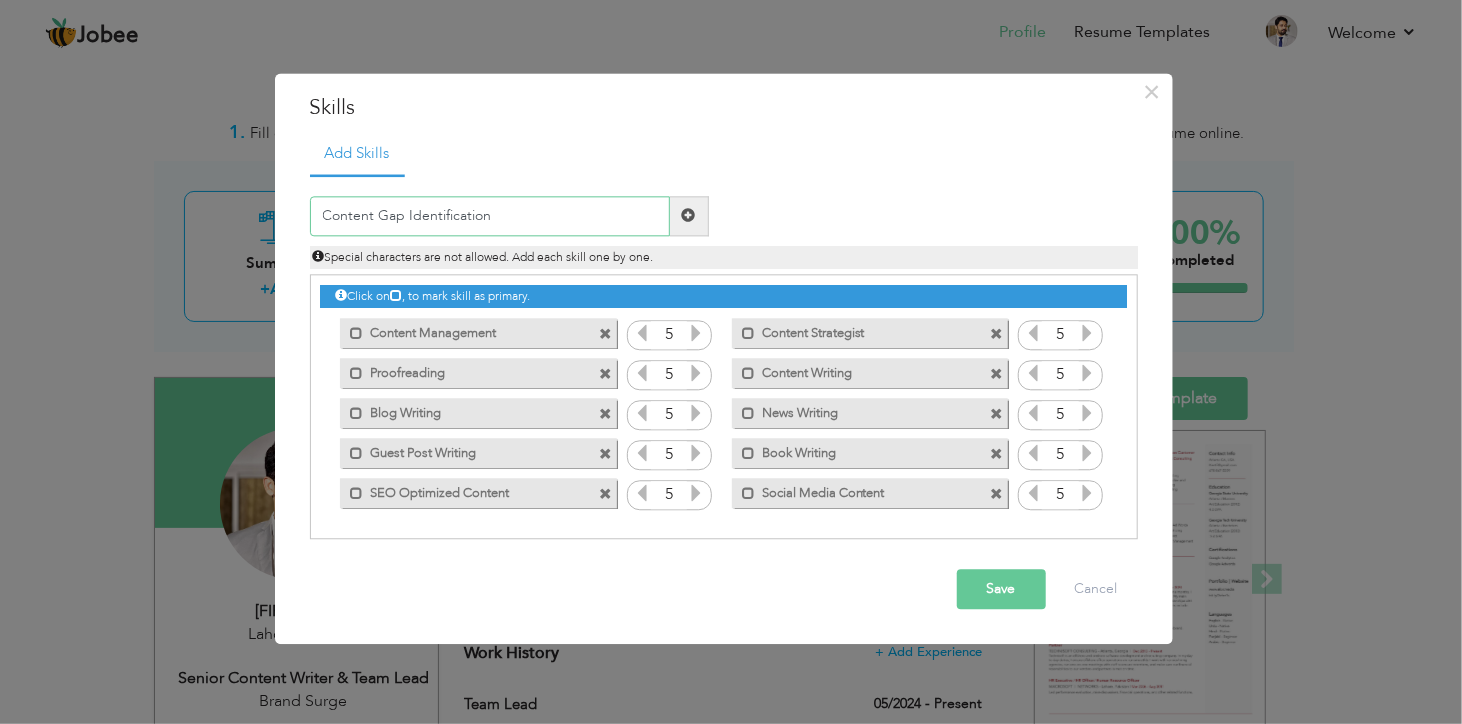 type on "Content Gap Identification" 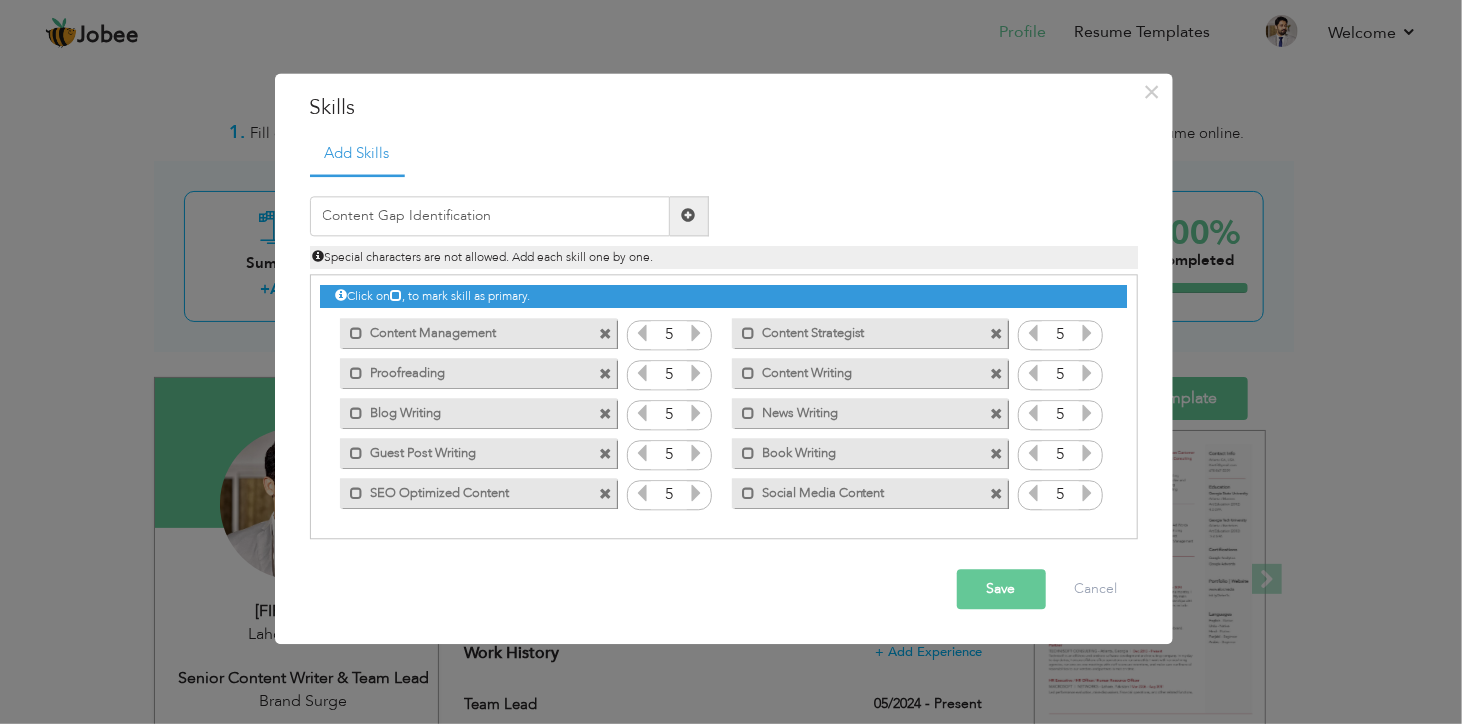 click at bounding box center [689, 216] 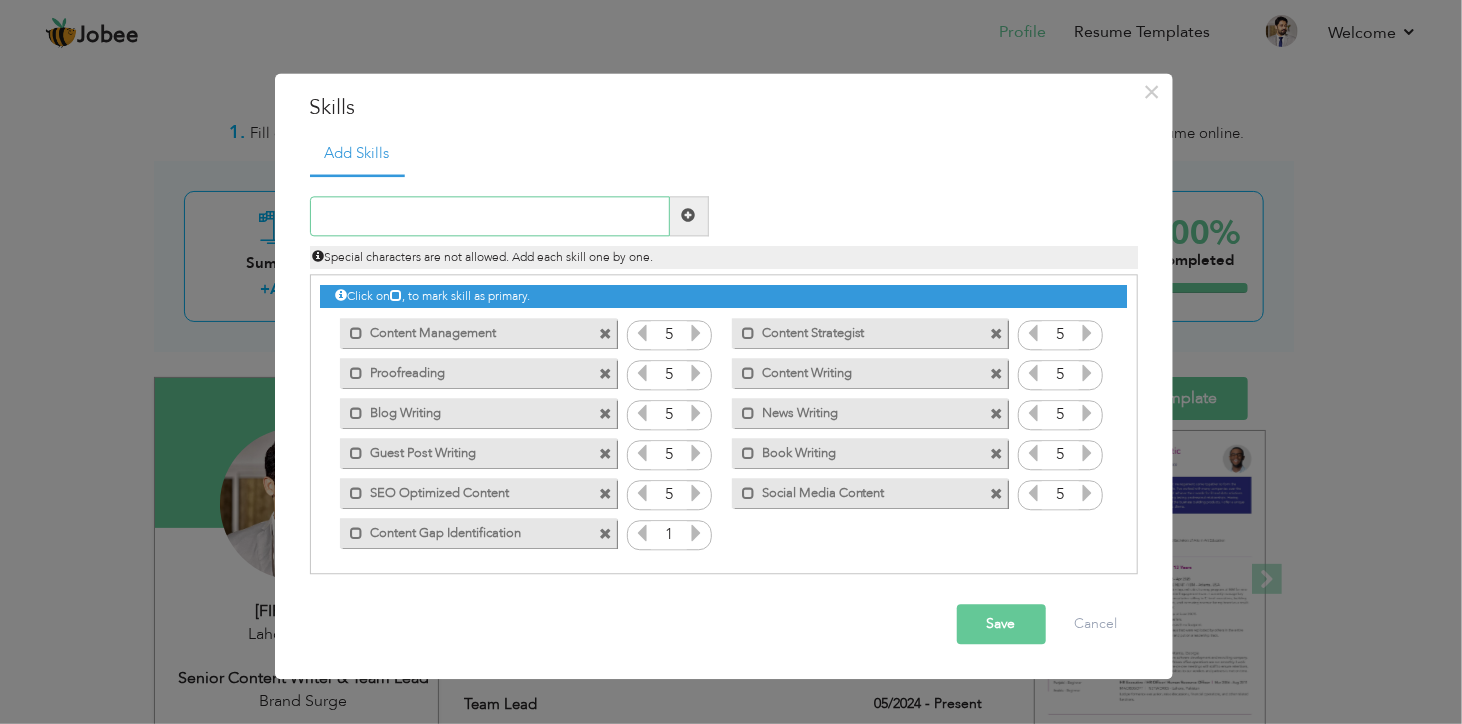 click at bounding box center (490, 216) 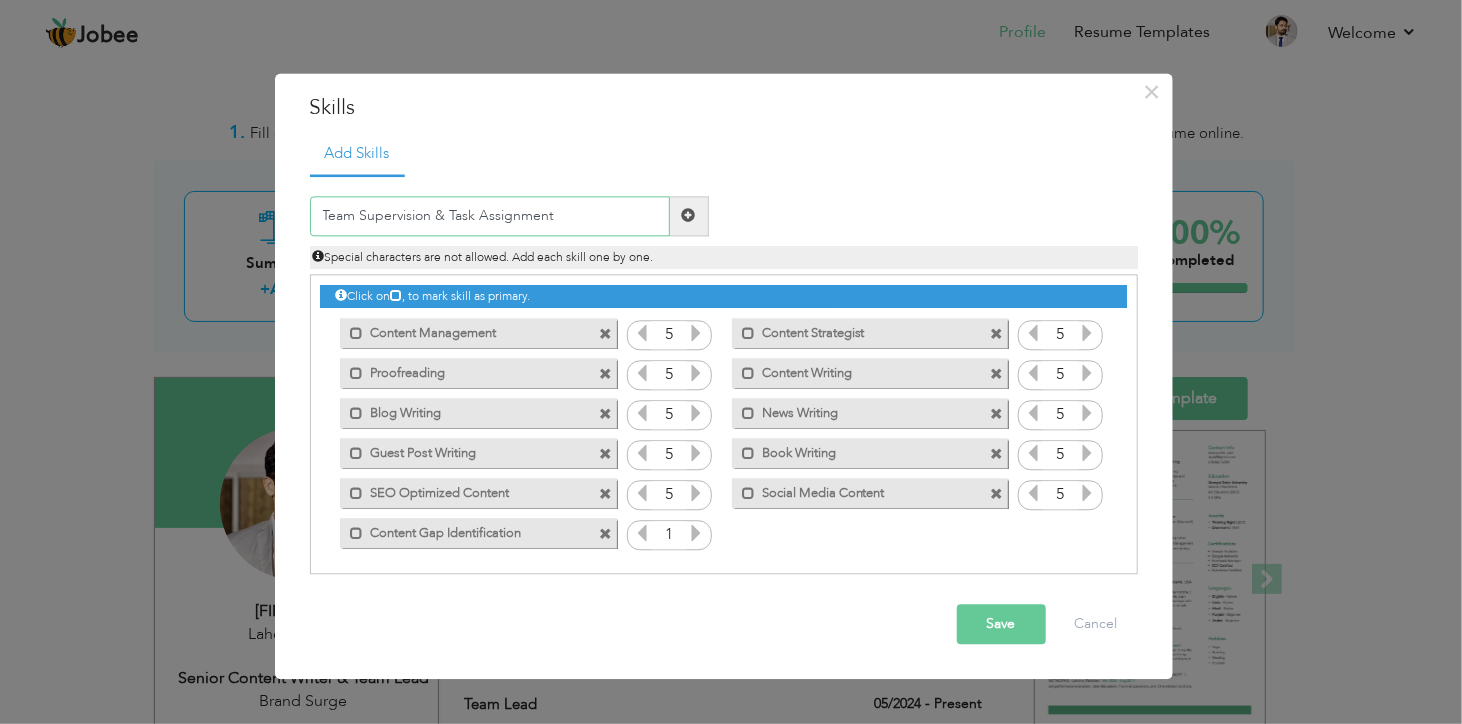 type on "Team Supervision & Task Assignment" 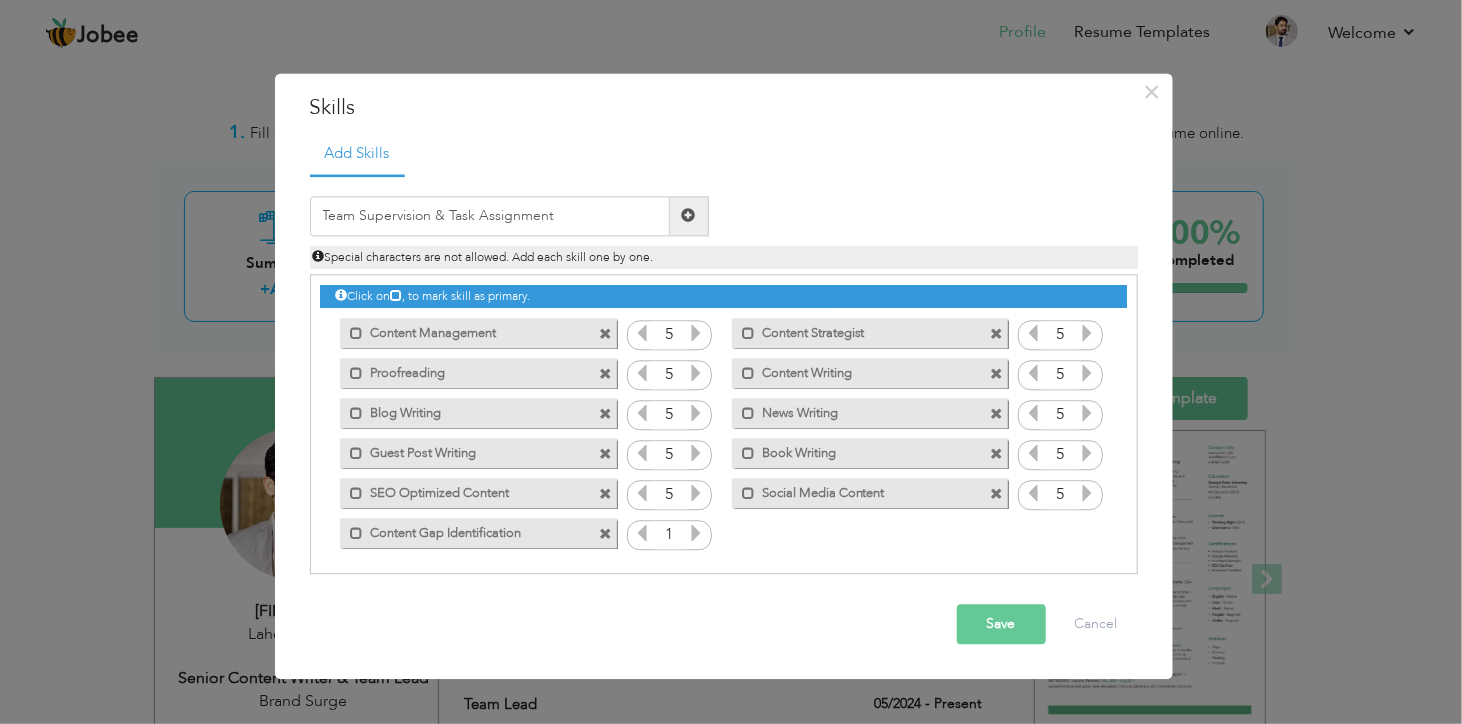 click at bounding box center (689, 216) 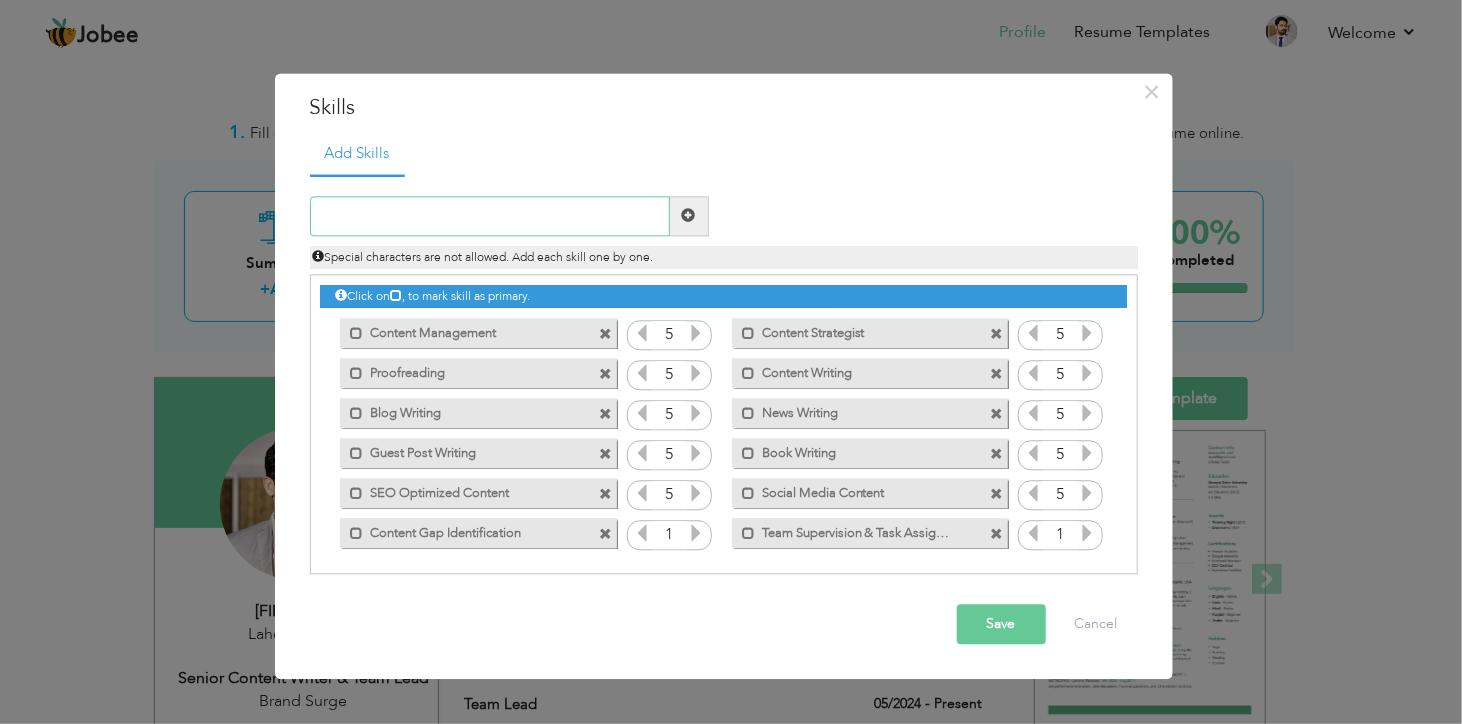 click at bounding box center [490, 216] 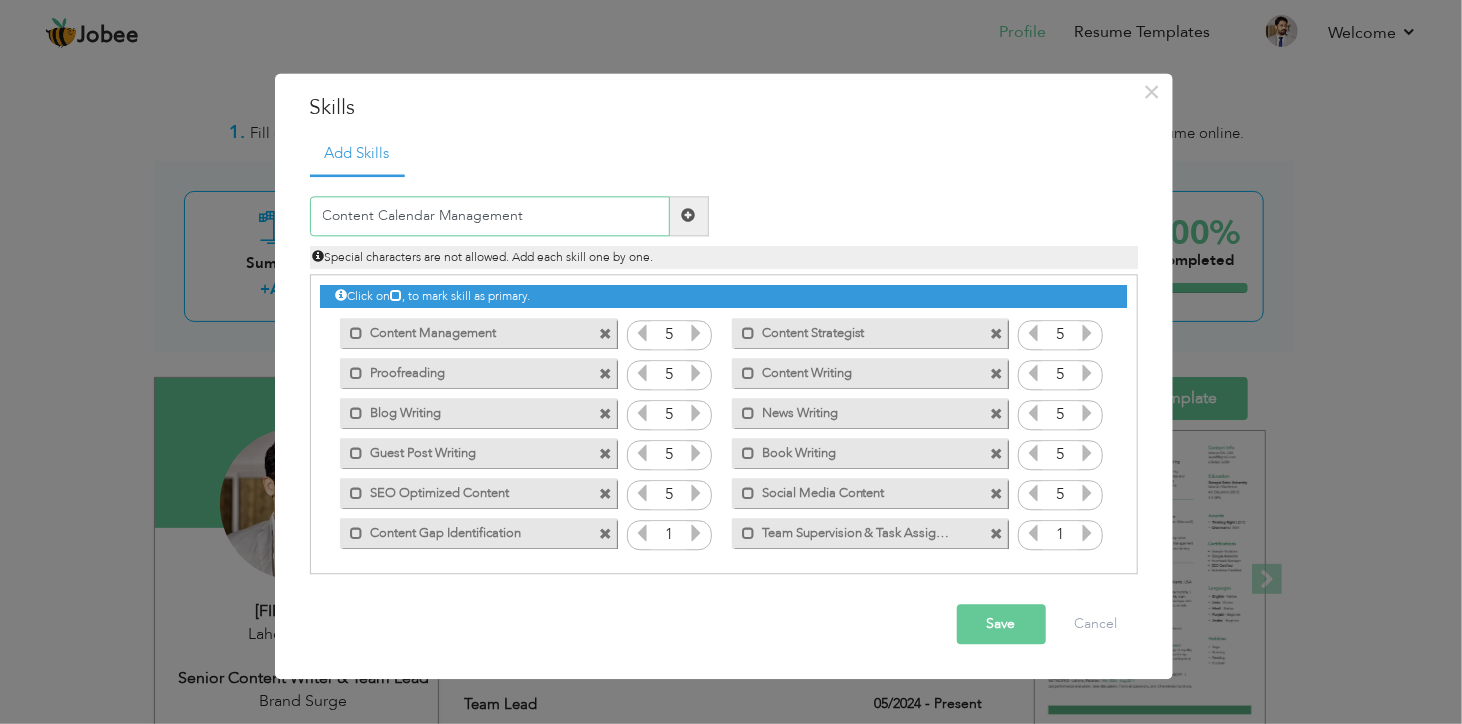 type on "Content Calendar Management" 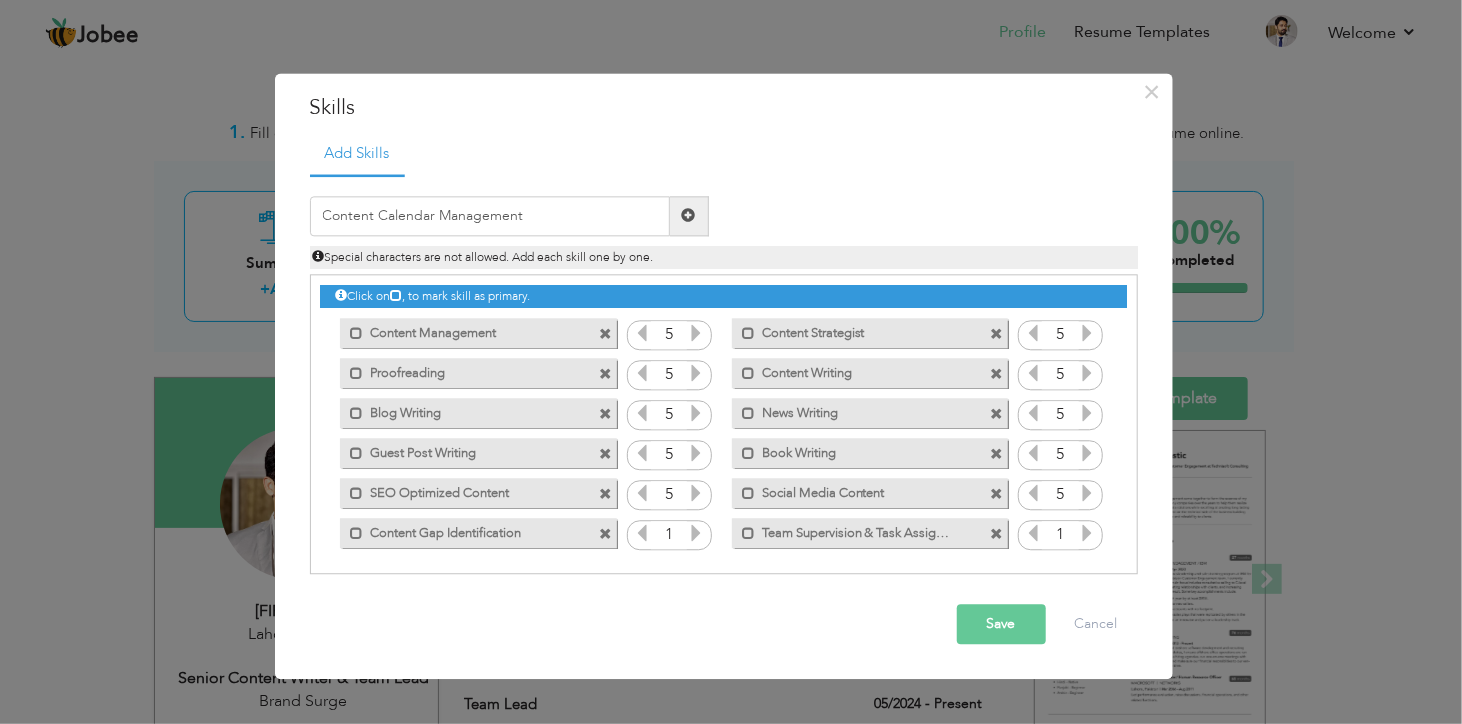 click on "Save" at bounding box center (1001, 624) 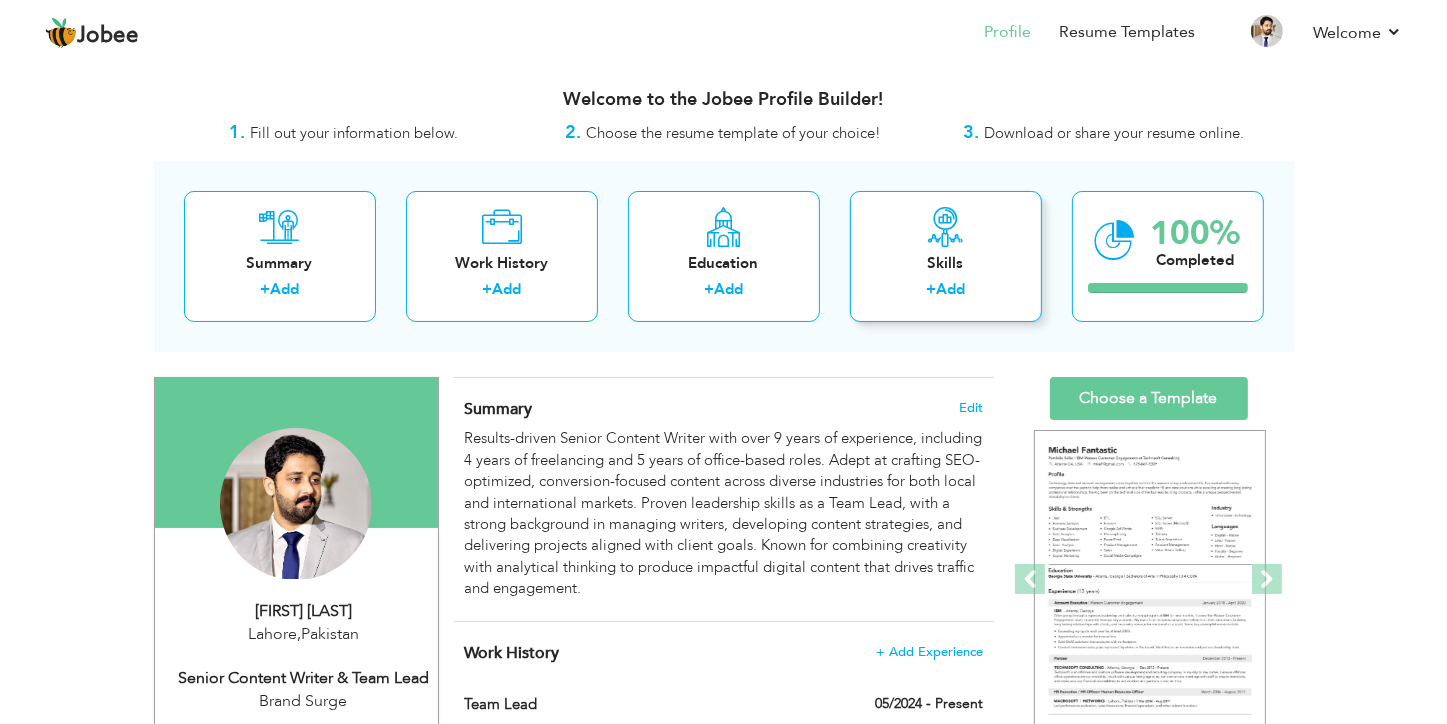 click on "Skills" at bounding box center [946, 263] 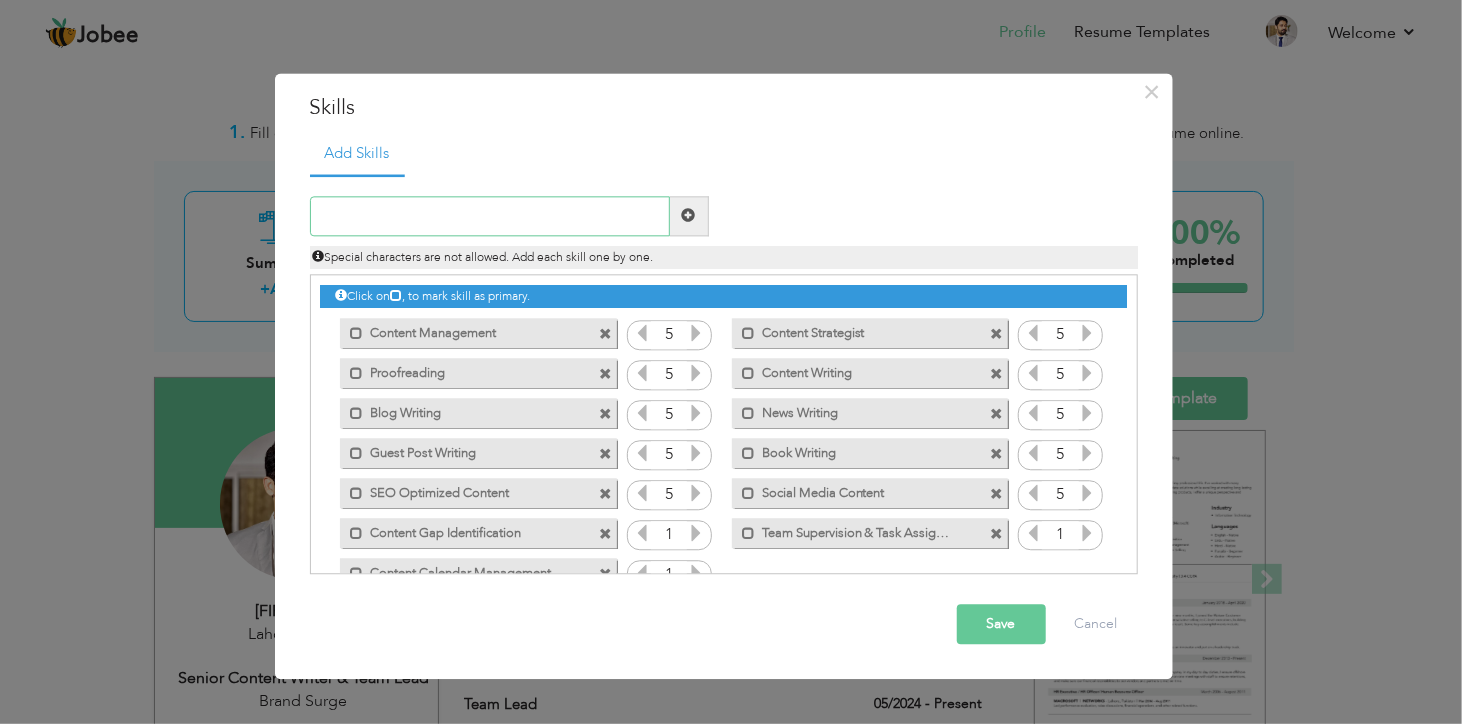 paste on "Competitor Content Analysis" 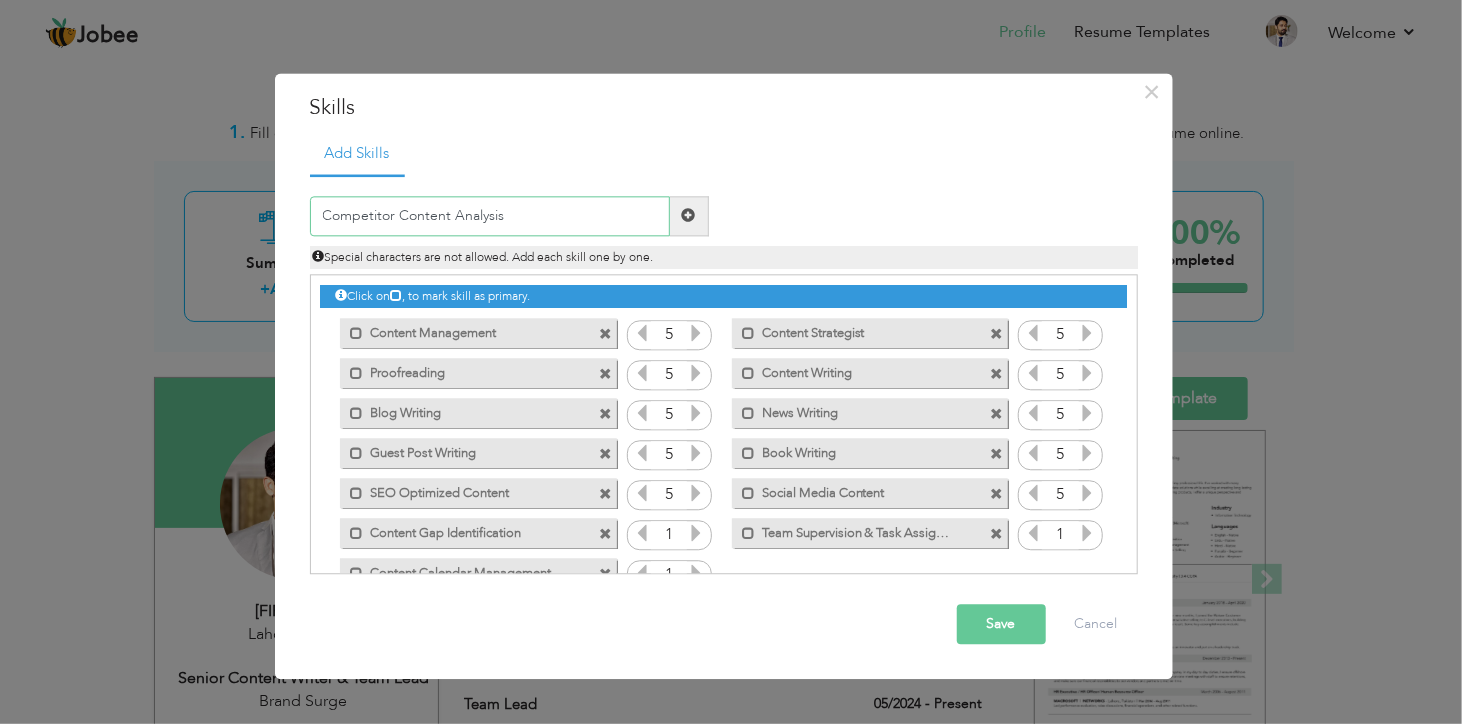type on "Competitor Content Analysis" 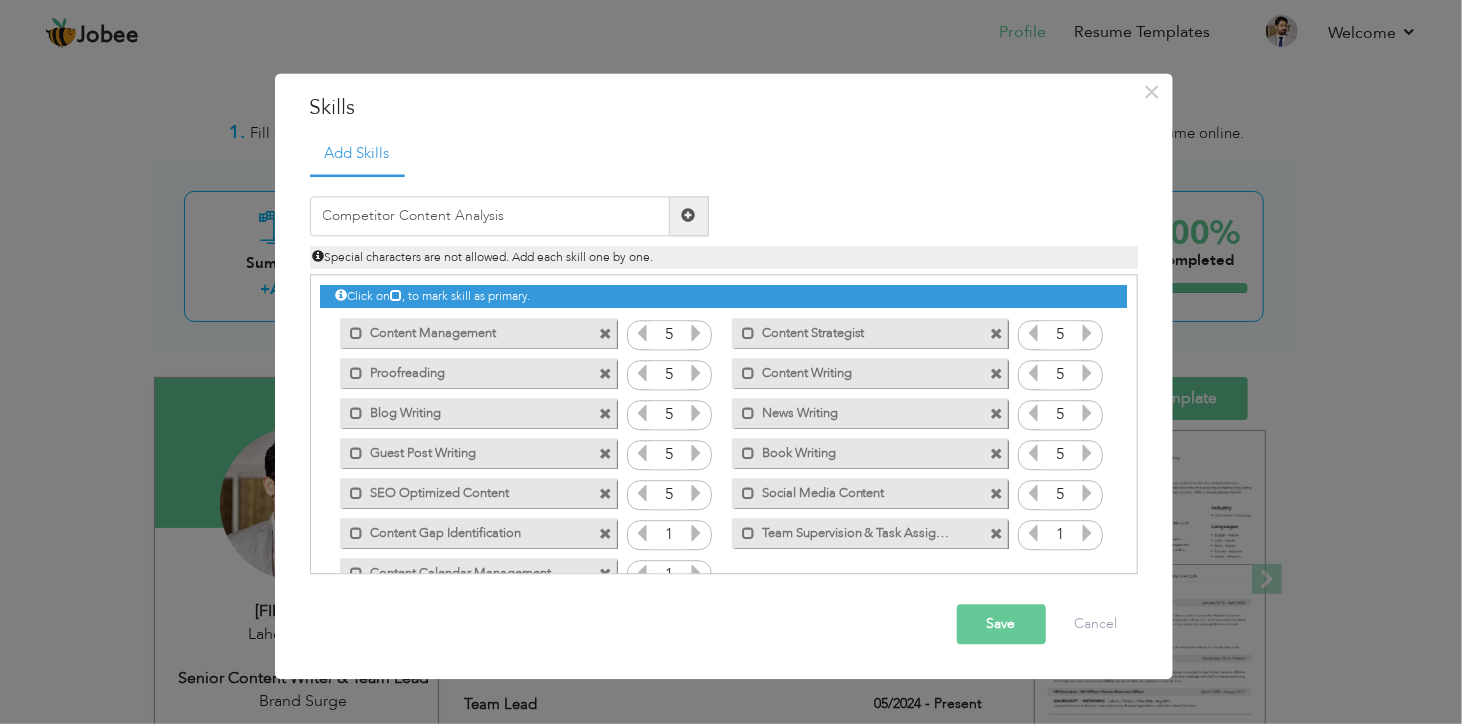 click at bounding box center [689, 216] 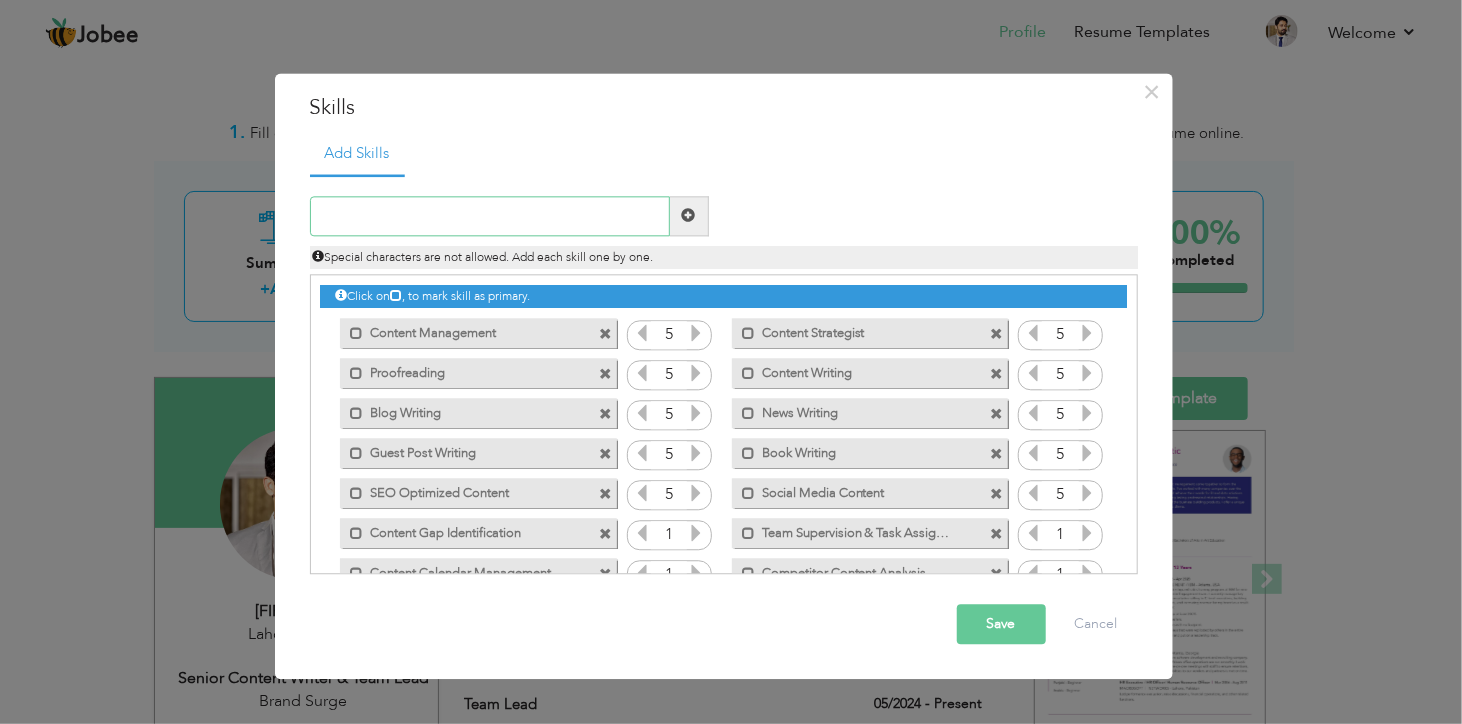 click at bounding box center [490, 216] 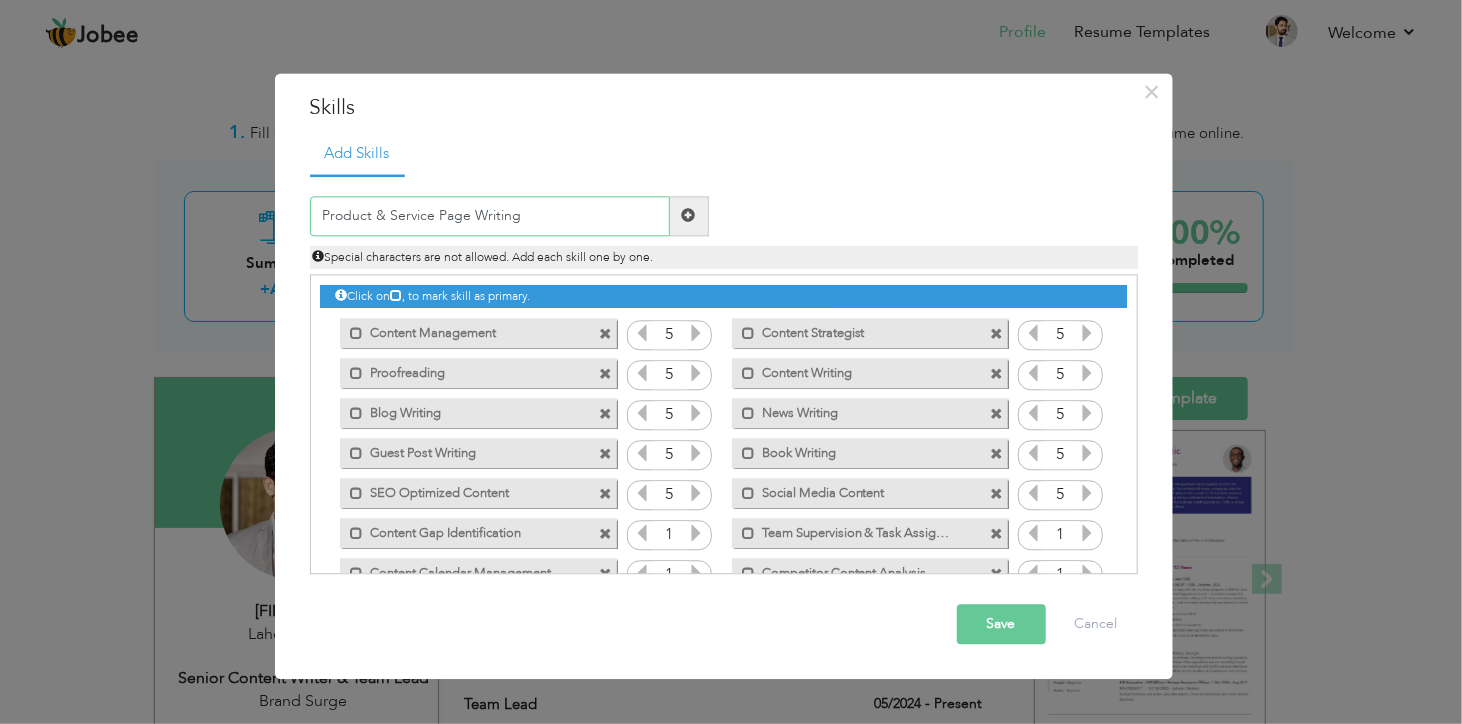 type on "Product & Service Page Writing" 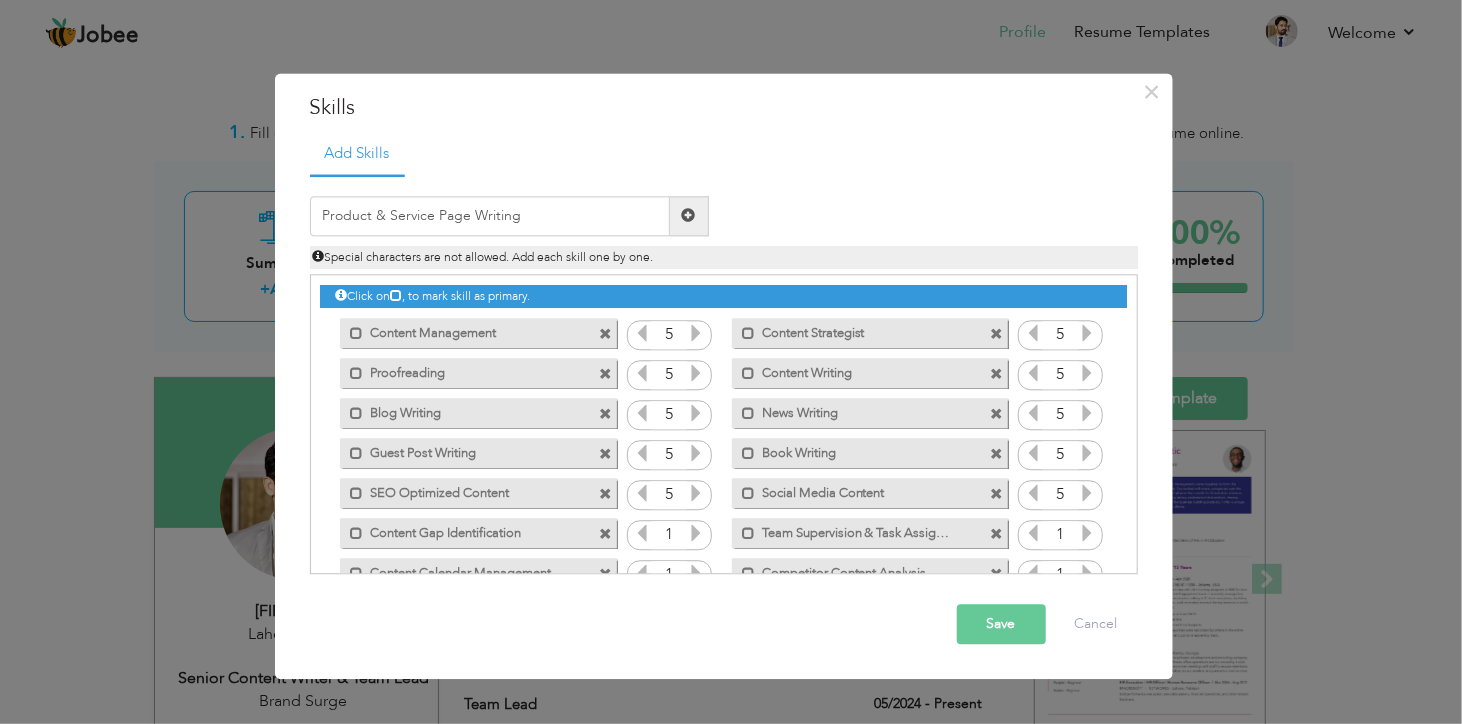 click at bounding box center [689, 216] 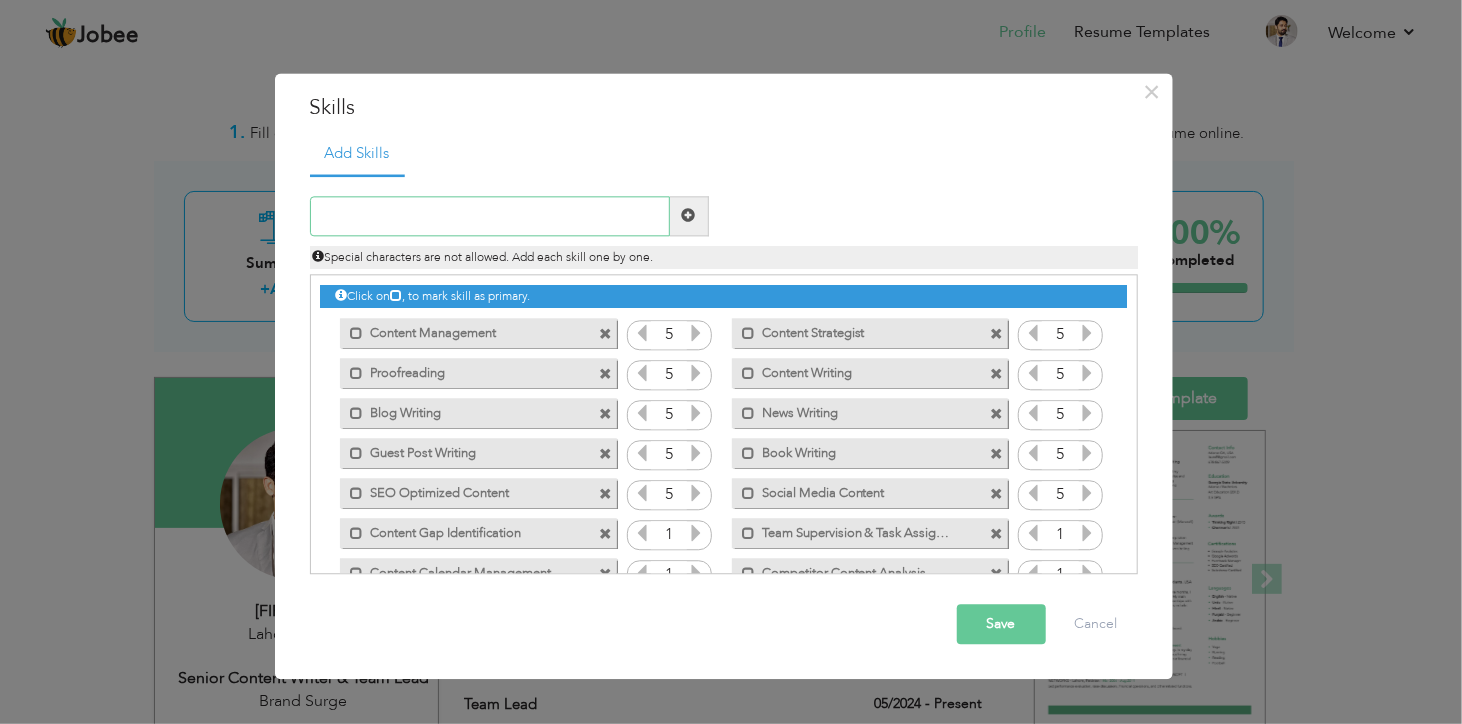 click at bounding box center [490, 216] 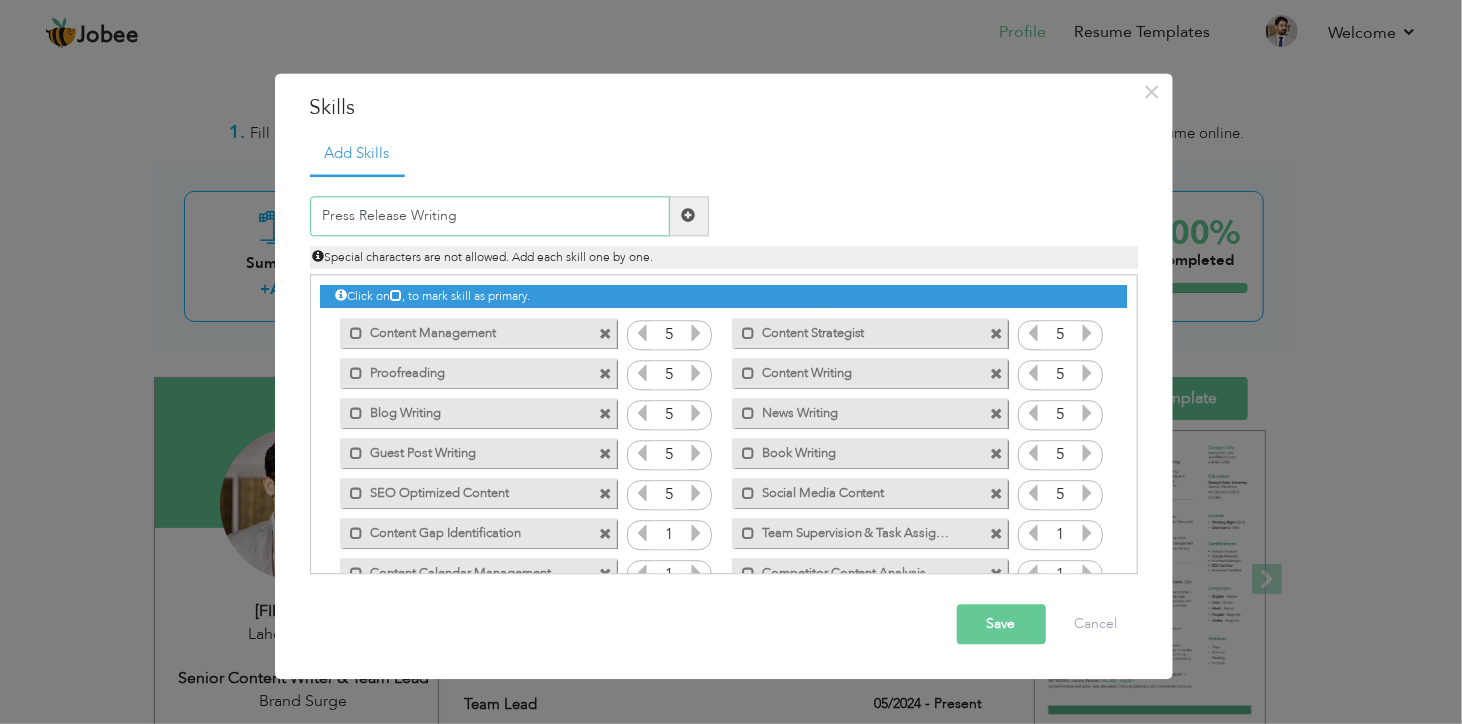 type on "Press Release Writing" 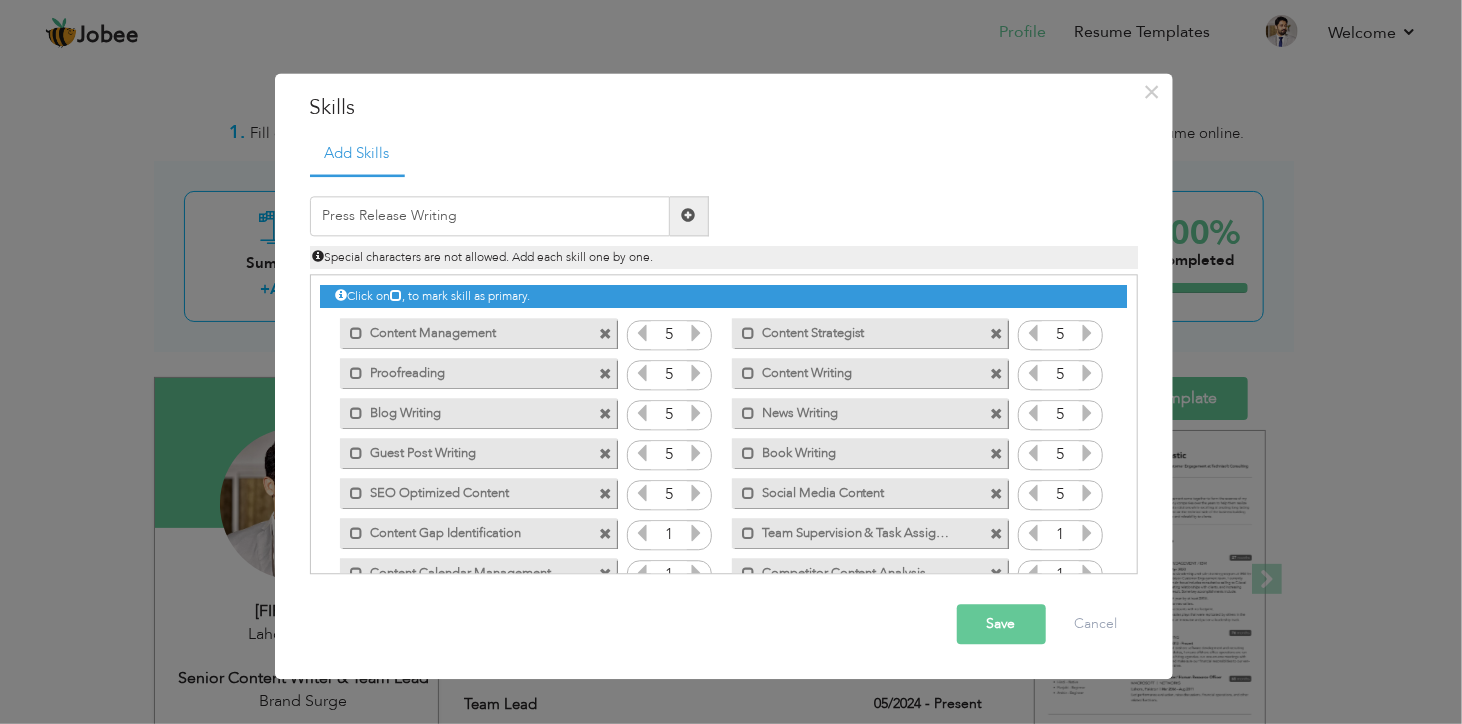click at bounding box center [689, 216] 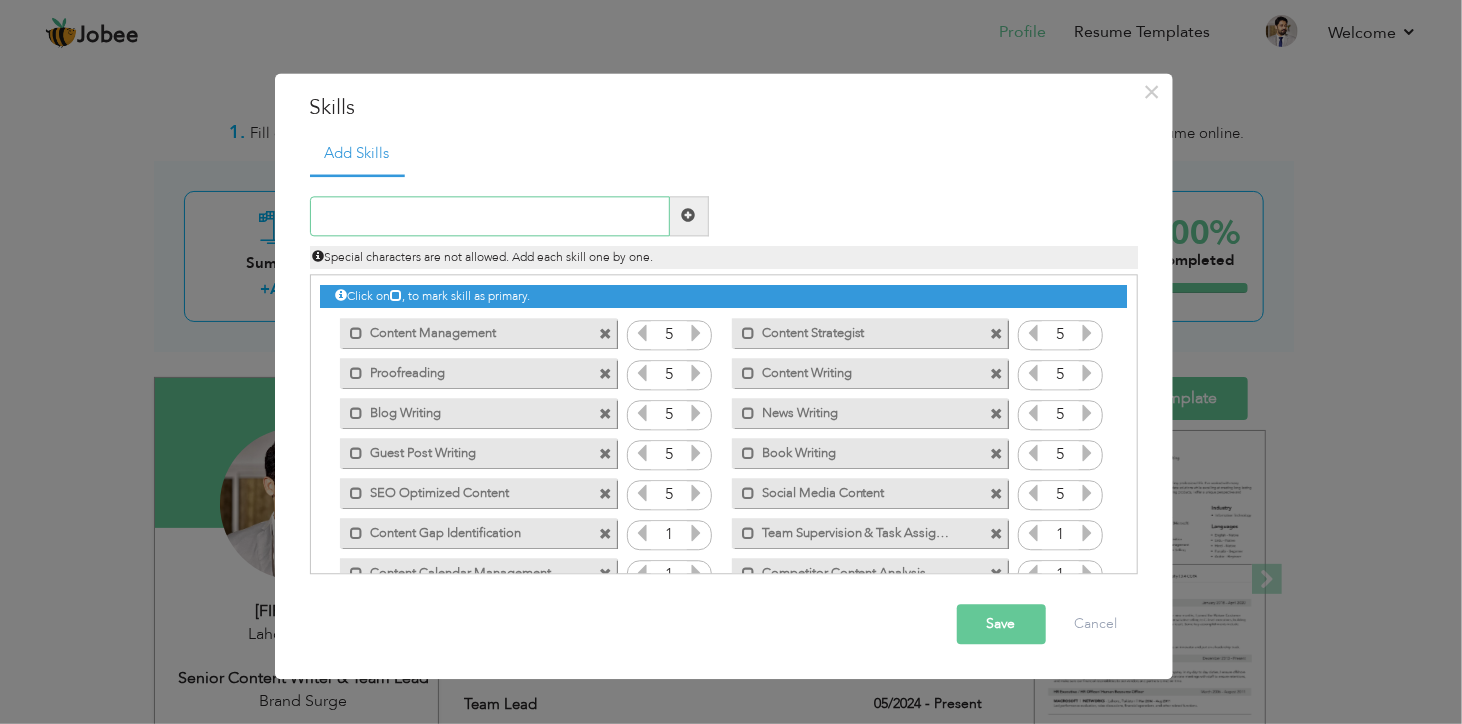 click at bounding box center [490, 216] 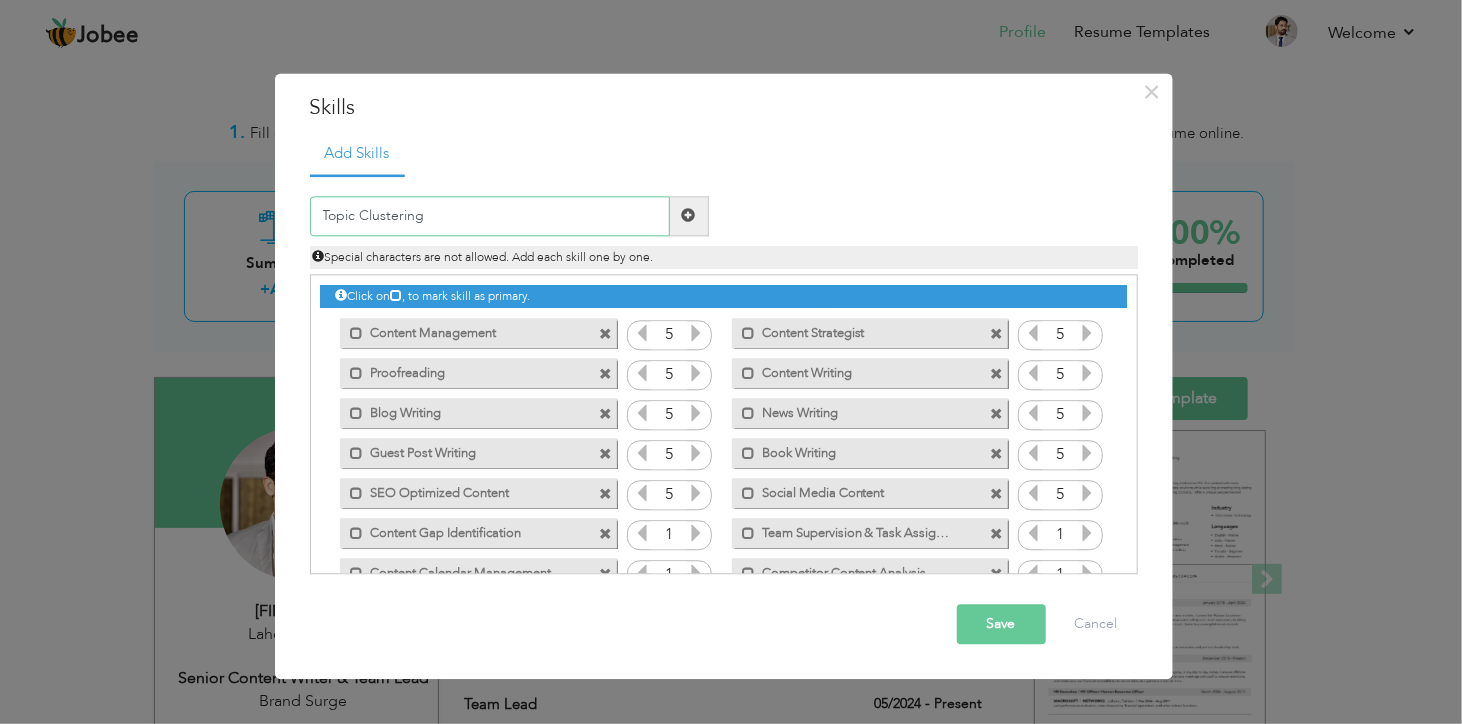 type on "Topic Clustering" 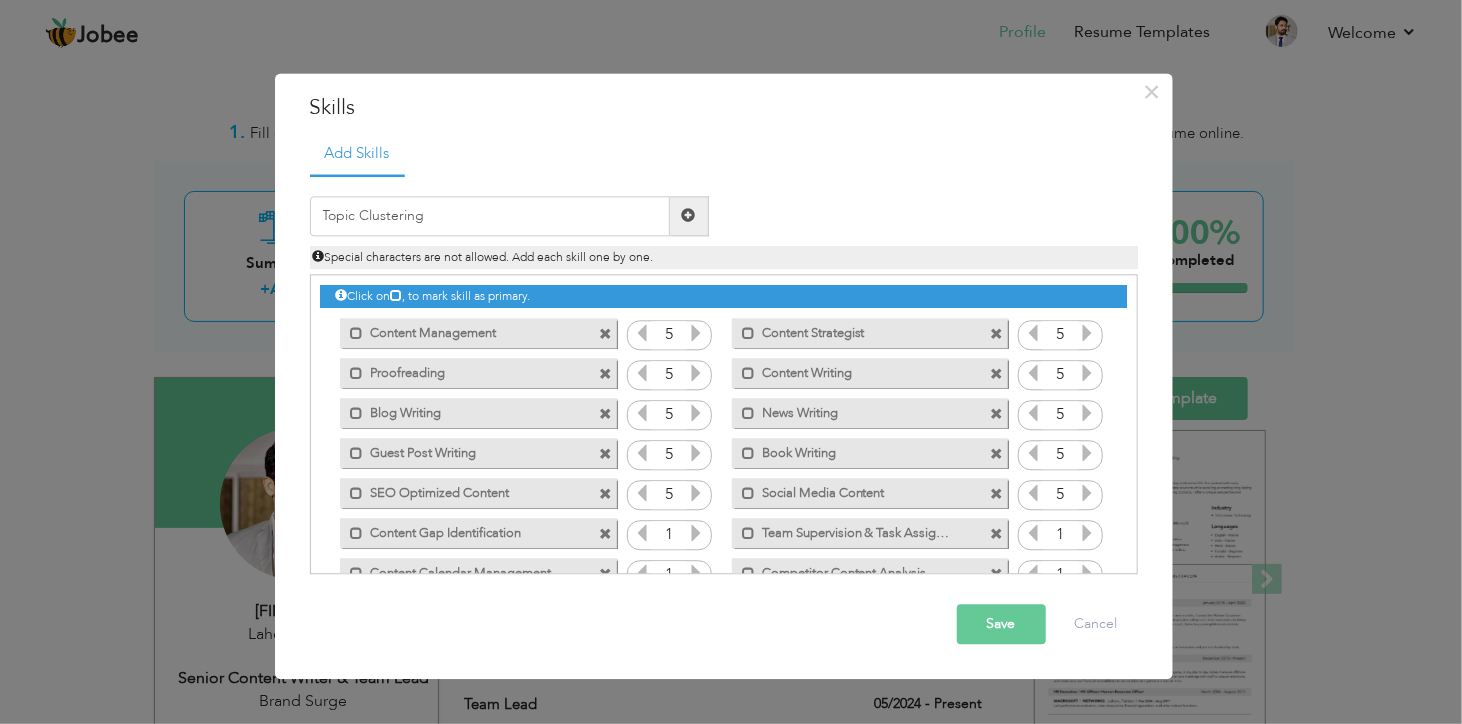 click at bounding box center (689, 216) 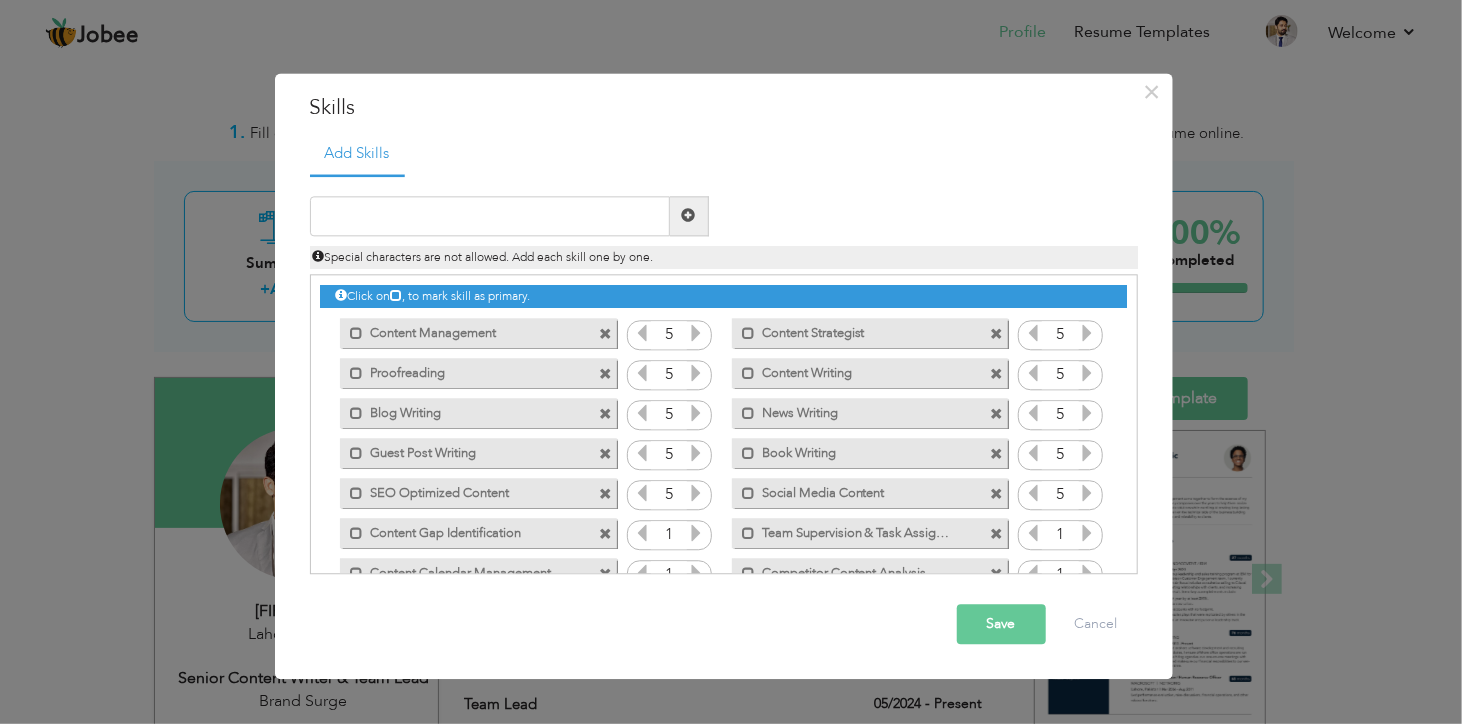 click at bounding box center [696, 533] 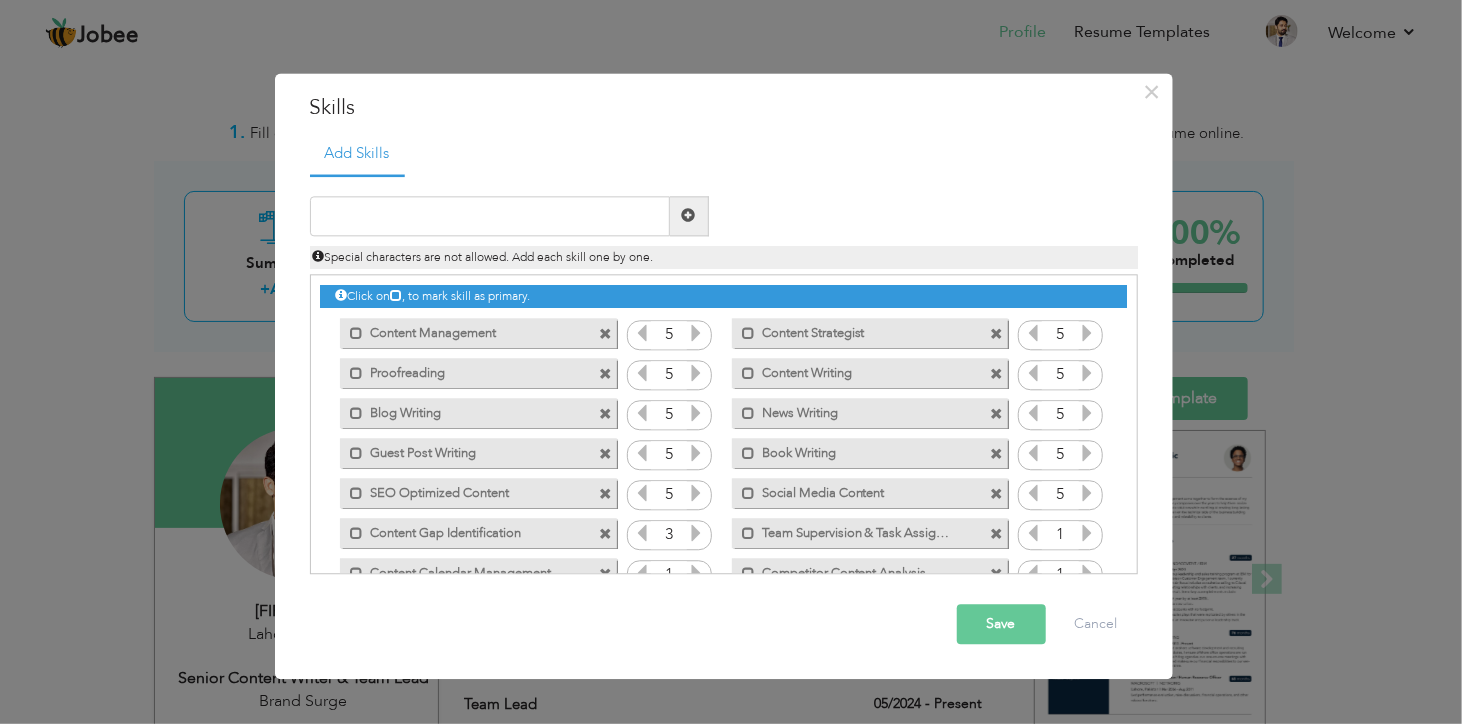 click at bounding box center [696, 533] 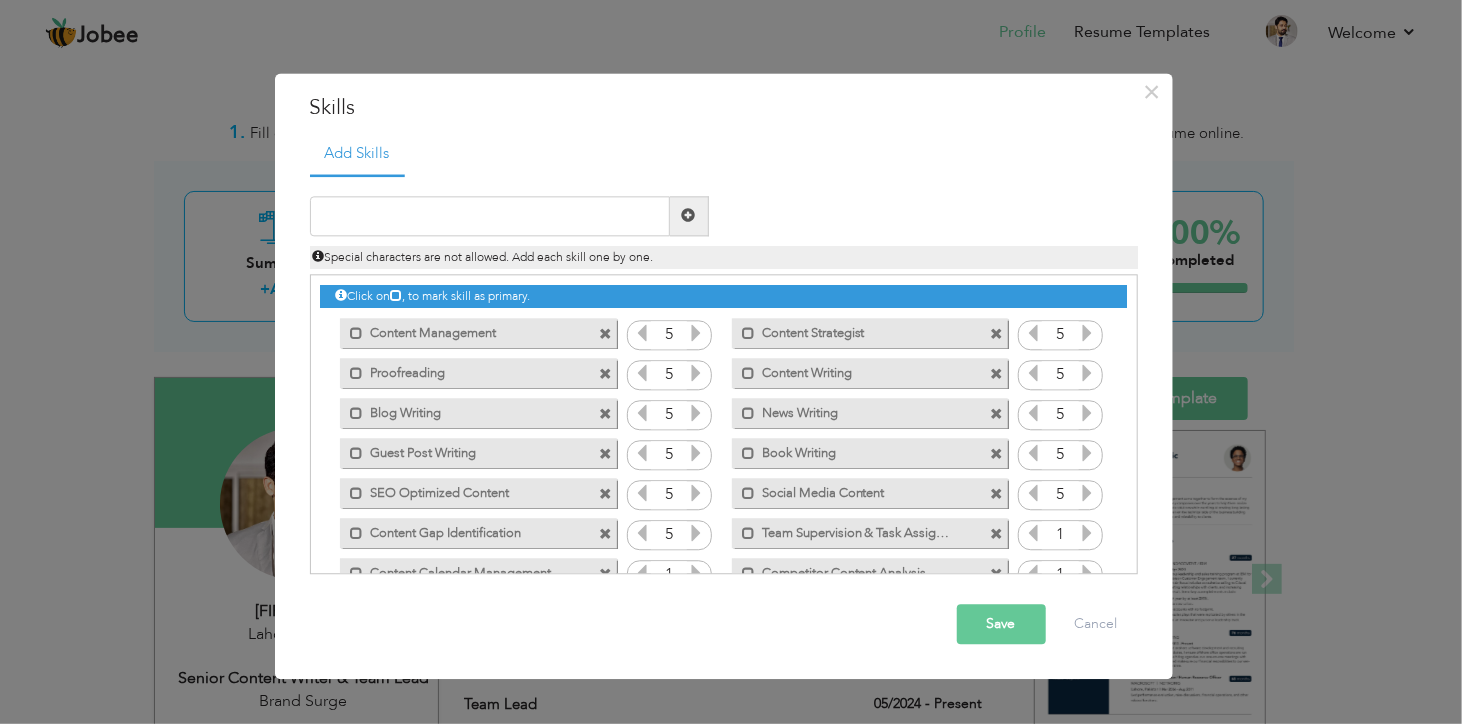 click at bounding box center [696, 533] 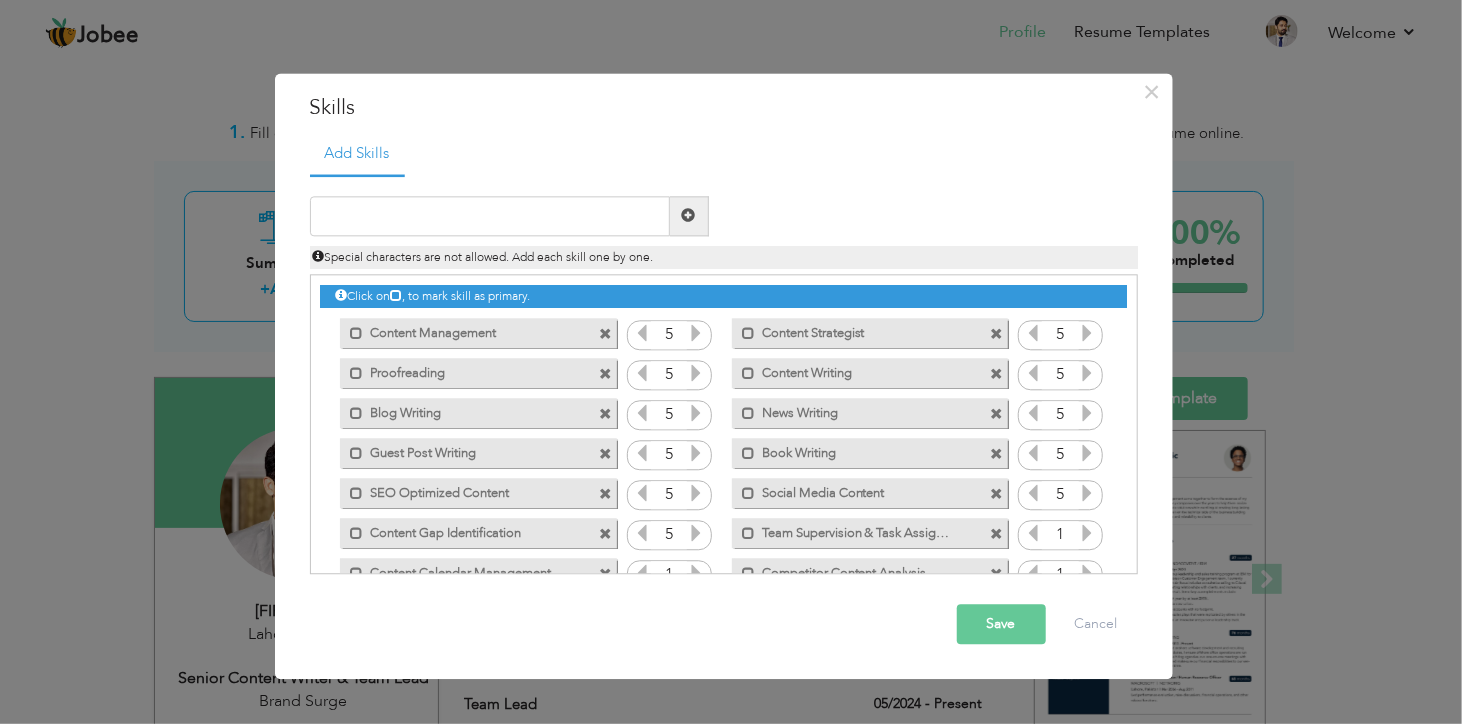click at bounding box center (1088, 533) 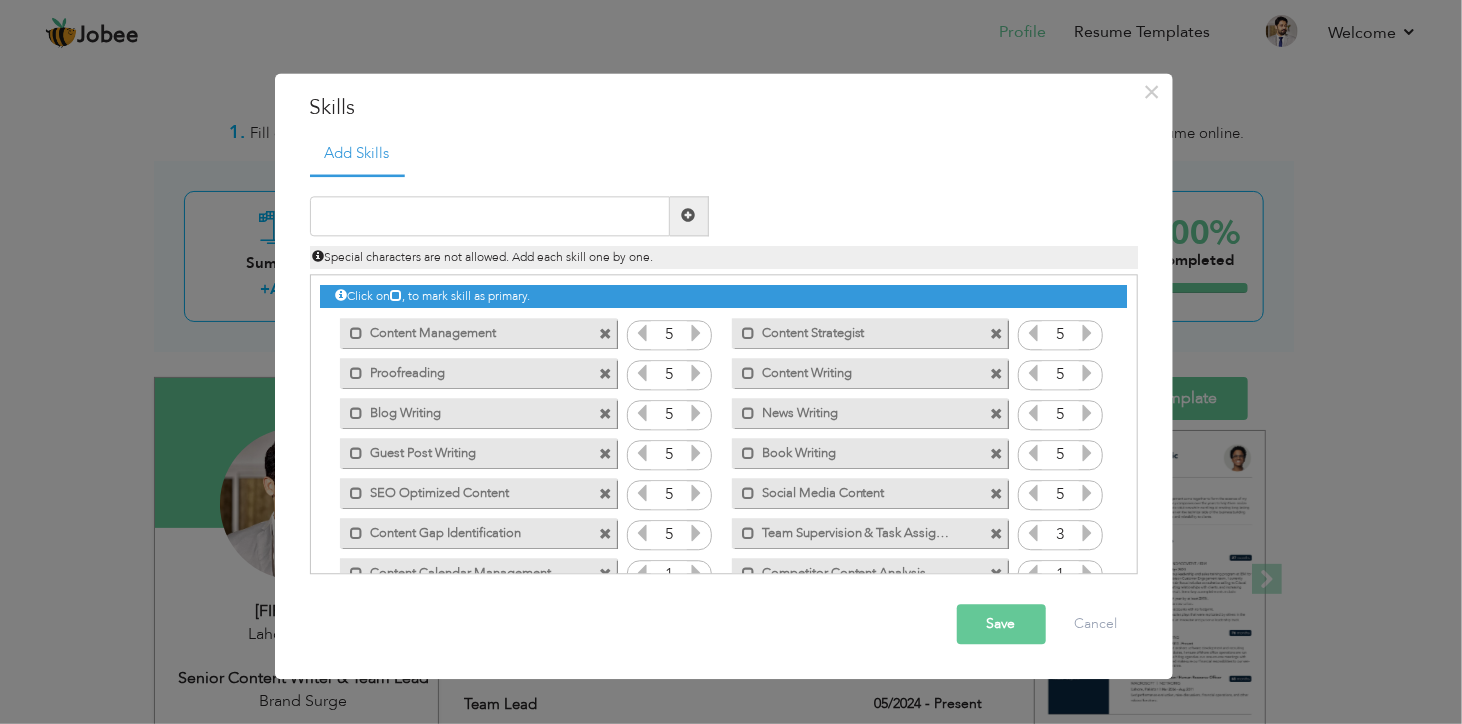 click at bounding box center (1088, 533) 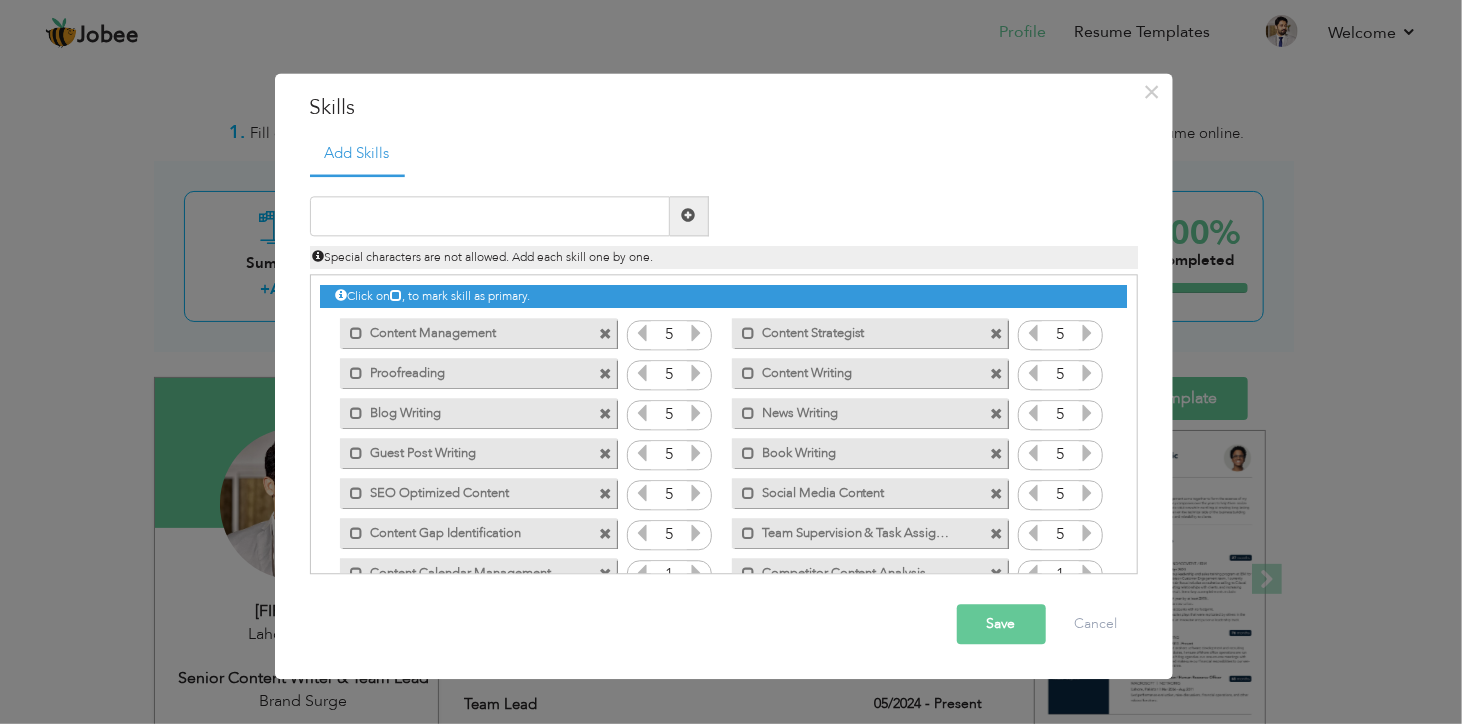 click at bounding box center [1088, 533] 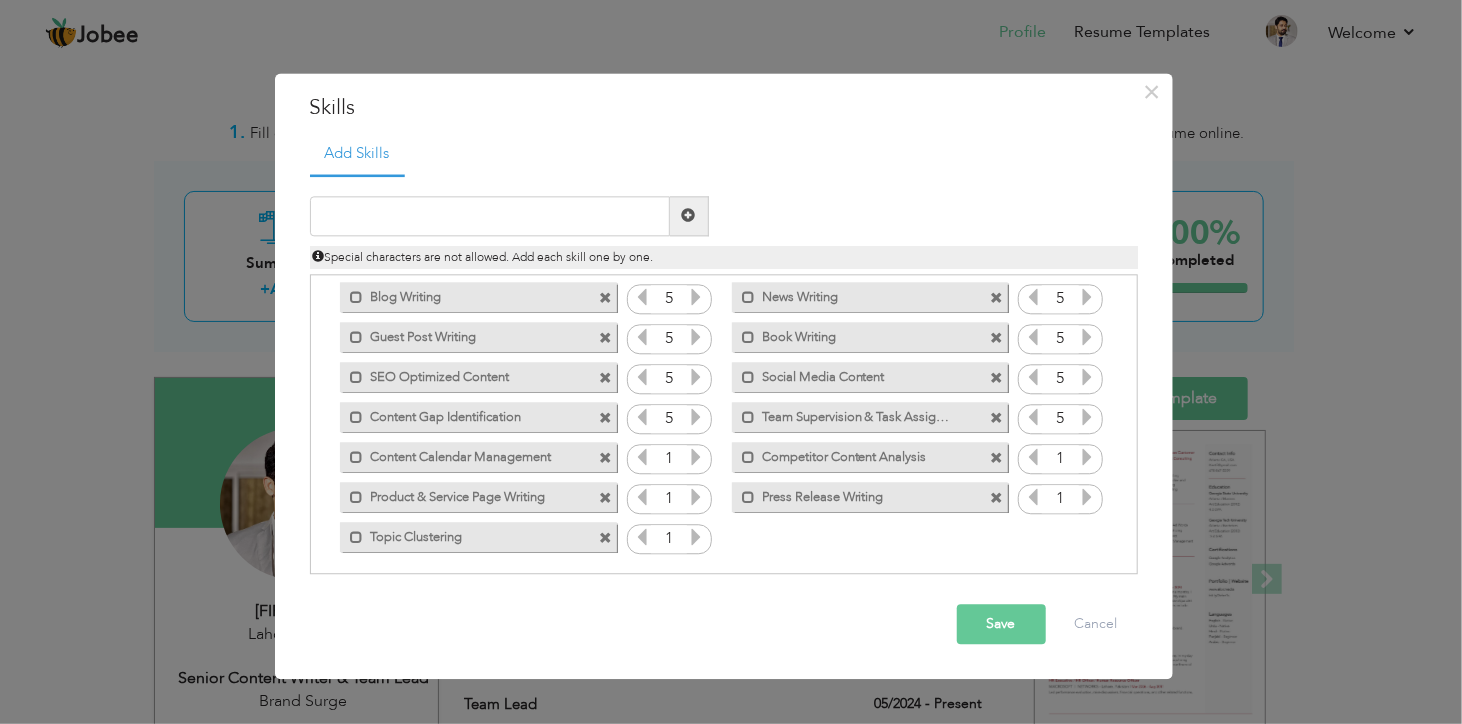 scroll, scrollTop: 124, scrollLeft: 0, axis: vertical 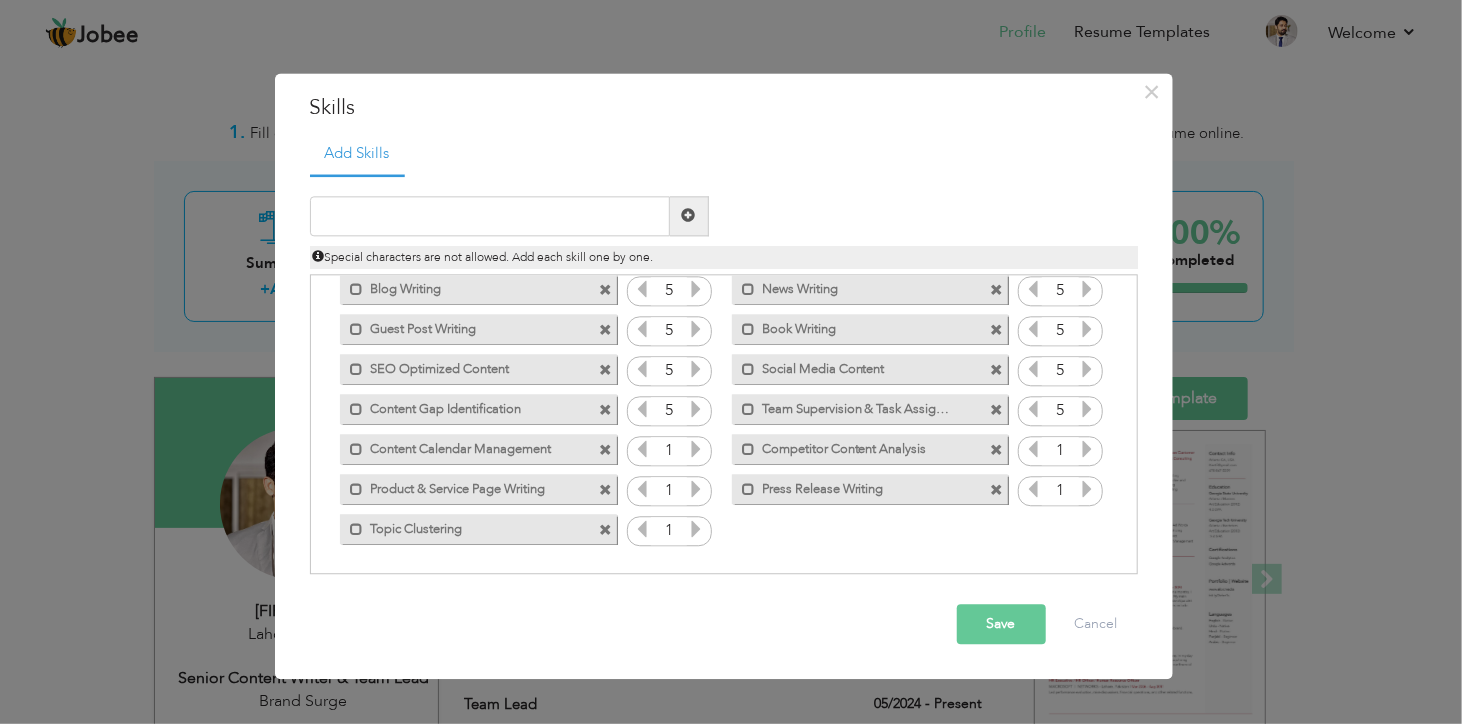 click at bounding box center [696, 449] 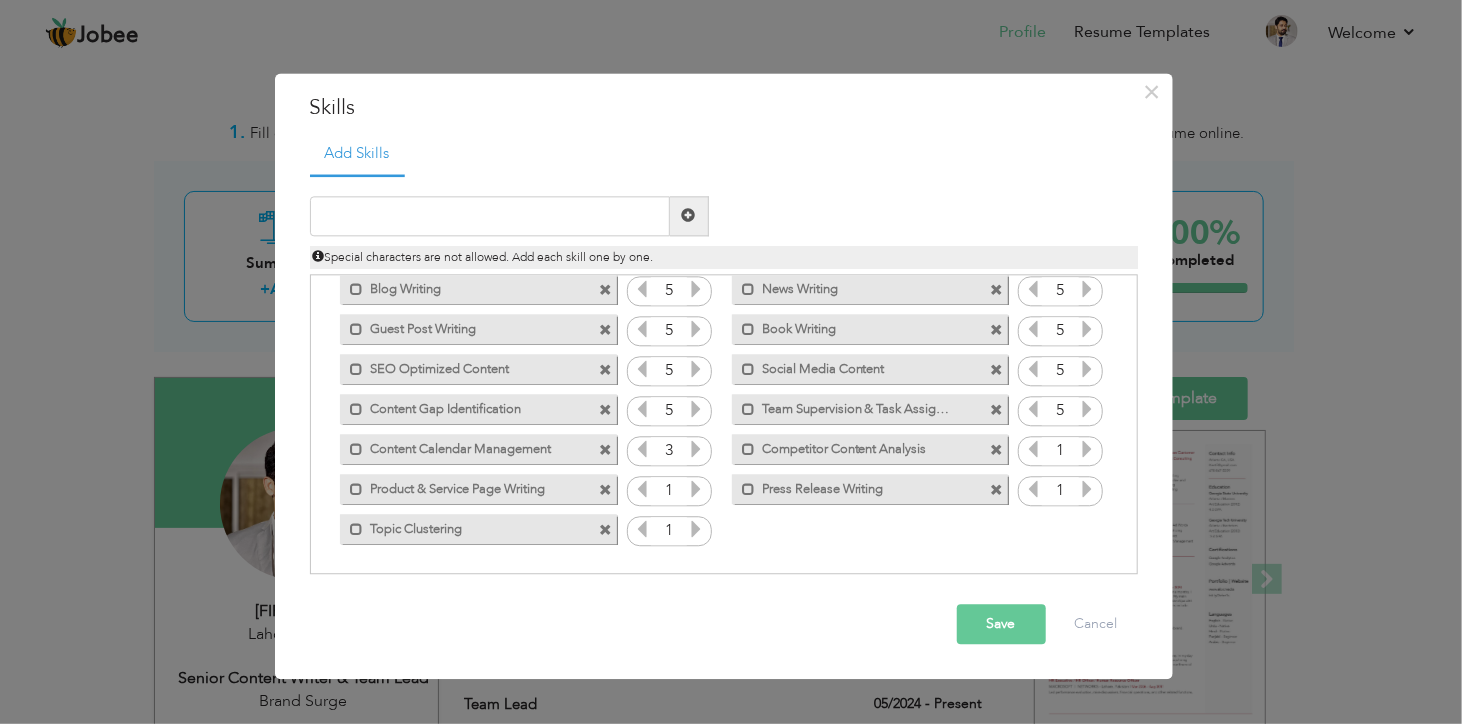 click at bounding box center [696, 449] 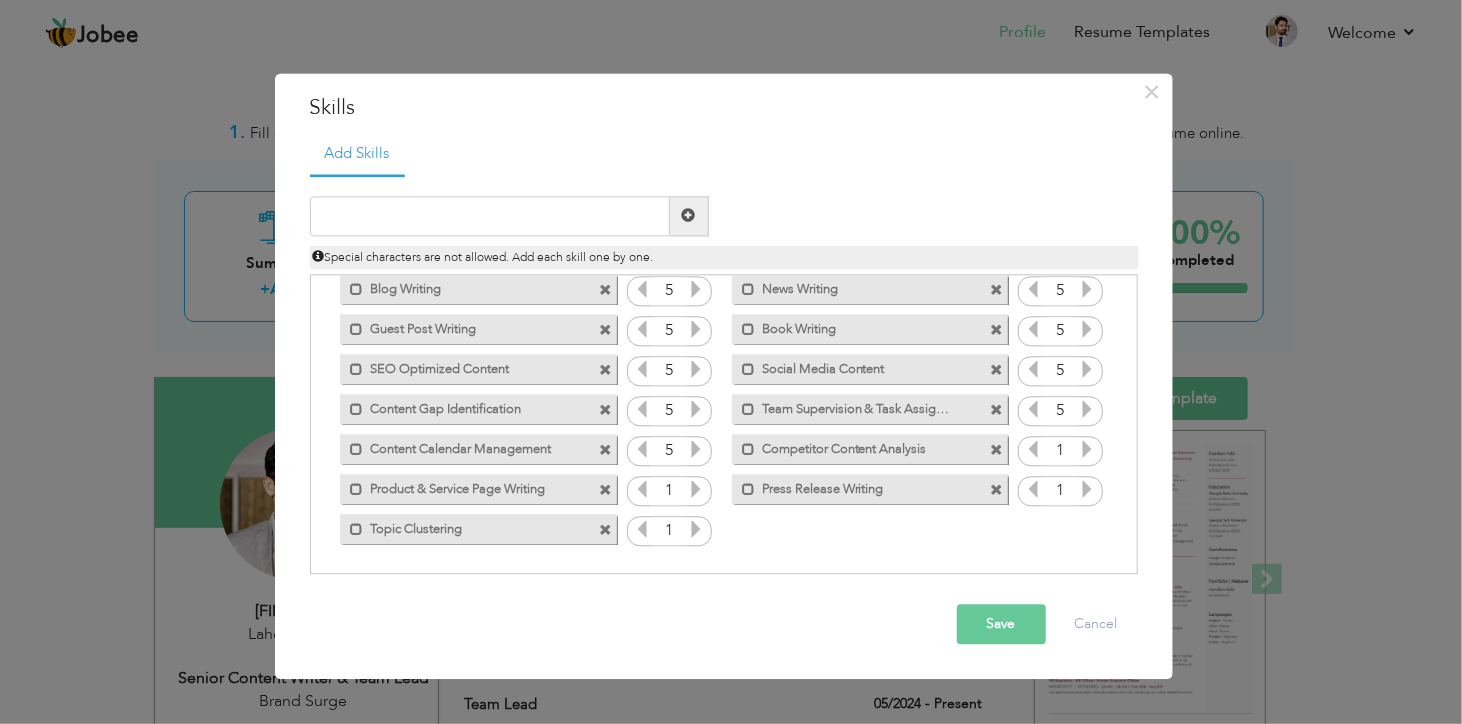 click at bounding box center (696, 449) 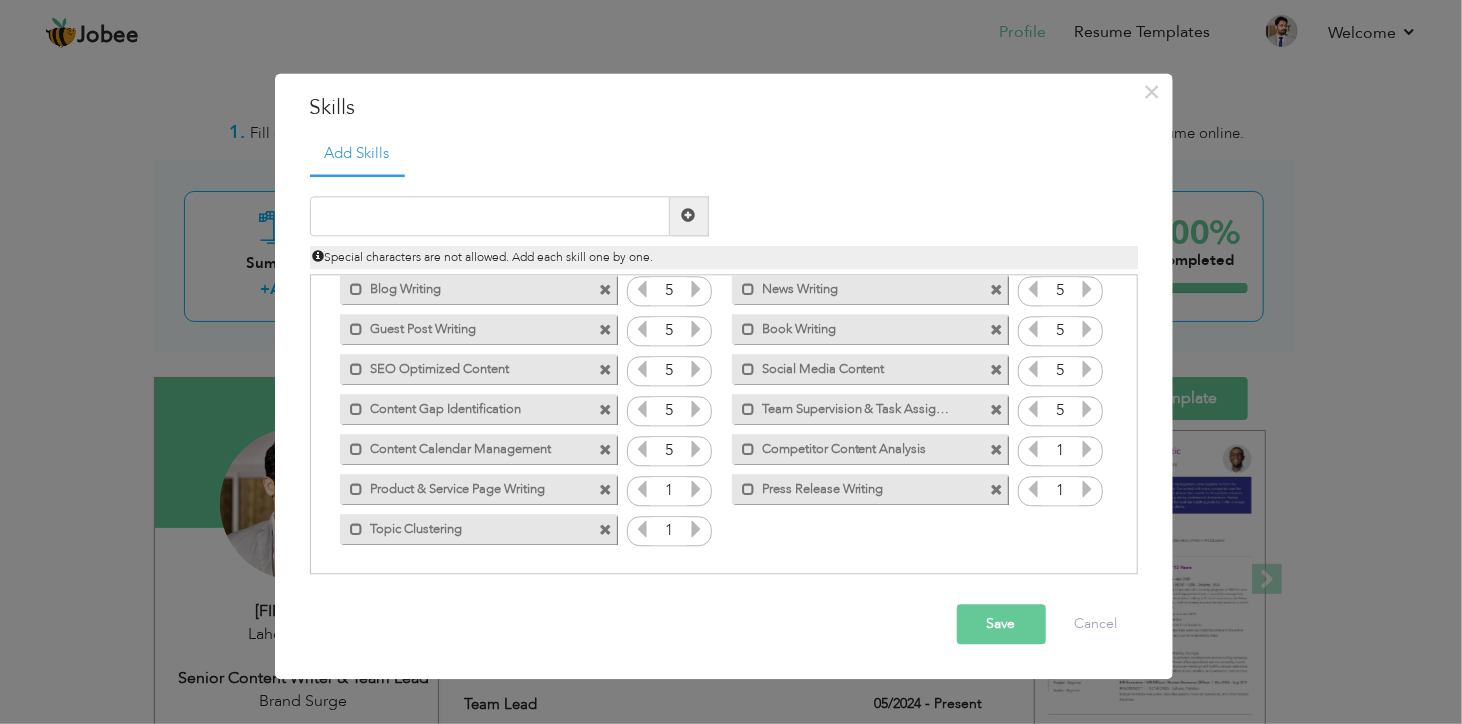 click at bounding box center (1088, 449) 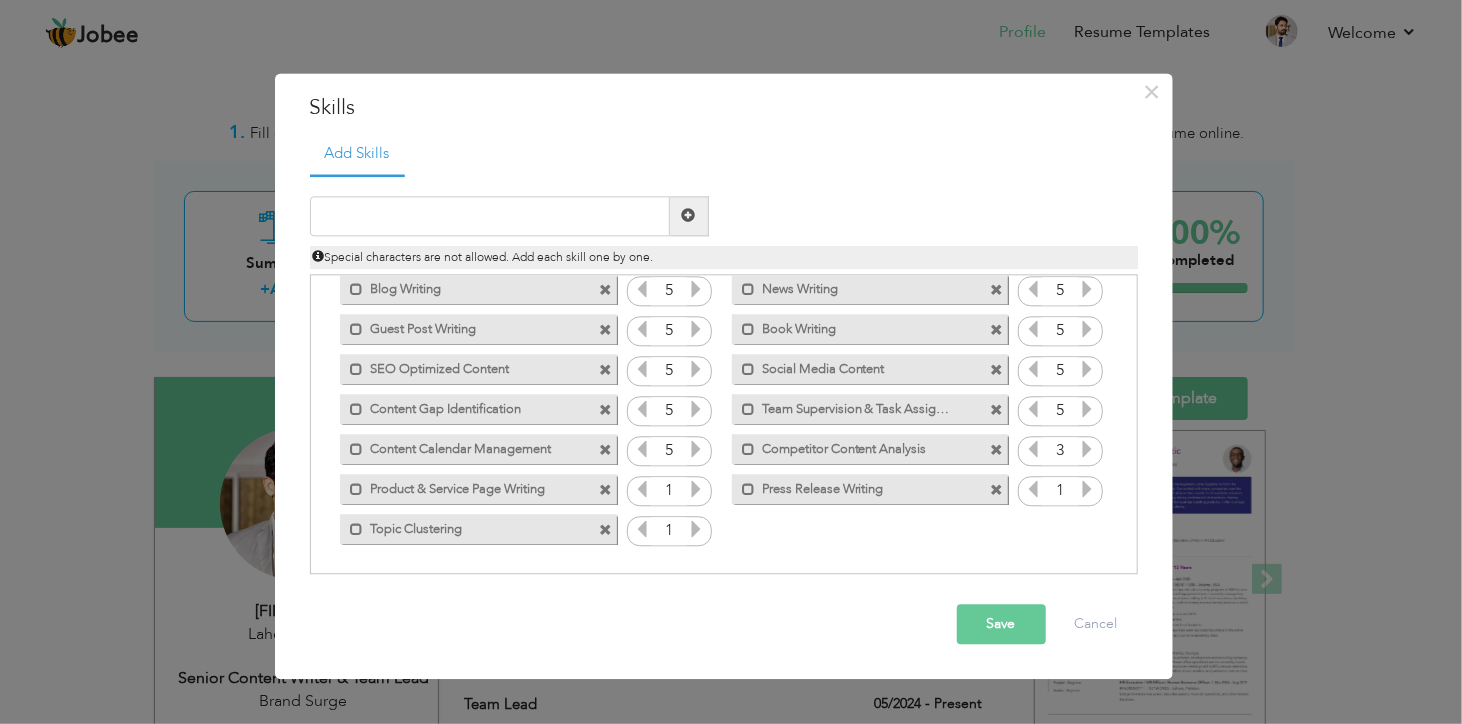 click at bounding box center [1088, 449] 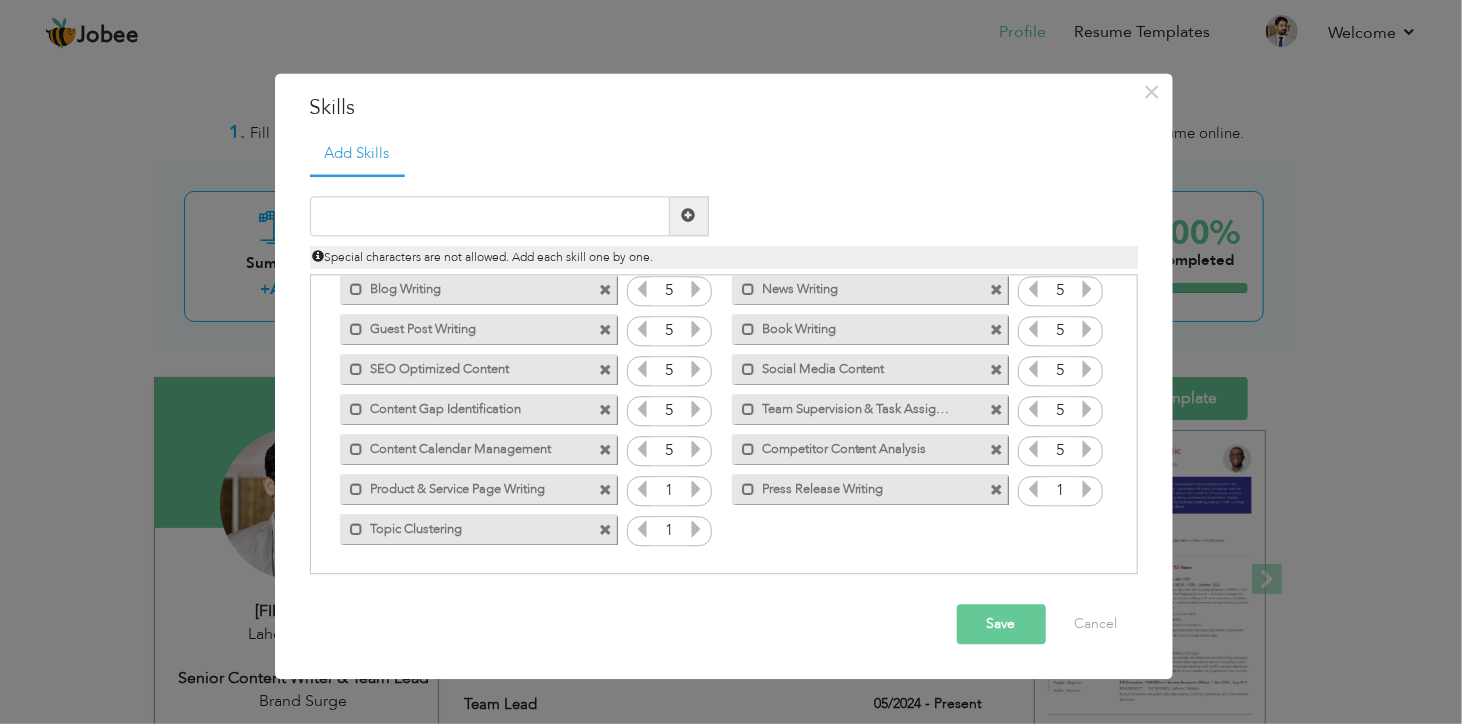 click at bounding box center (1088, 449) 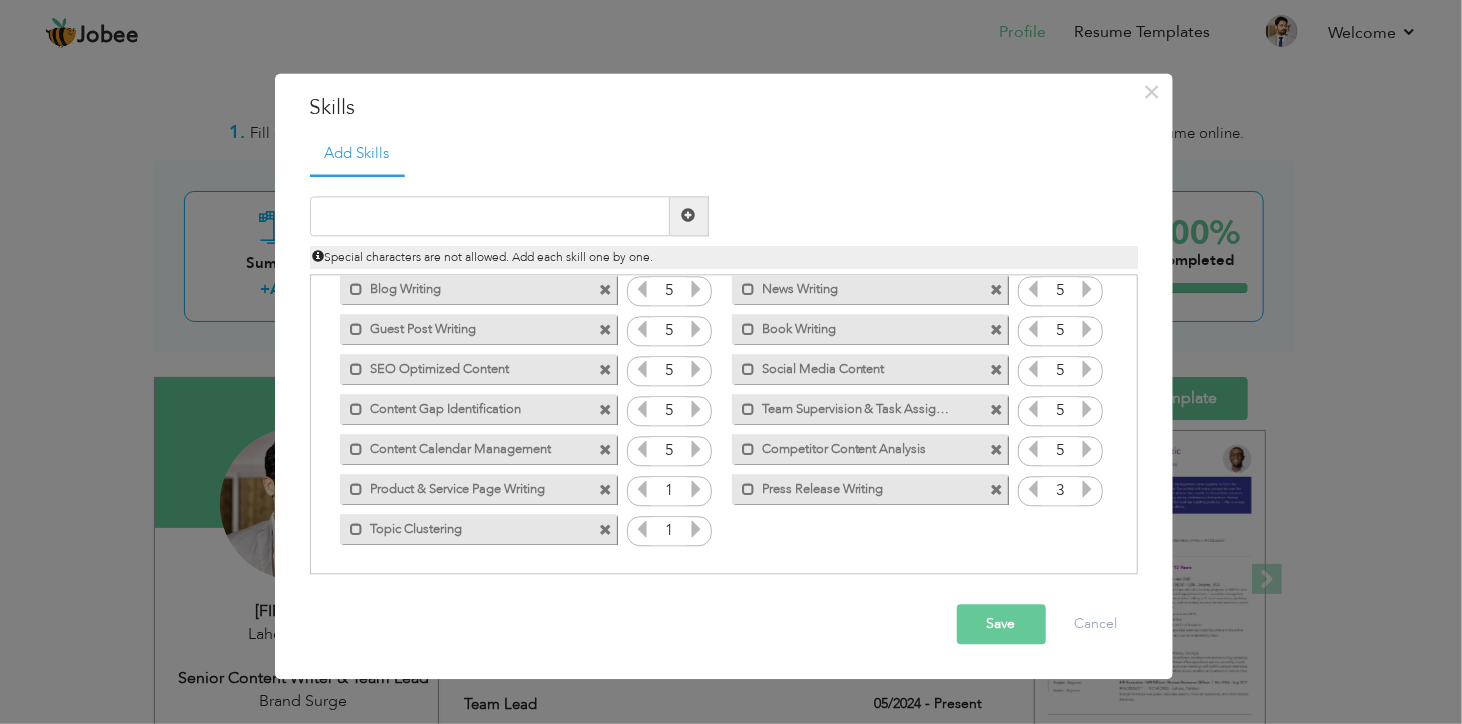 click at bounding box center (1088, 492) 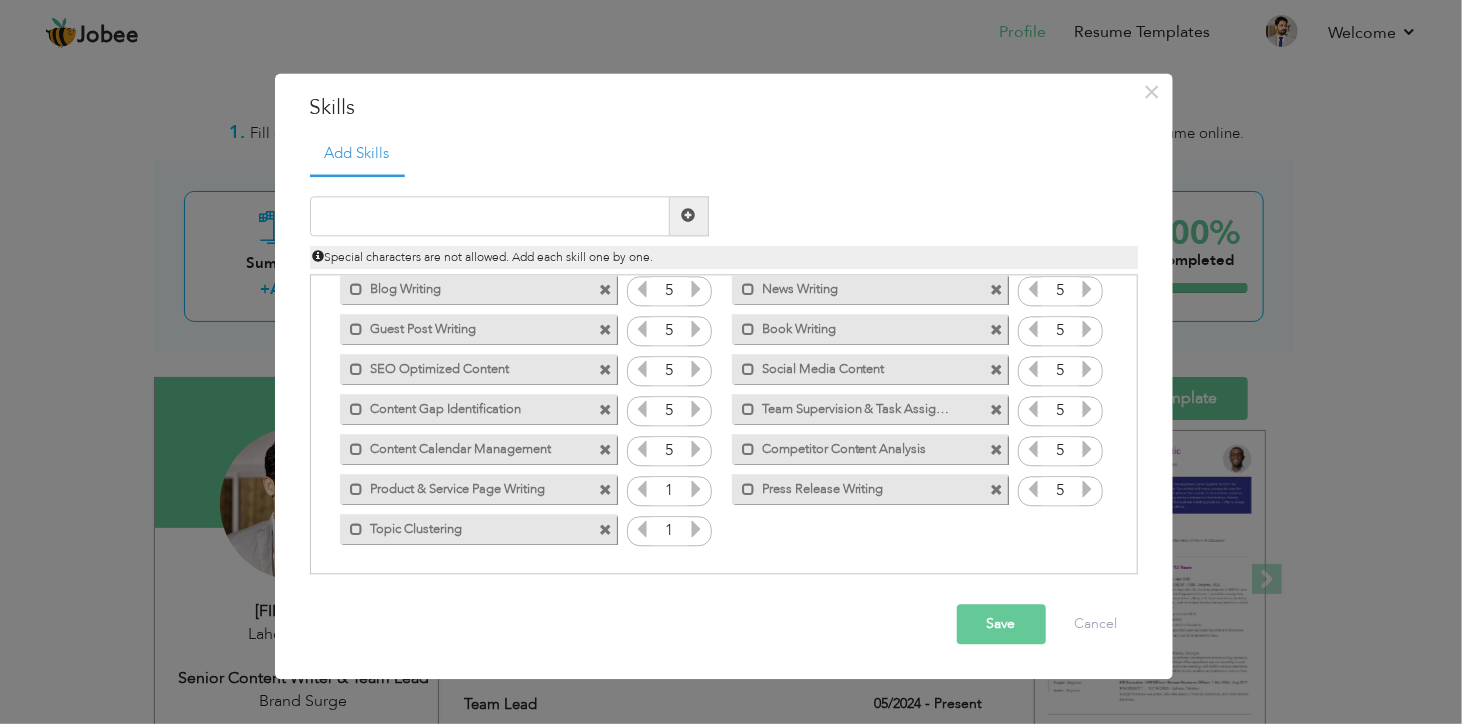 click at bounding box center [1088, 492] 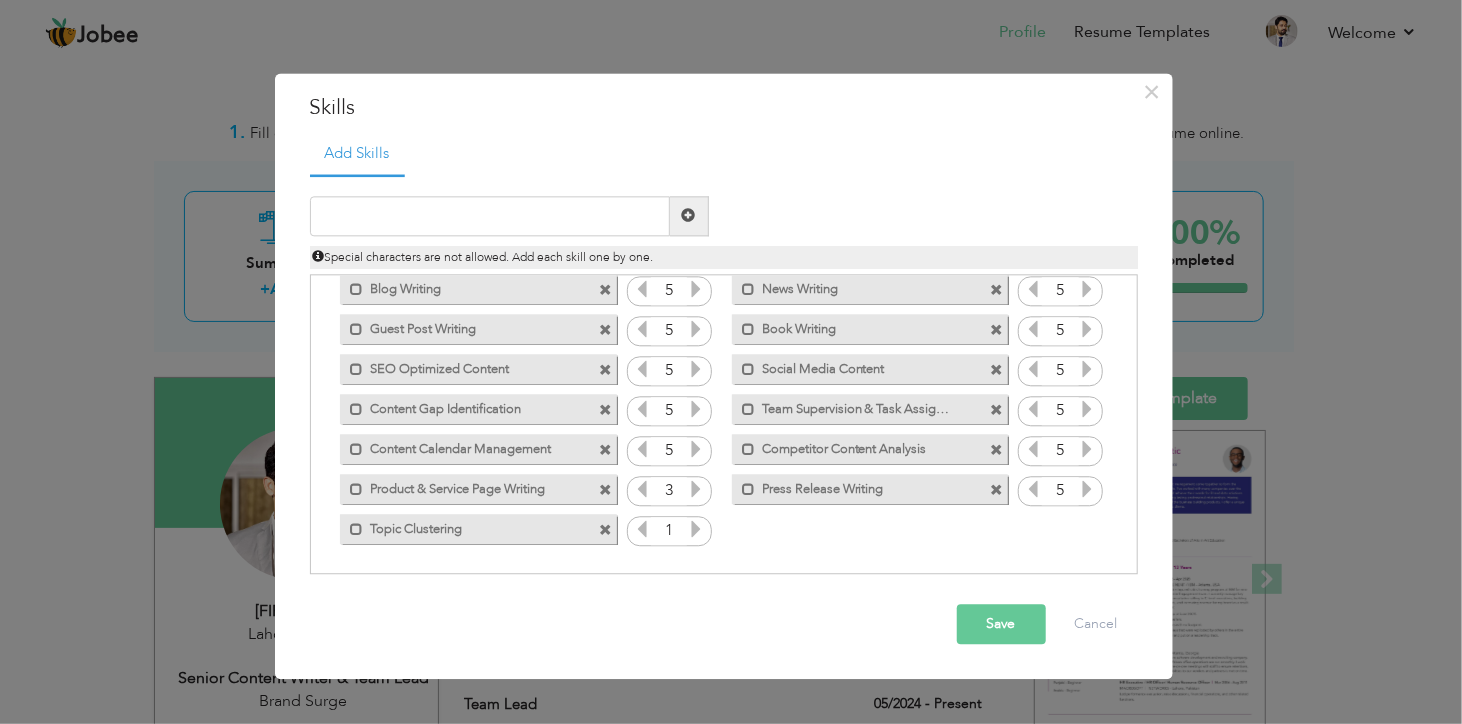 click at bounding box center (696, 489) 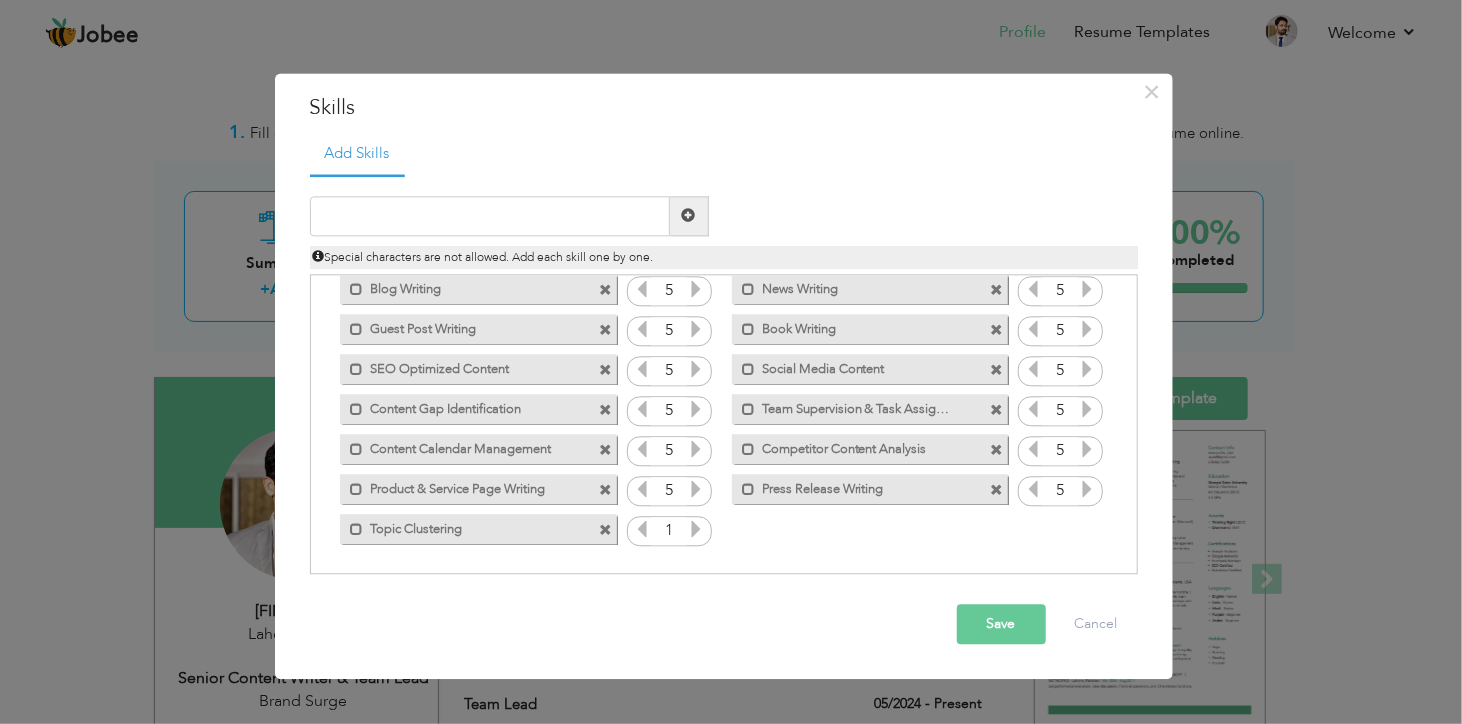 click at bounding box center (696, 489) 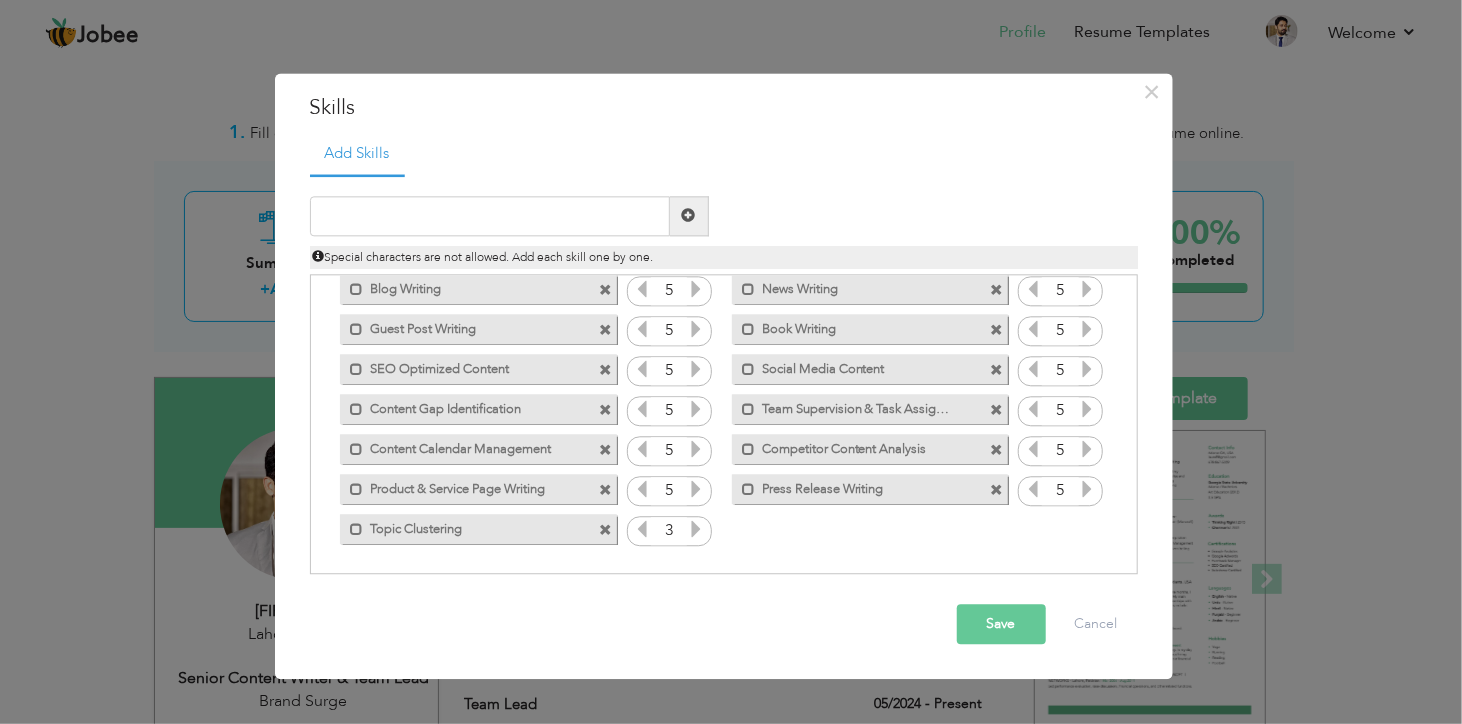 click at bounding box center [696, 529] 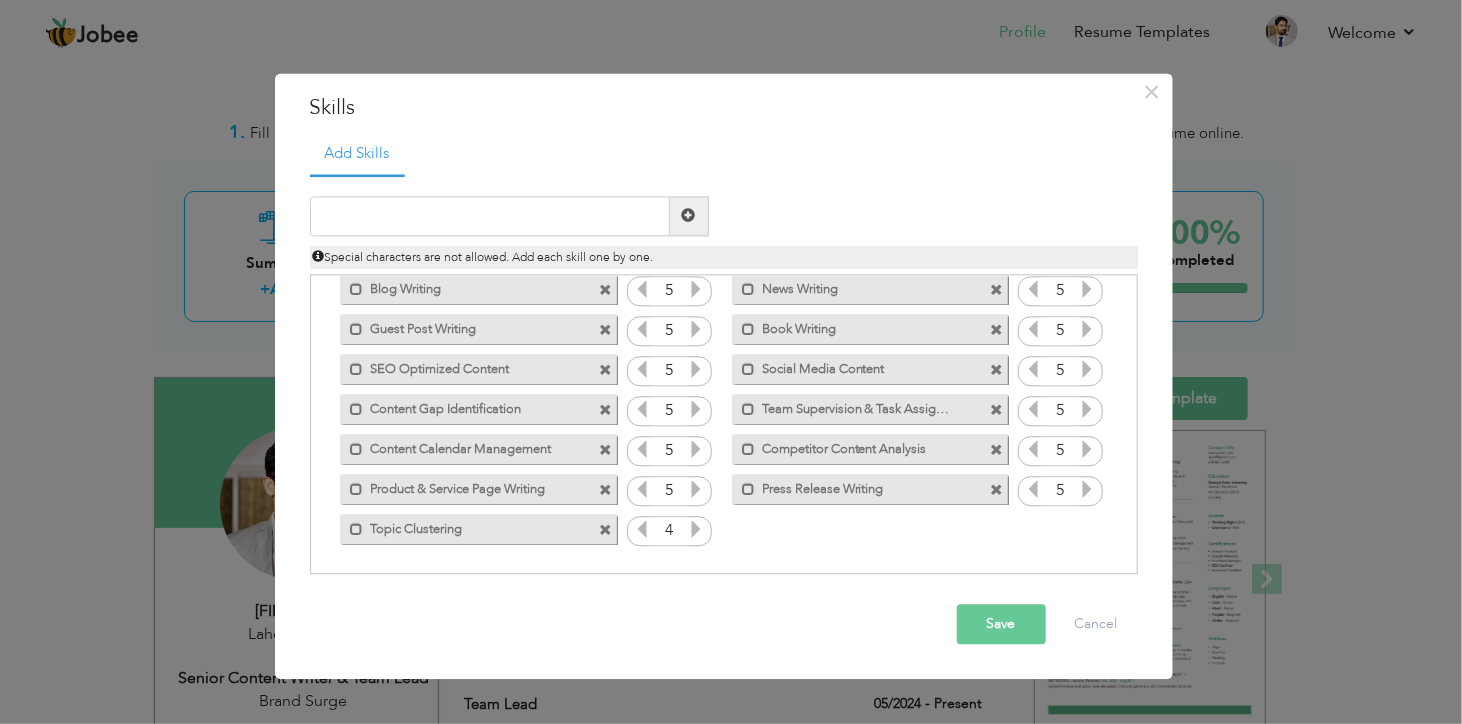 click at bounding box center [696, 529] 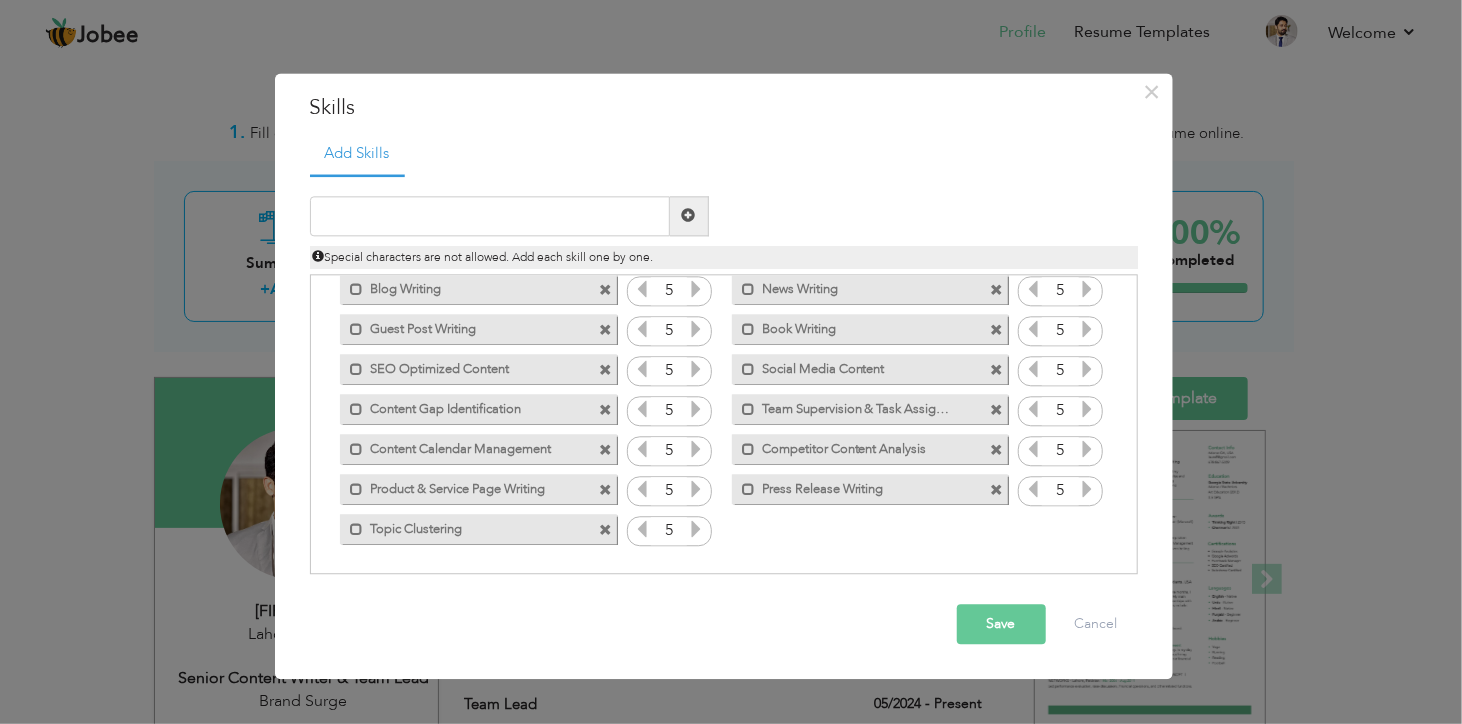 click at bounding box center (696, 529) 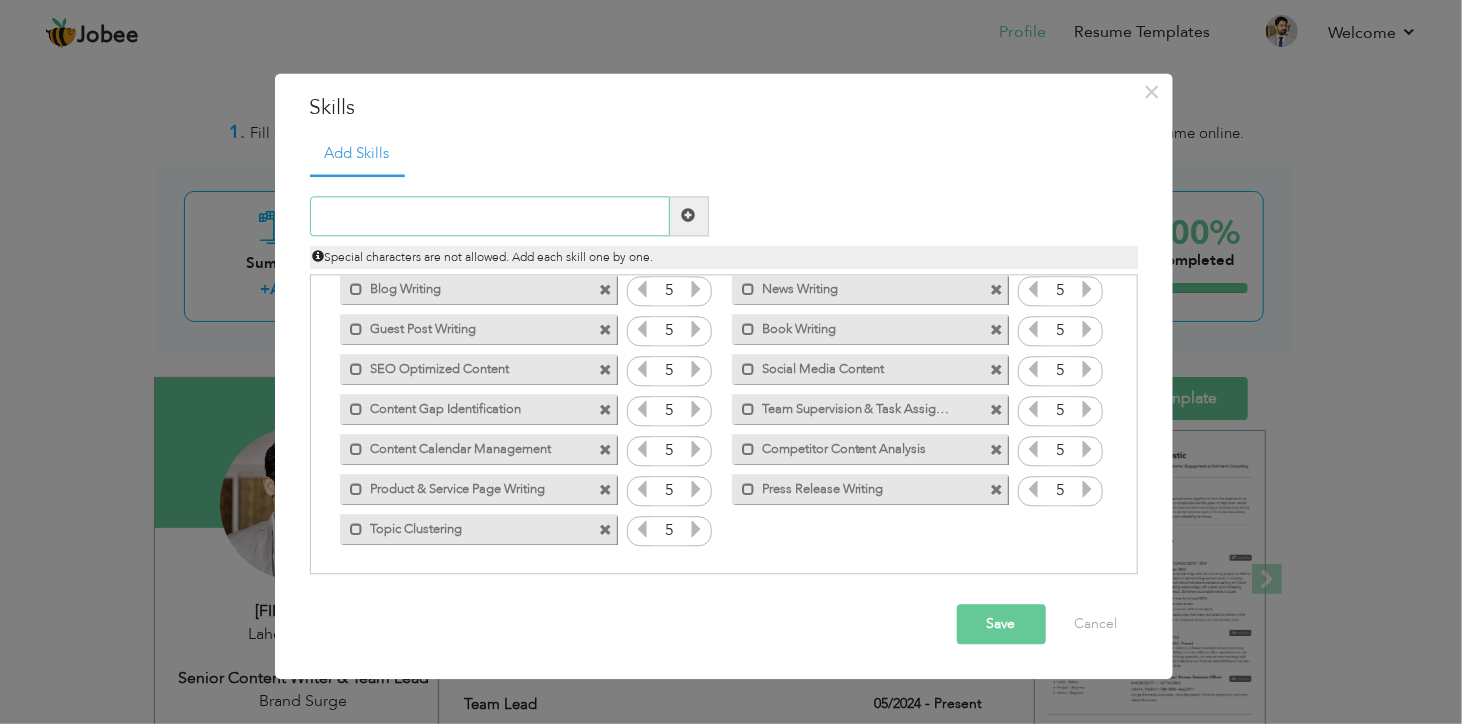 click at bounding box center [490, 216] 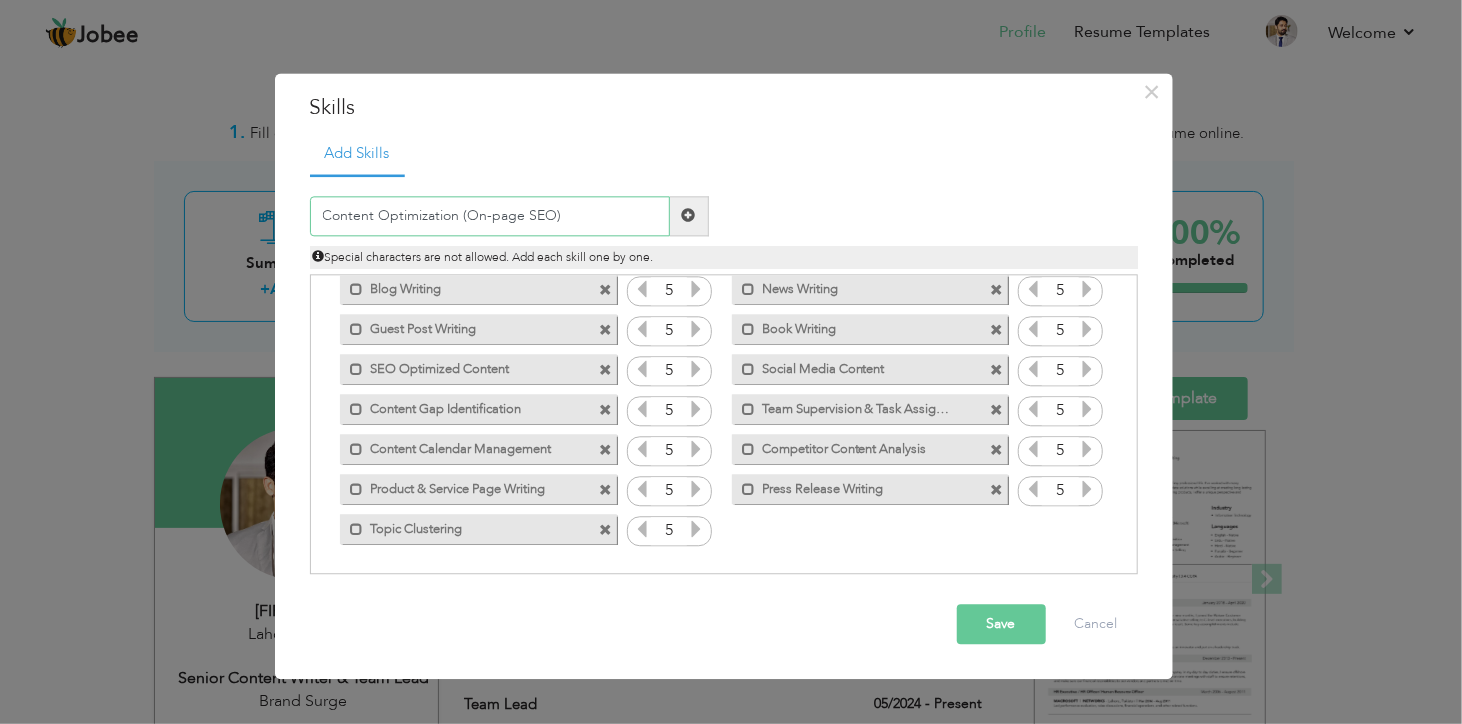 type on "Content Optimization (On-page SEO)" 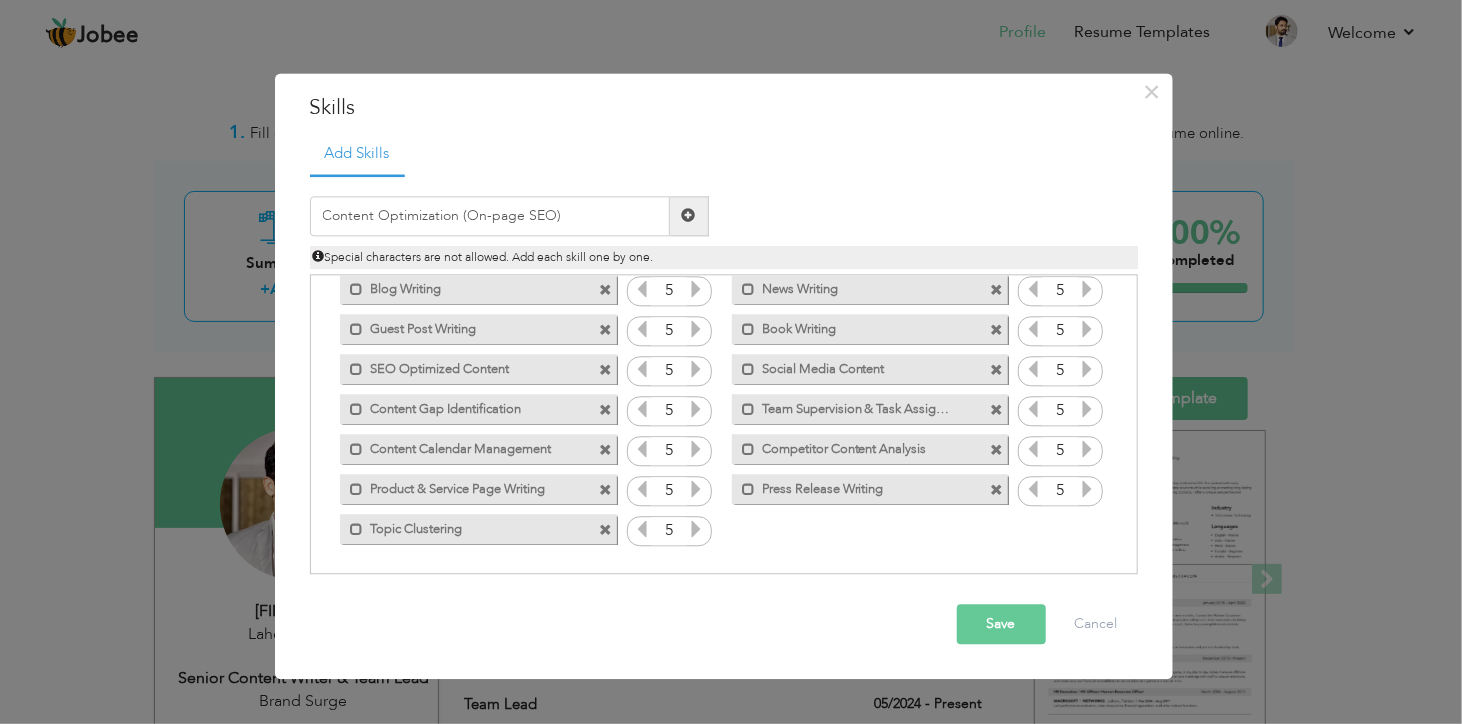click at bounding box center (689, 216) 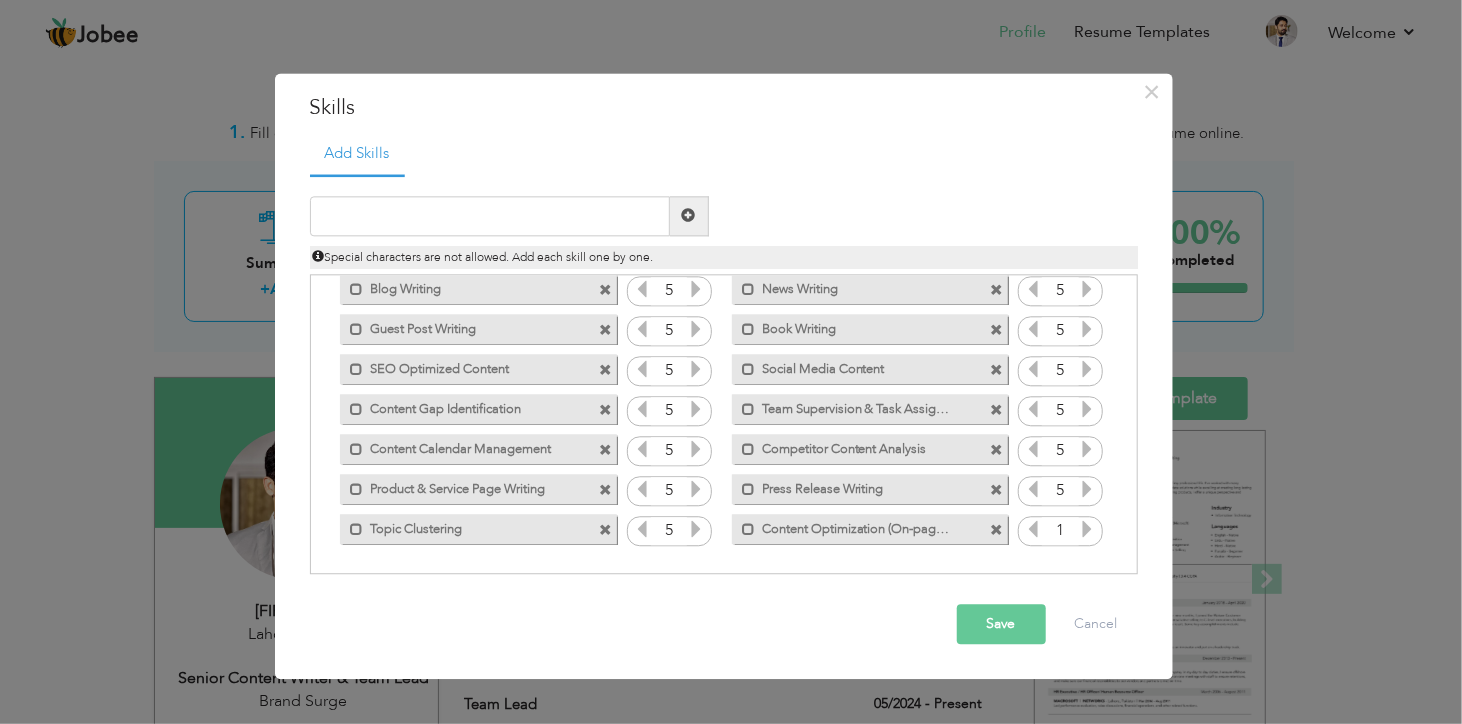 click at bounding box center [1088, 529] 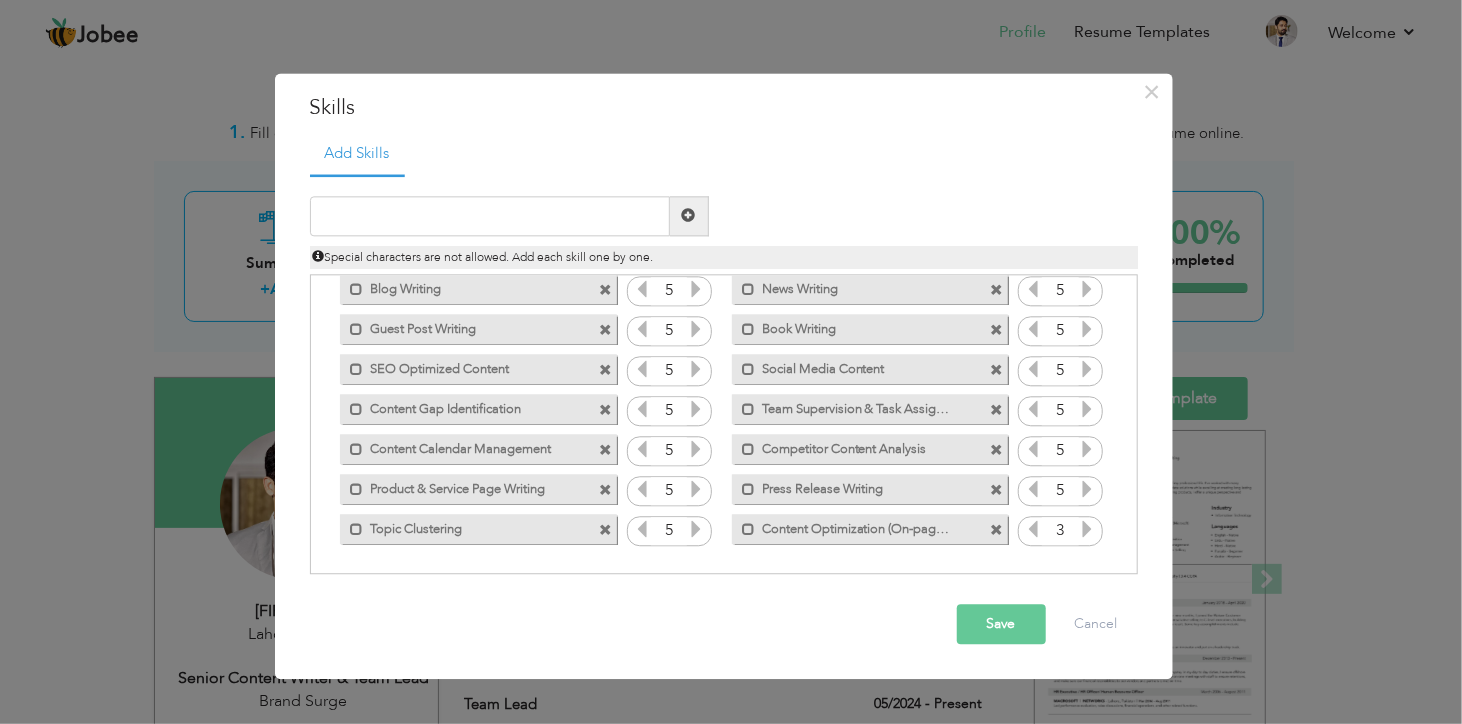 click at bounding box center (1088, 529) 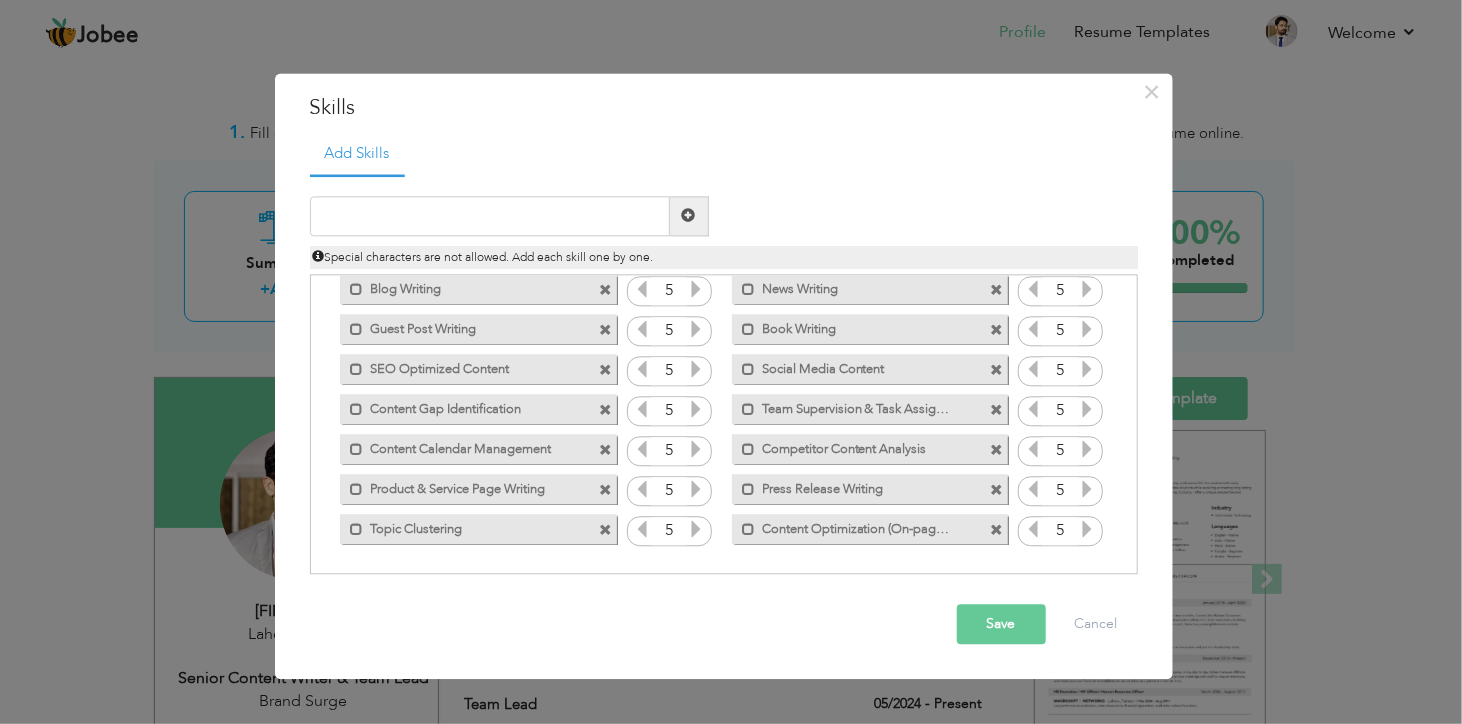 click at bounding box center (1088, 529) 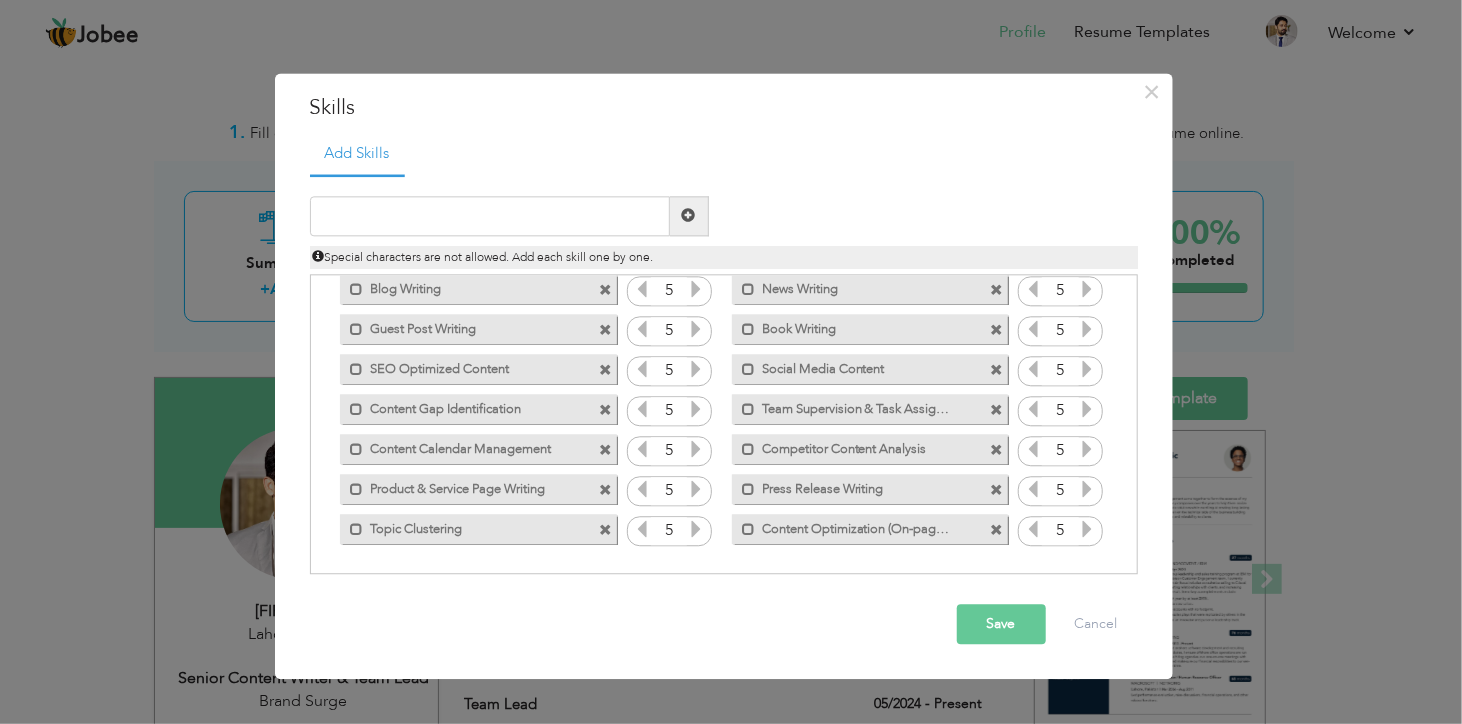 click on "Save" at bounding box center (1001, 624) 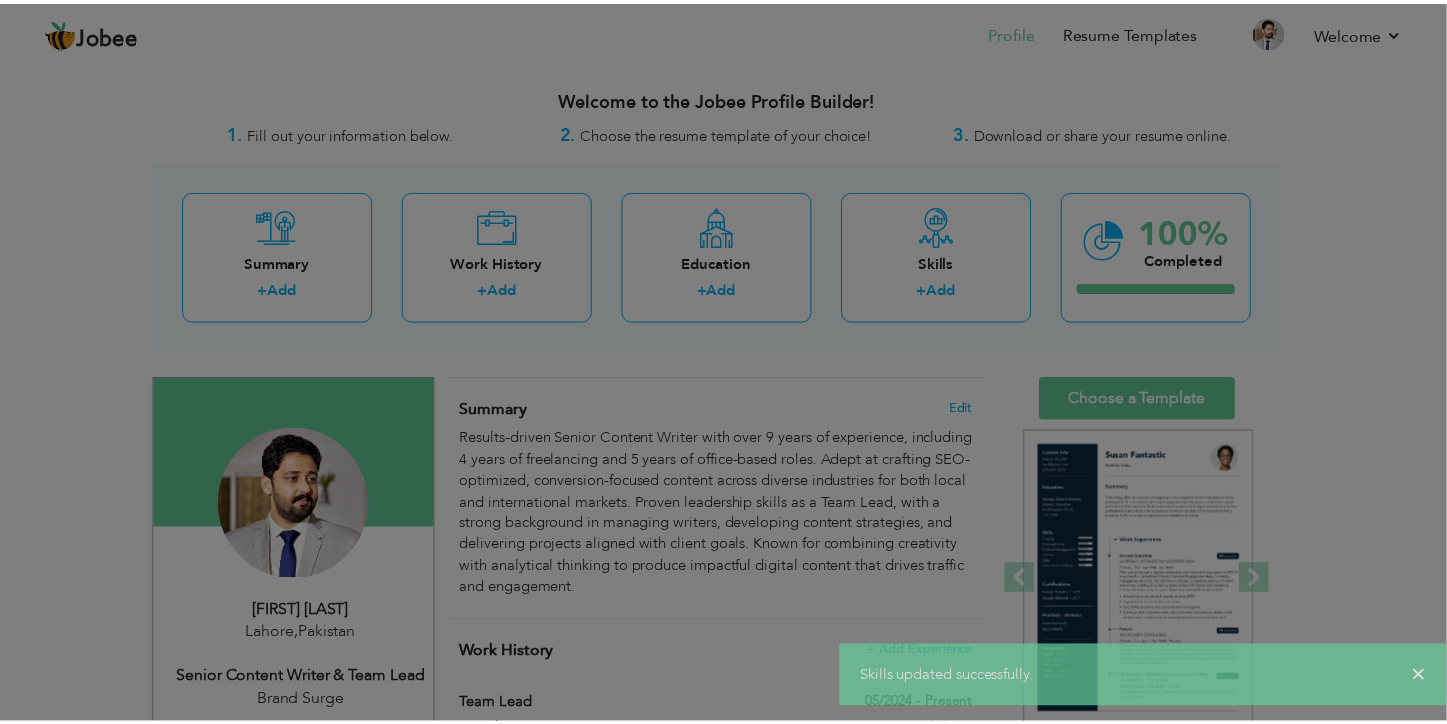 scroll, scrollTop: 0, scrollLeft: 0, axis: both 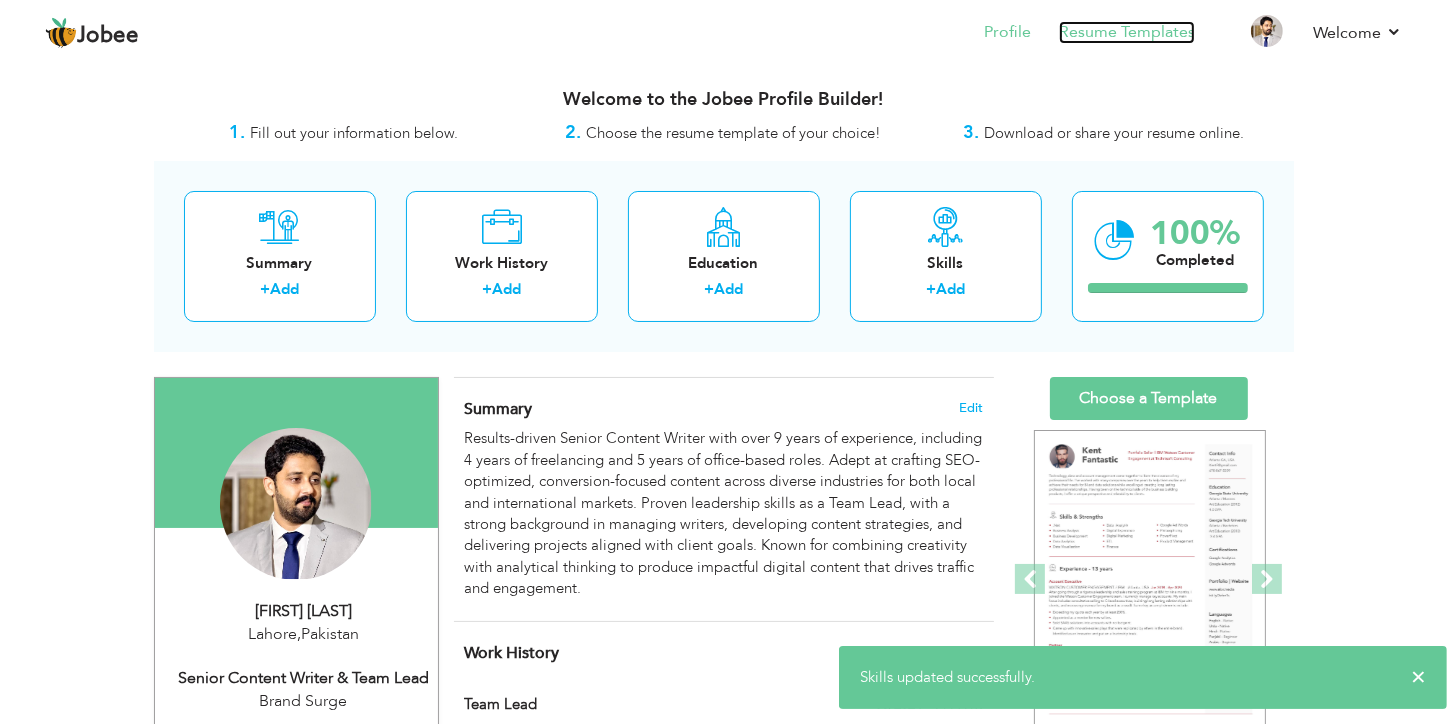 click on "Resume Templates" at bounding box center (1127, 32) 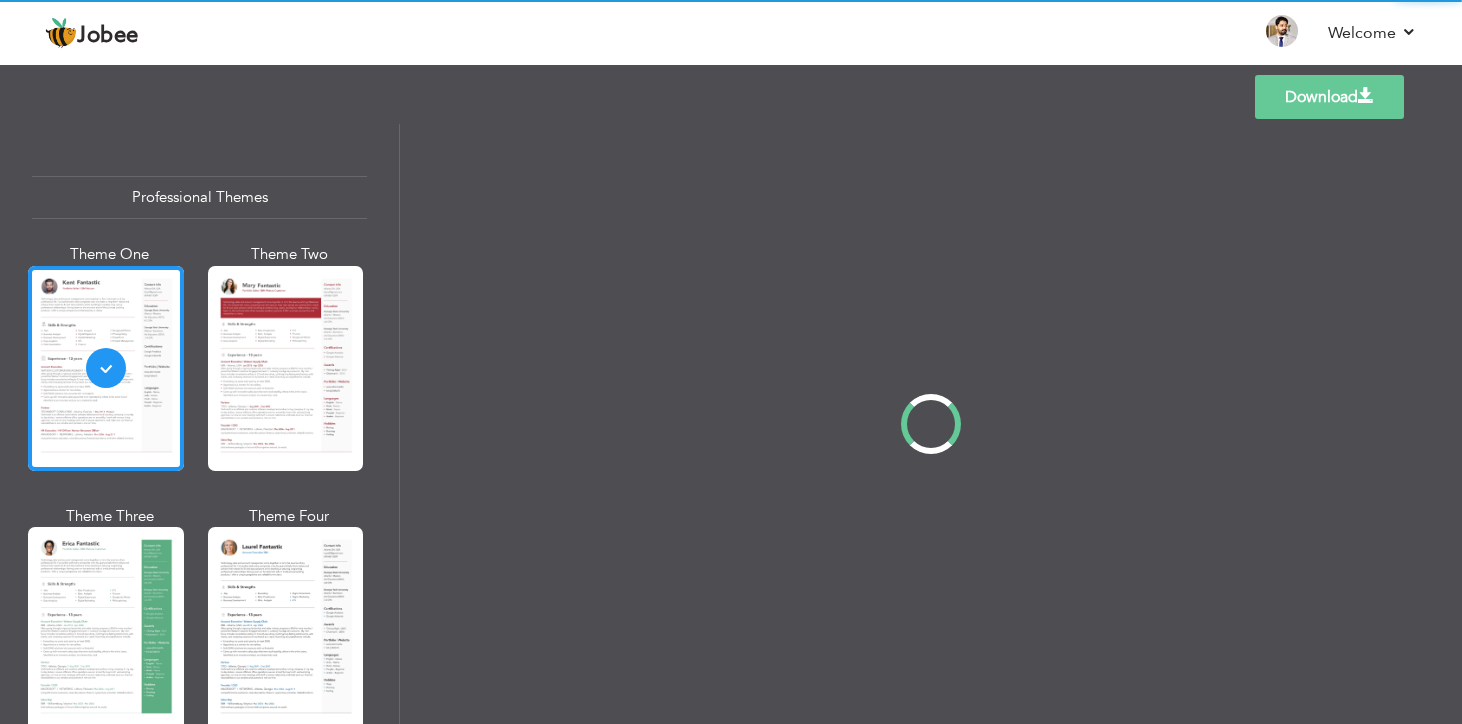 scroll, scrollTop: 0, scrollLeft: 0, axis: both 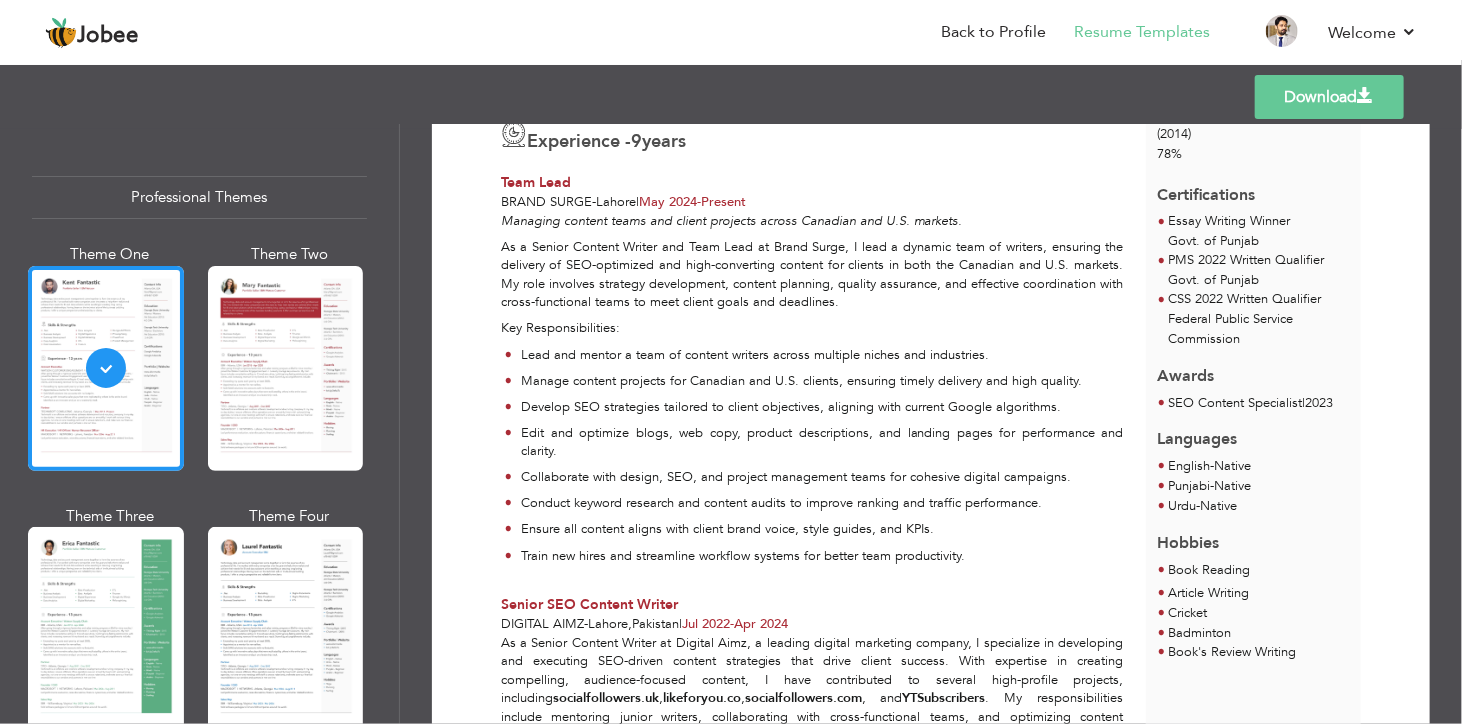click on "Download" at bounding box center [1329, 97] 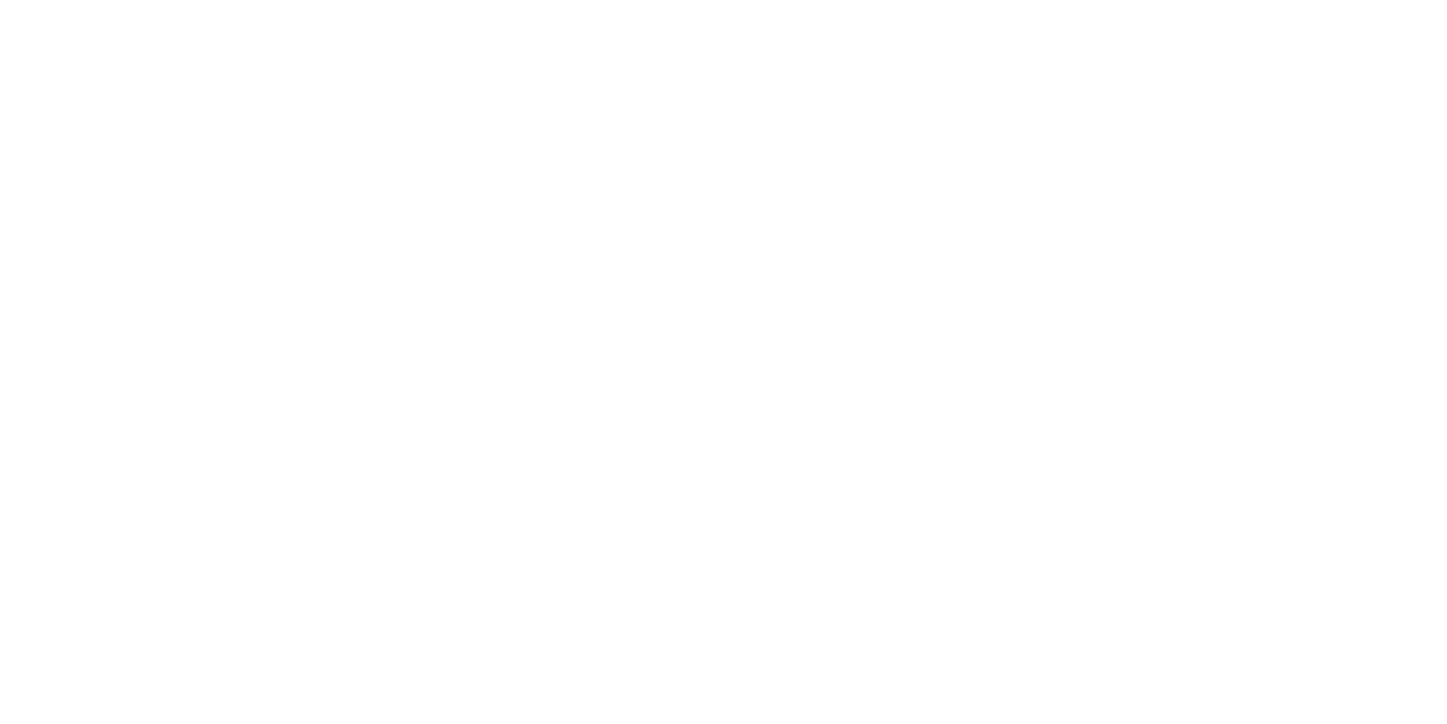 scroll, scrollTop: 0, scrollLeft: 0, axis: both 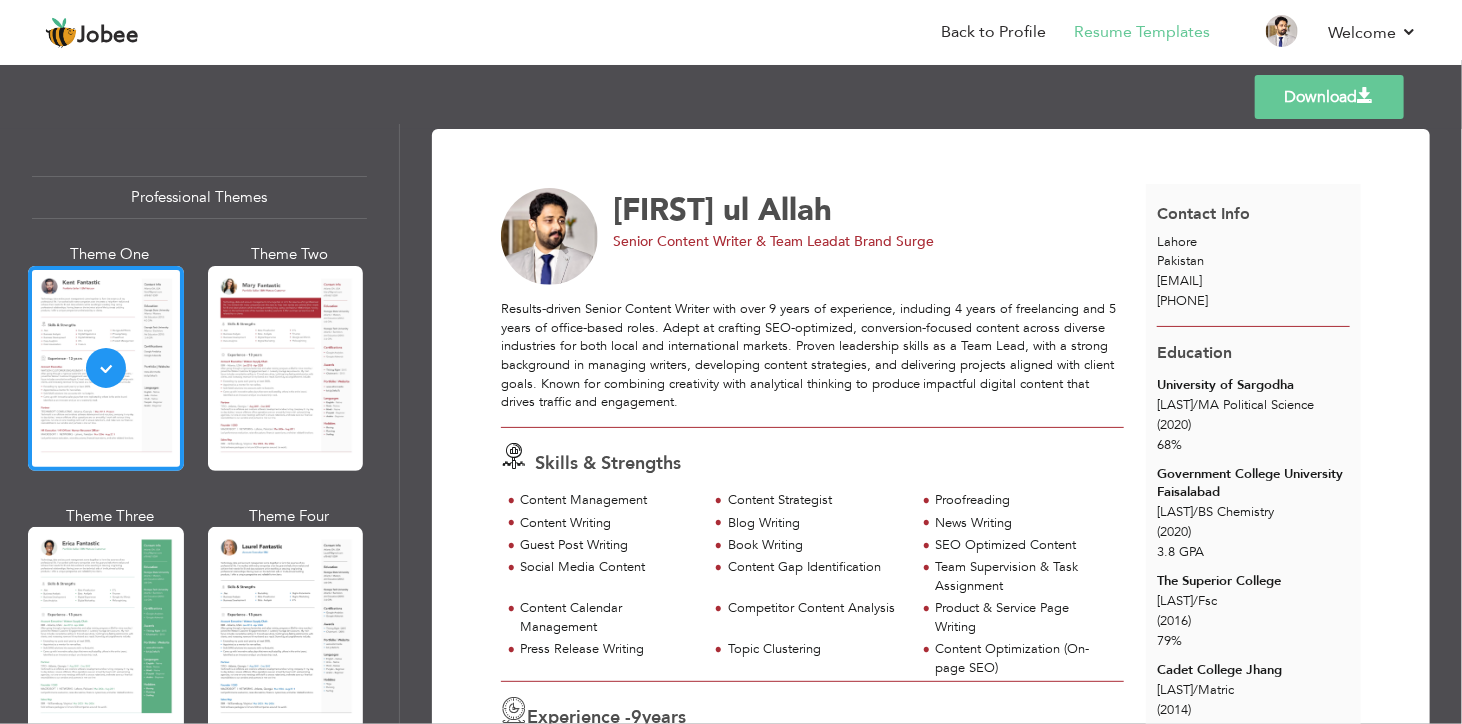 click on "Download" at bounding box center (1329, 97) 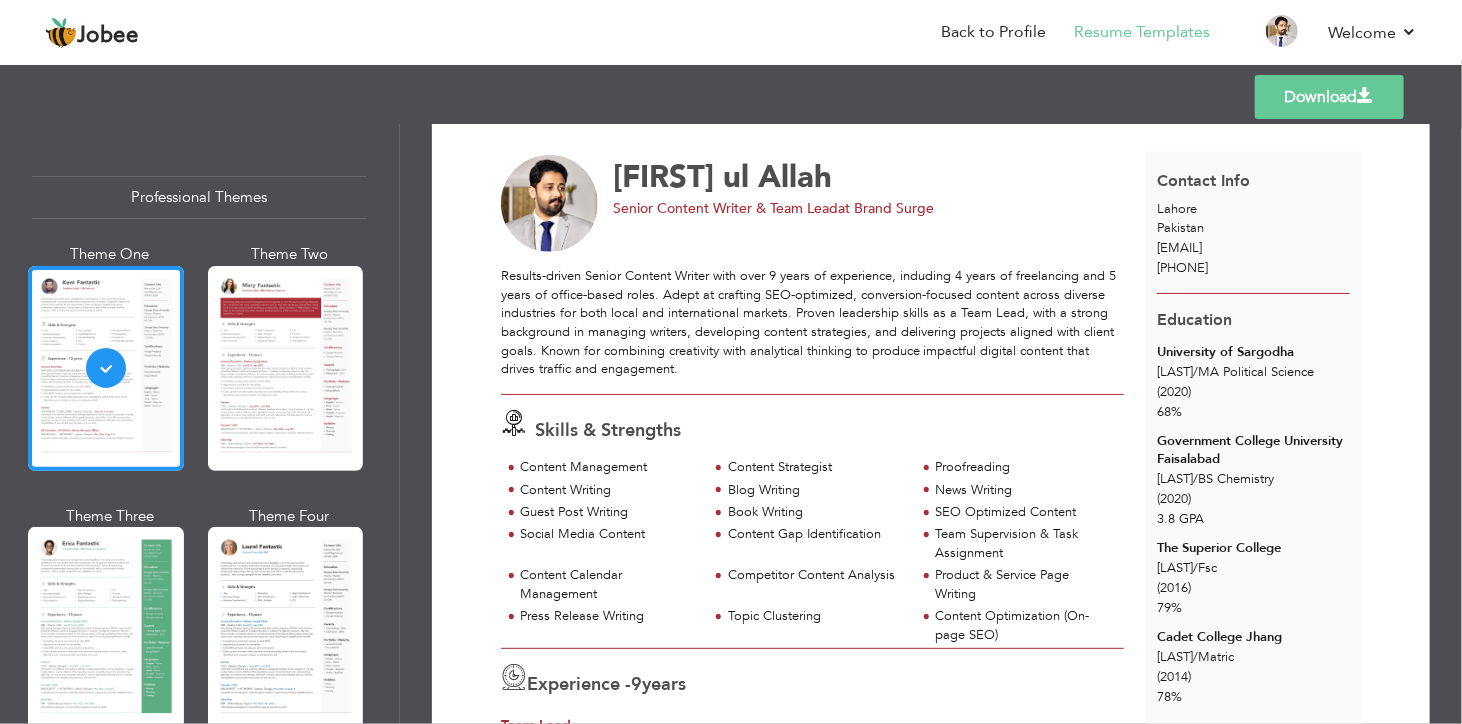 scroll, scrollTop: 0, scrollLeft: 0, axis: both 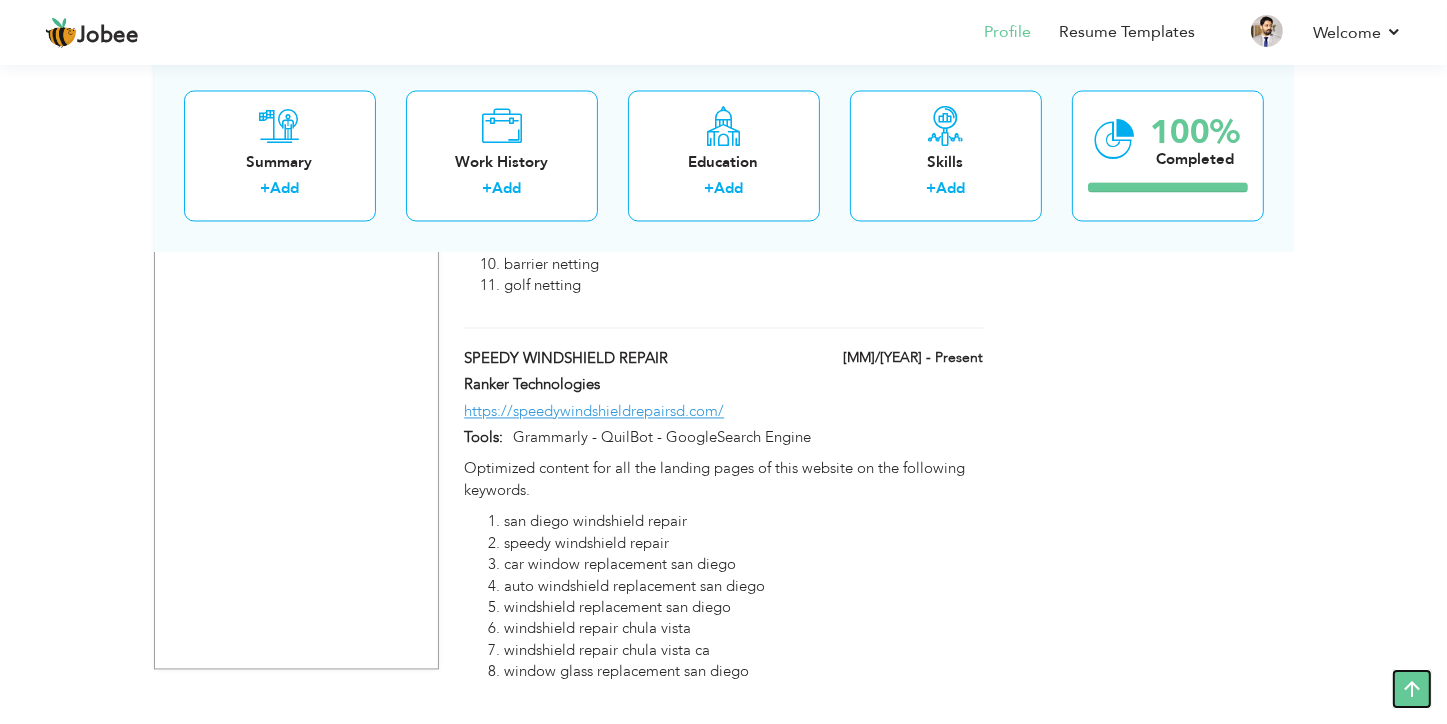 click at bounding box center (1412, 689) 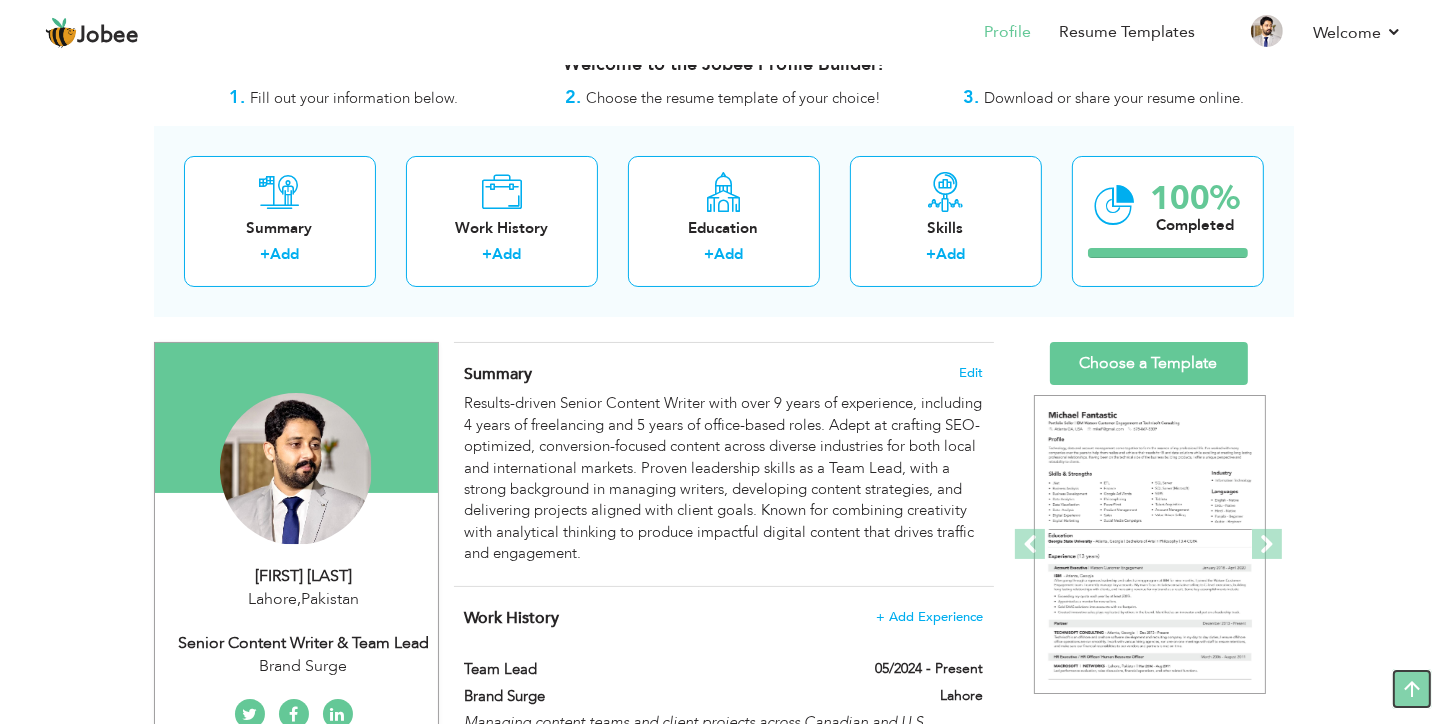 scroll, scrollTop: 0, scrollLeft: 0, axis: both 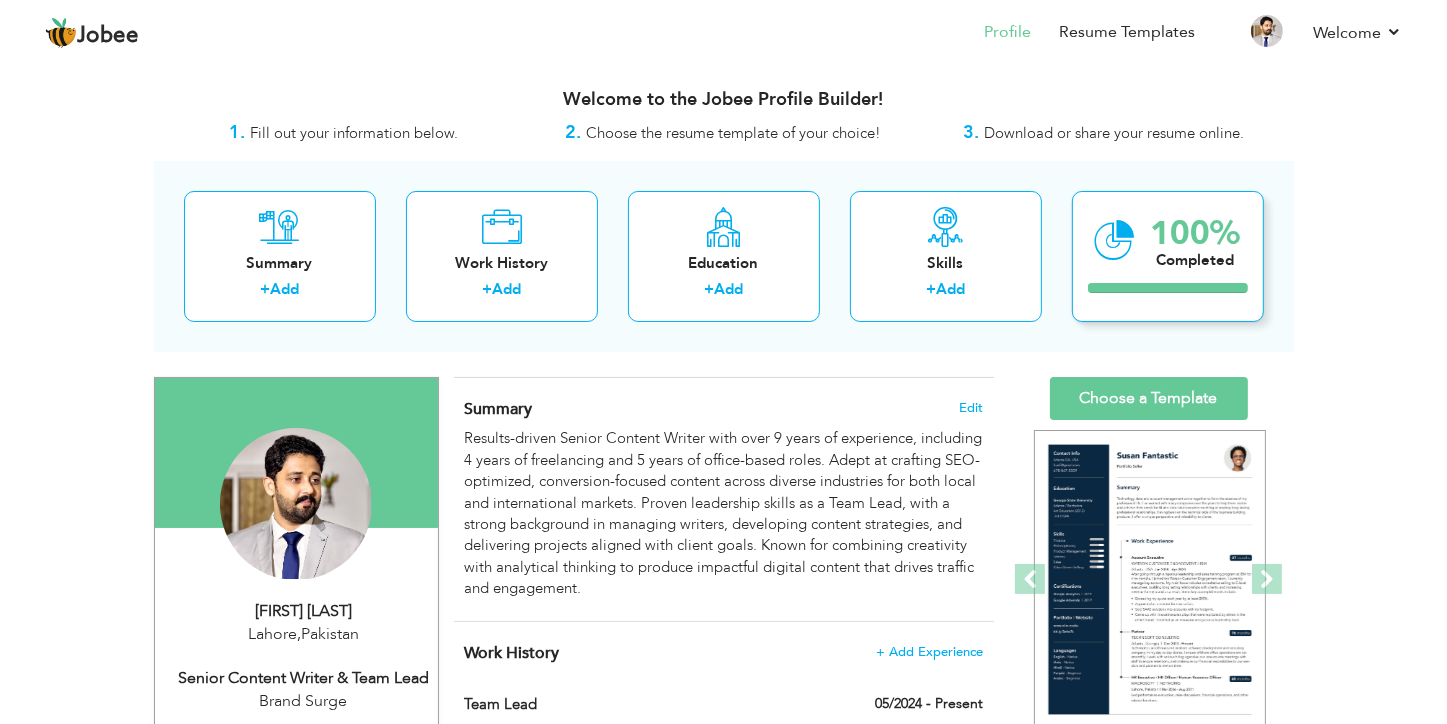click on "100%" at bounding box center (1196, 233) 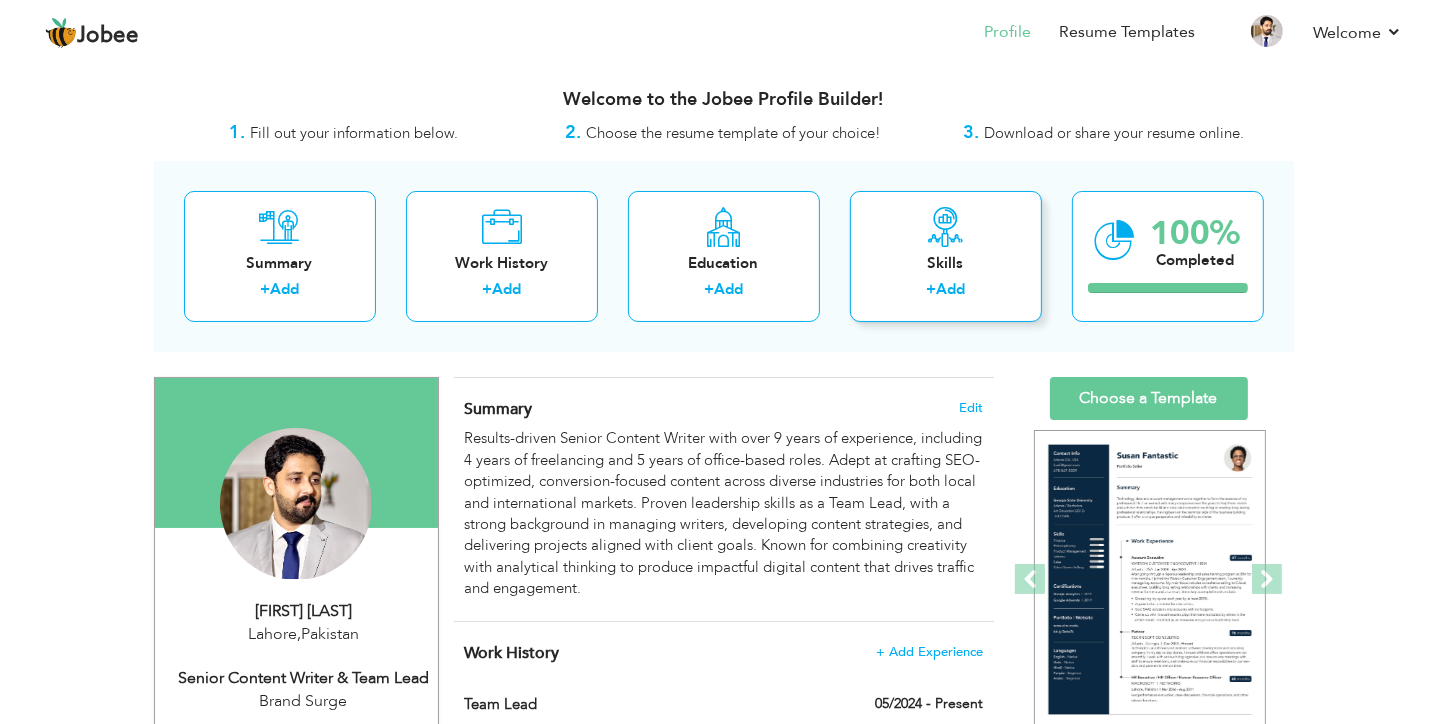 click on "Skills" at bounding box center (946, 263) 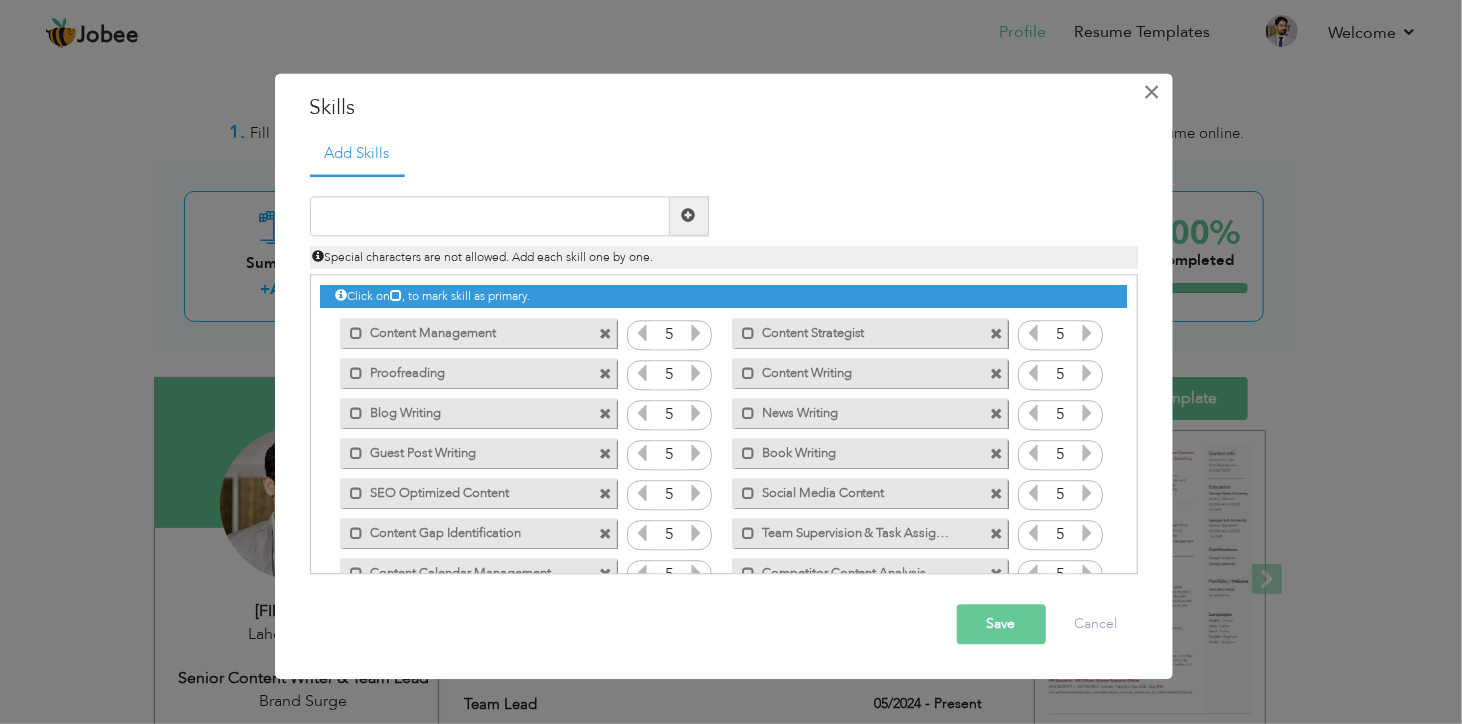 click on "×" at bounding box center (1151, 92) 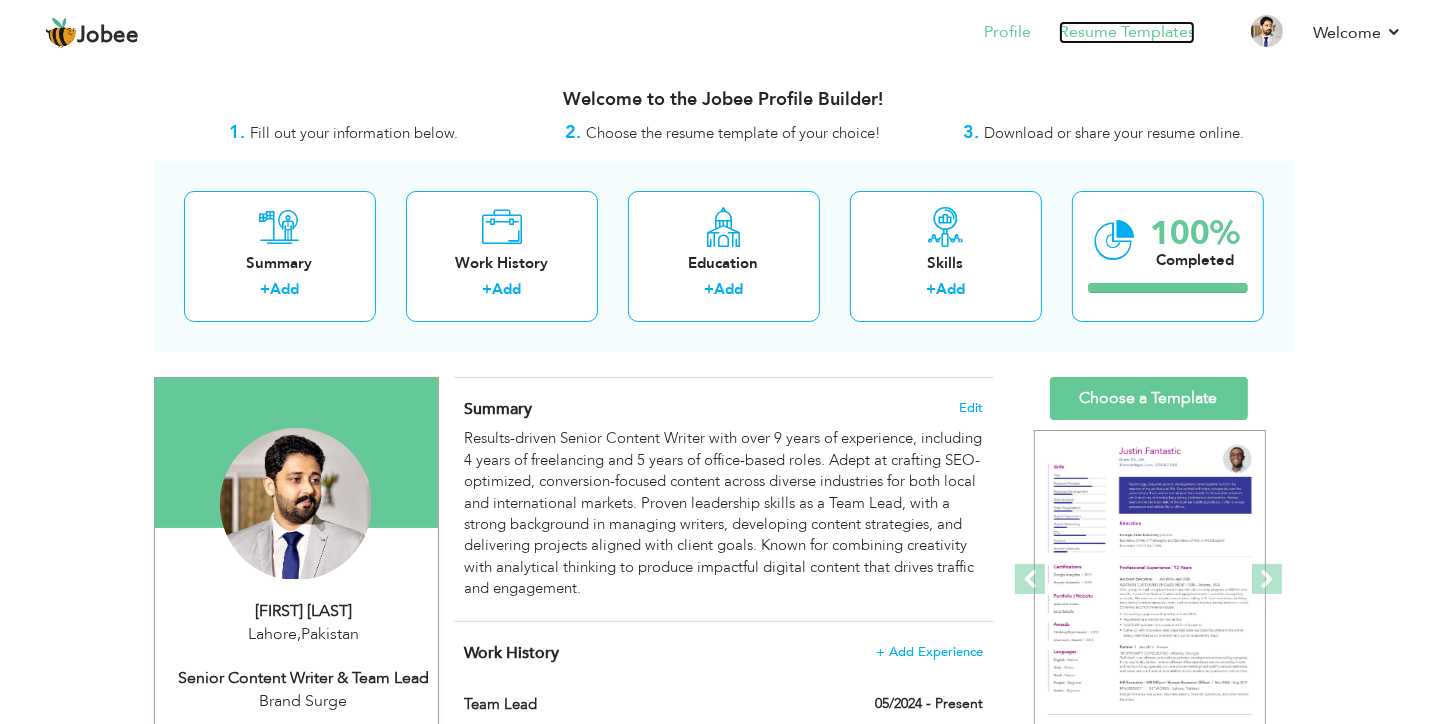 click on "Resume Templates" at bounding box center (1127, 32) 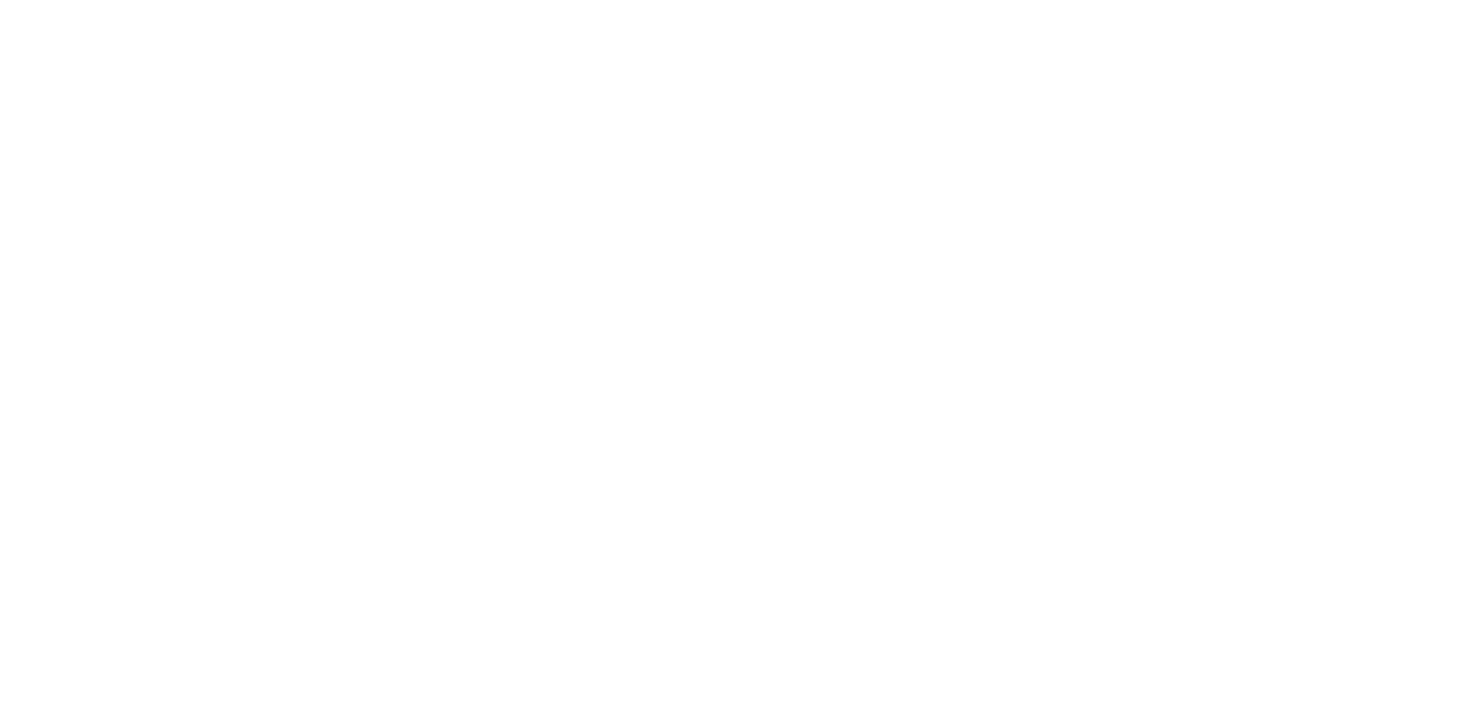scroll, scrollTop: 0, scrollLeft: 0, axis: both 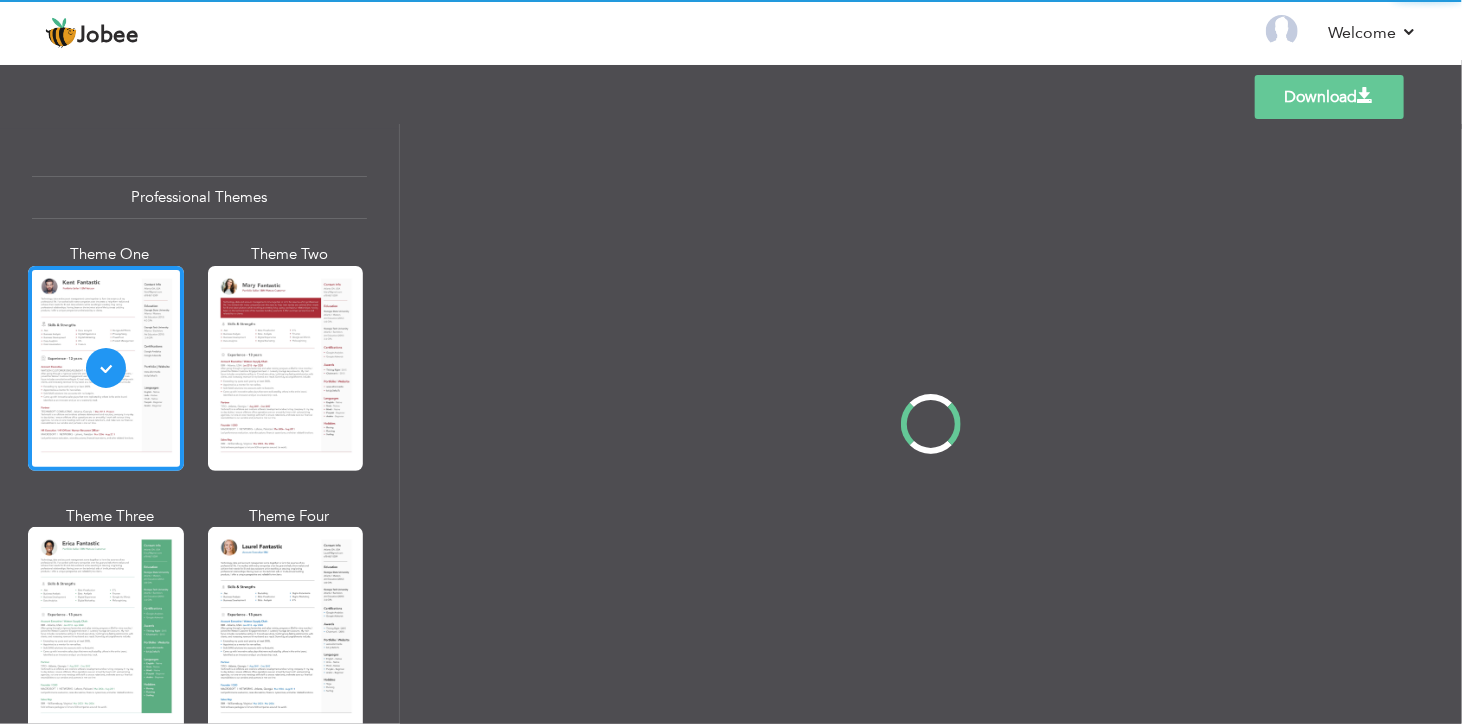 click on "Back to Profile
Resume Templates
Resume Templates
Cover Letters
About
My Resume
Welcome
Settings
Log off" at bounding box center [731, 34] 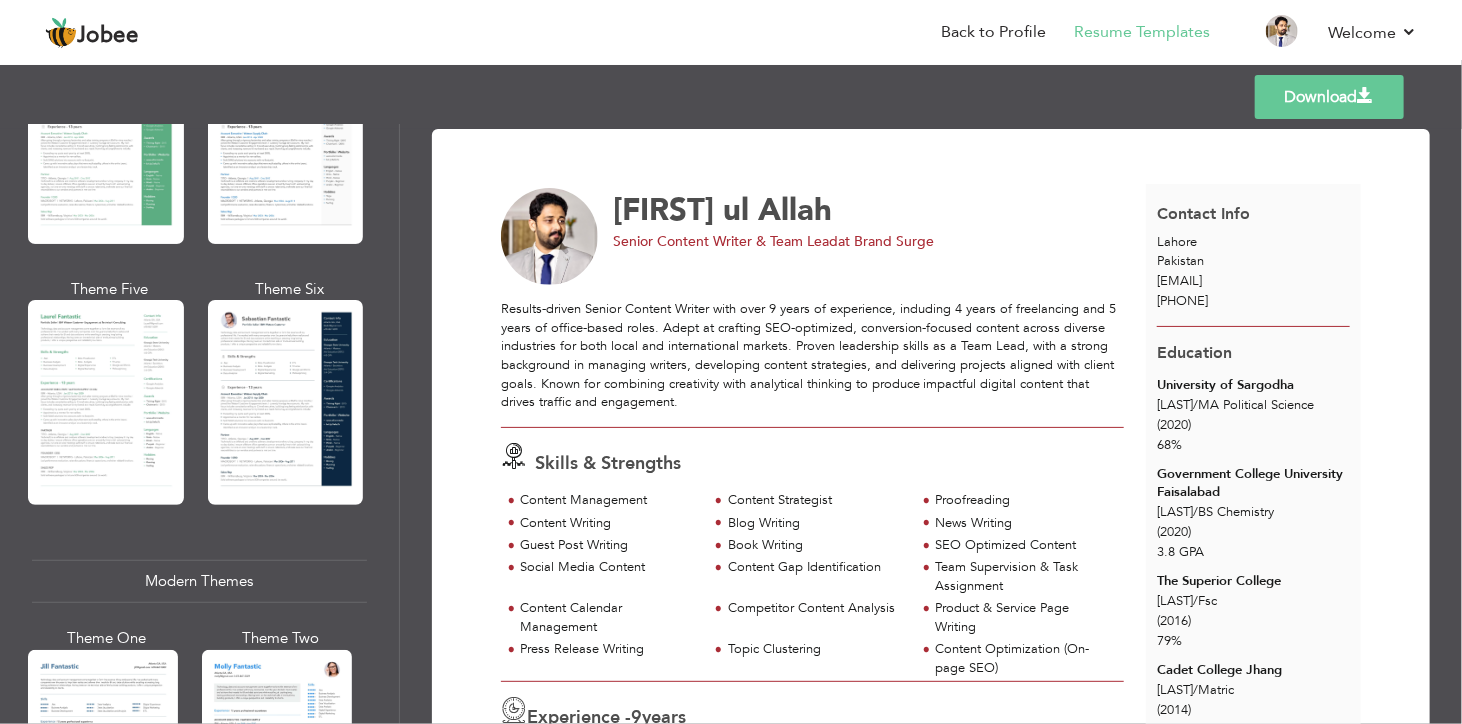 scroll, scrollTop: 490, scrollLeft: 0, axis: vertical 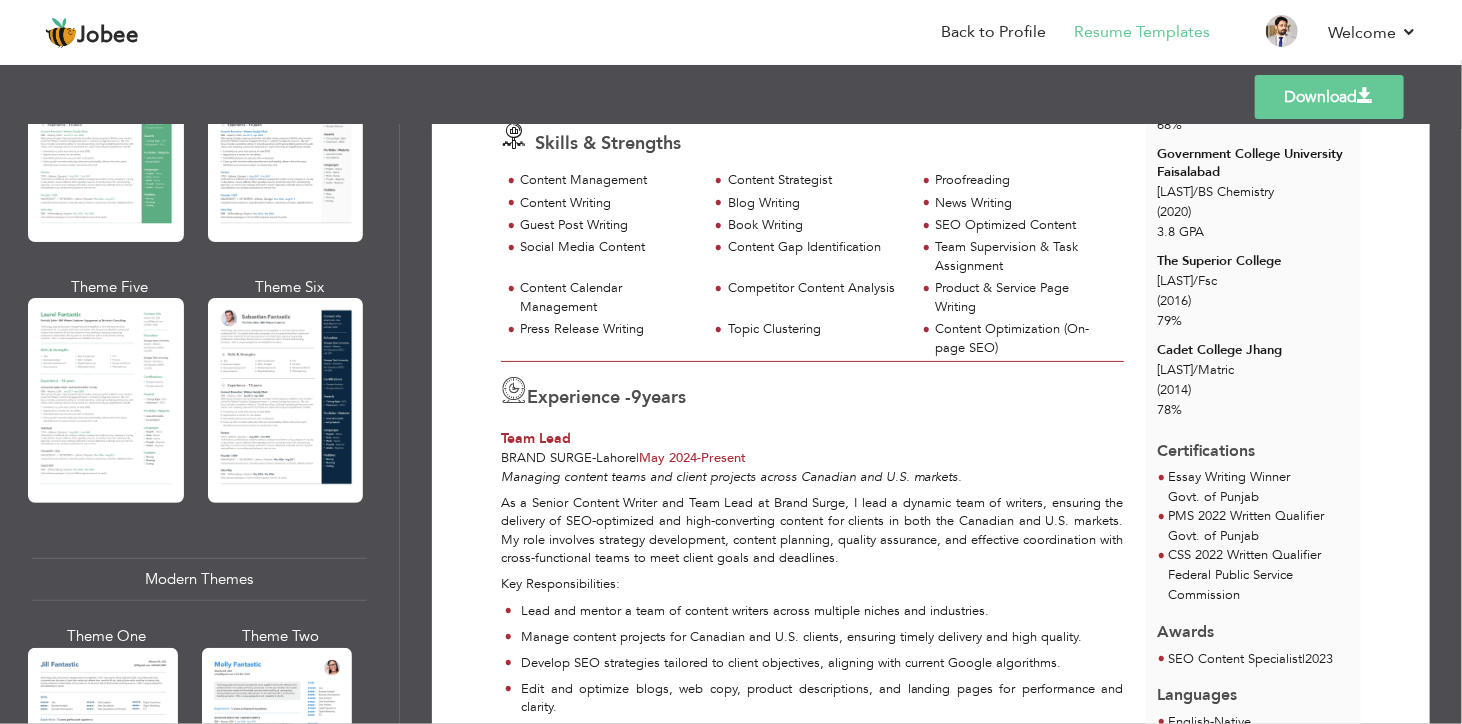 click on "Download" at bounding box center [1329, 97] 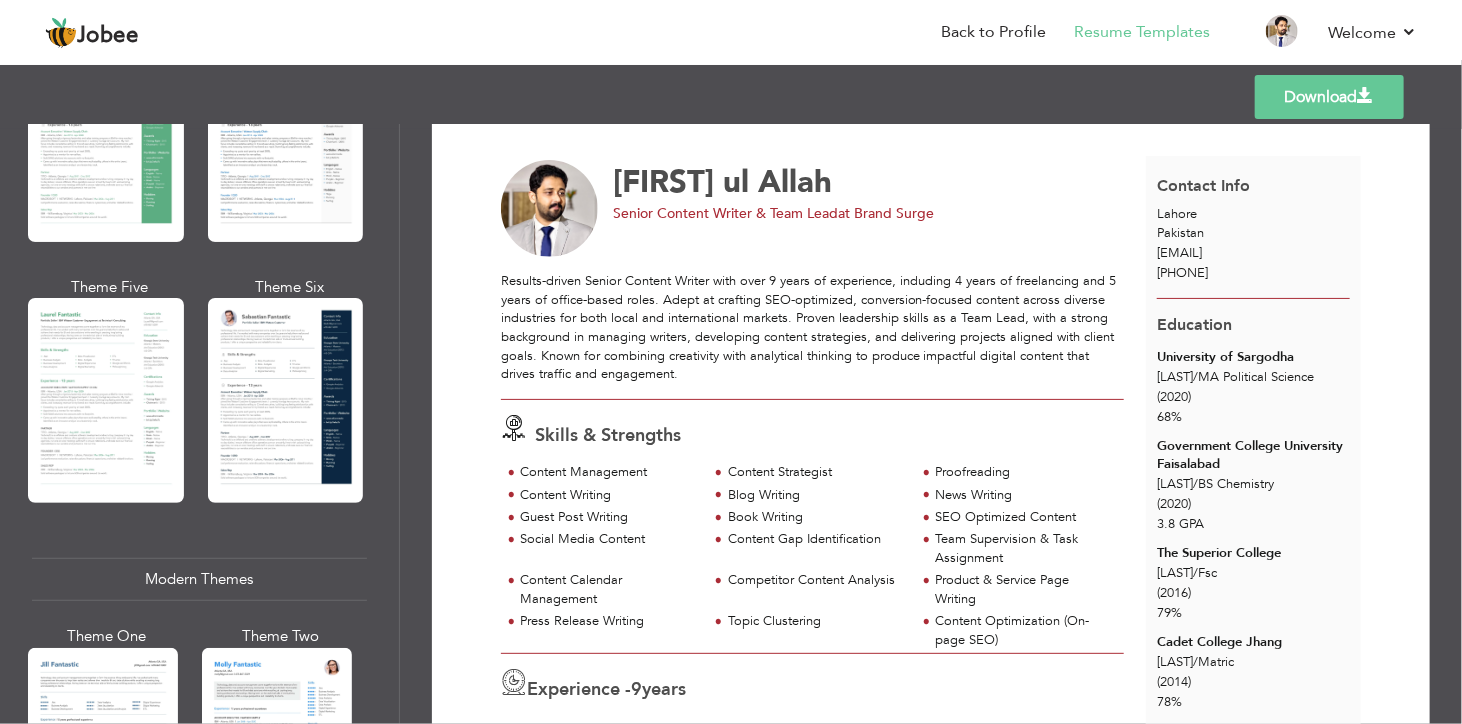 scroll, scrollTop: 0, scrollLeft: 0, axis: both 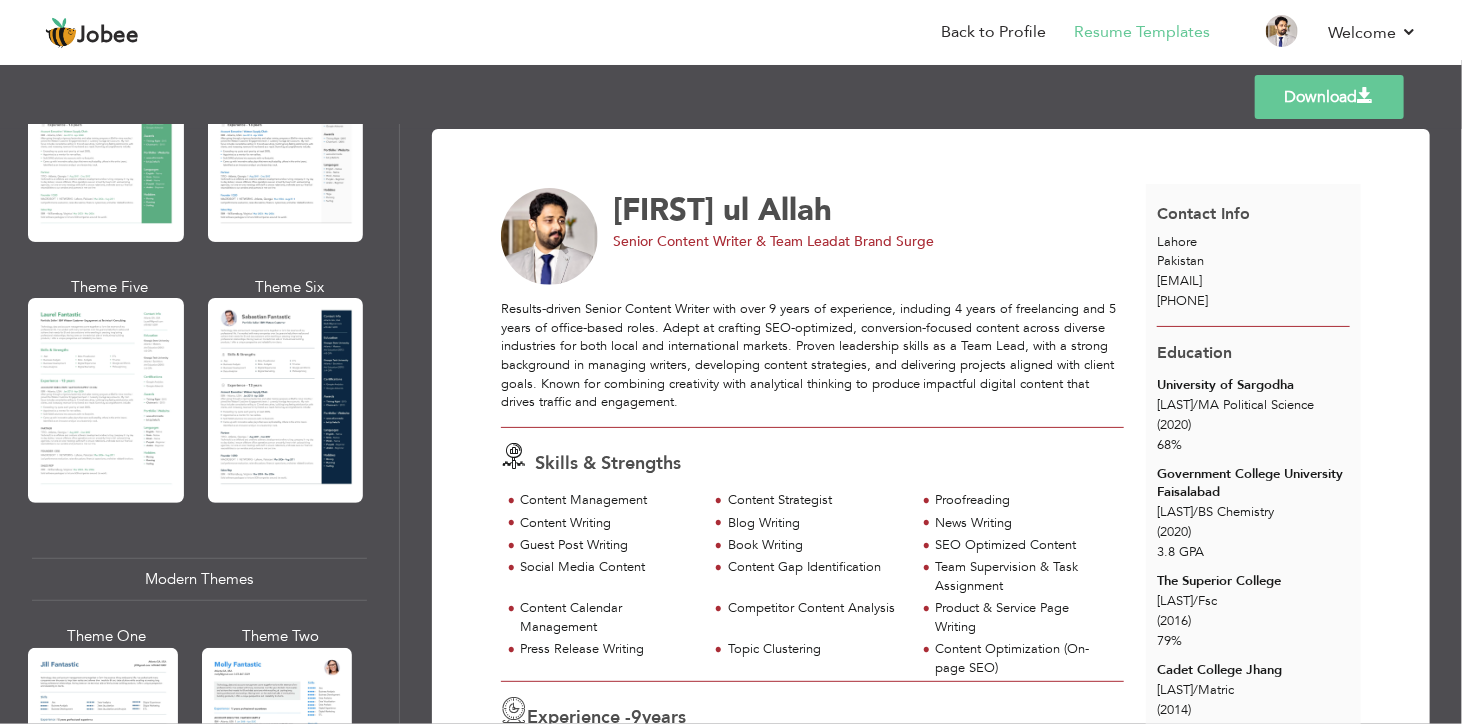 click on "Download
[FIRST]   [LAST]
Senior Content Writer & Team Lead  at Brand Surge" at bounding box center (931, 424) 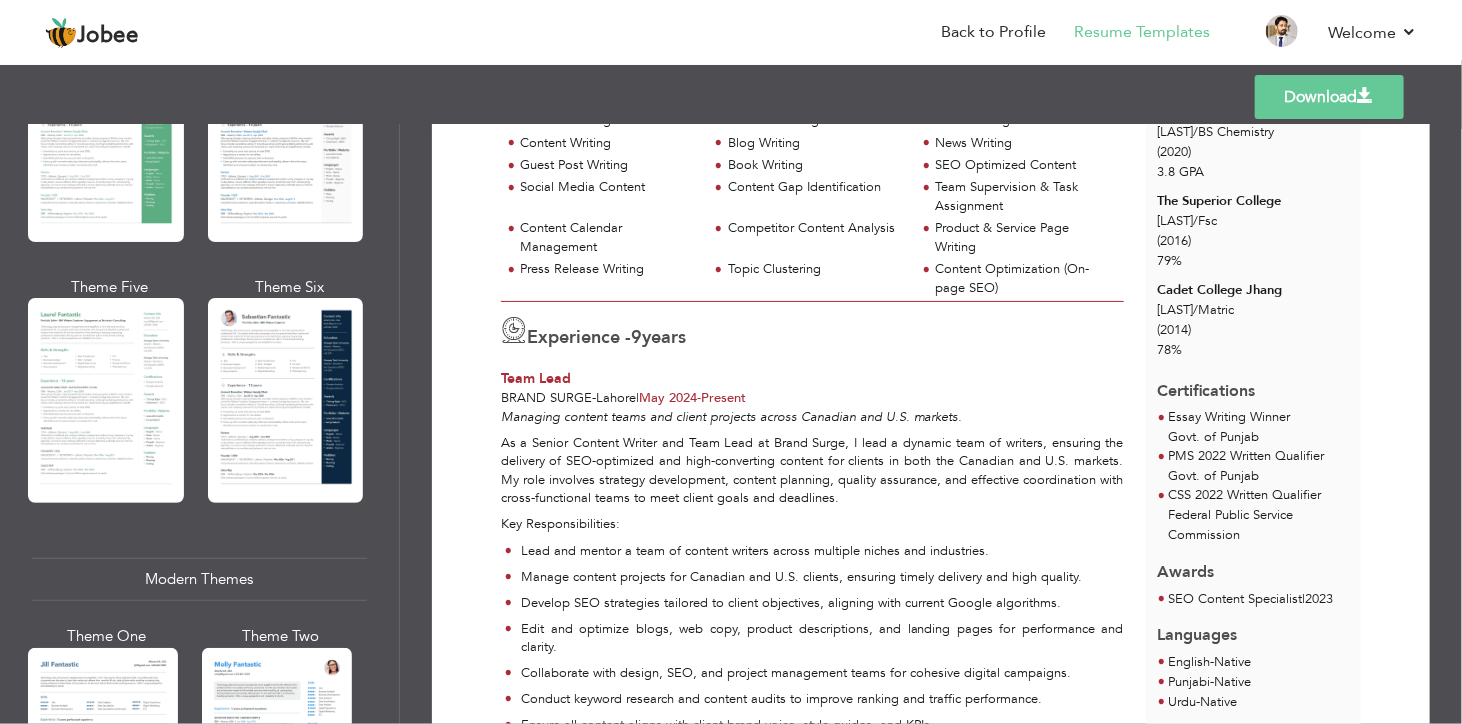scroll, scrollTop: 0, scrollLeft: 0, axis: both 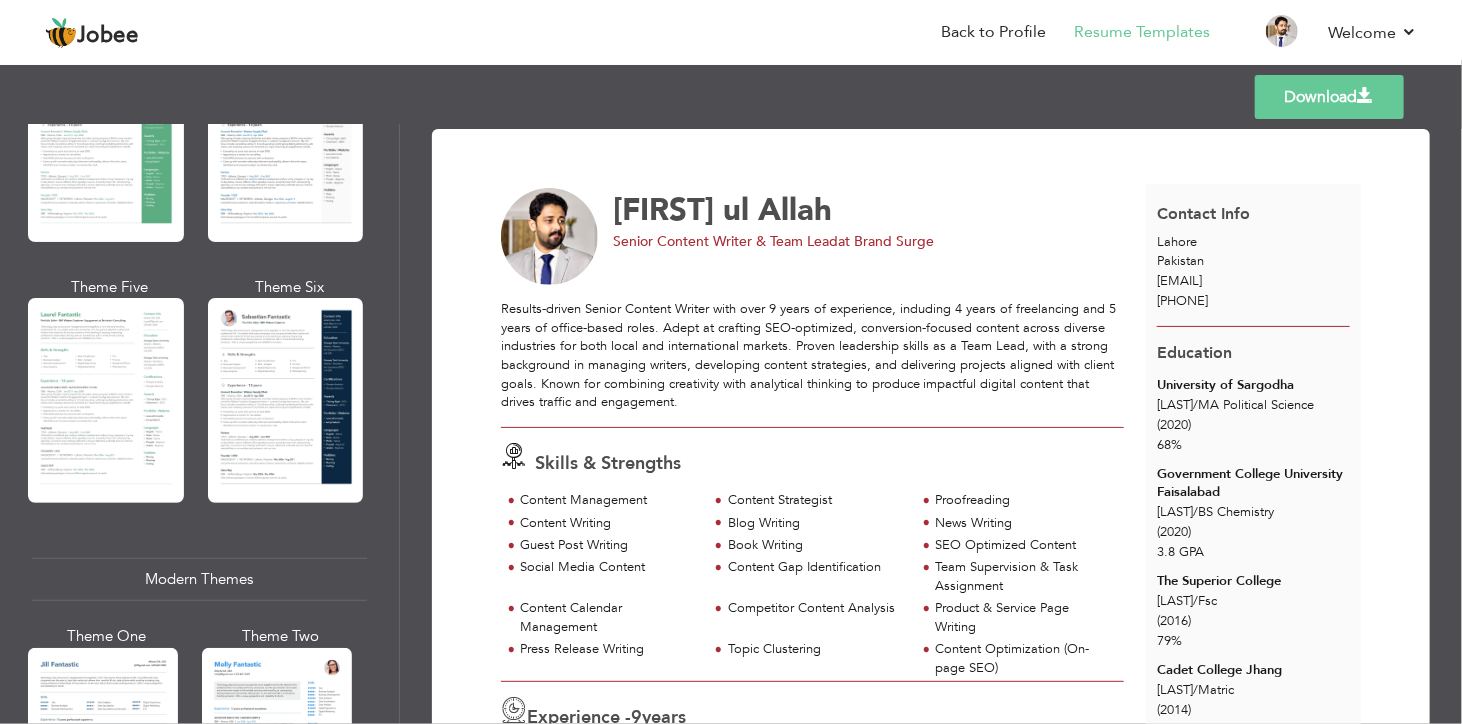 click on "Templates
Download" at bounding box center [731, 97] 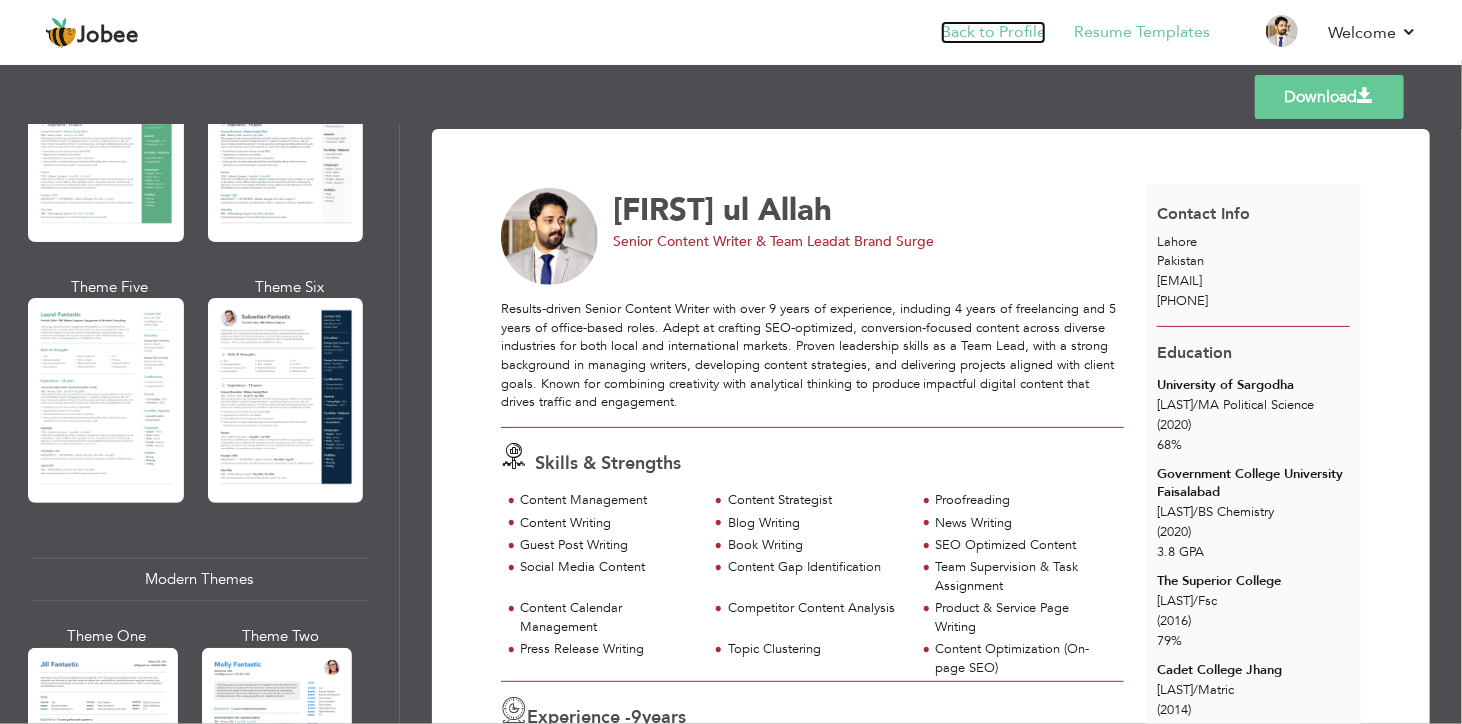 click on "Back to Profile" at bounding box center [993, 32] 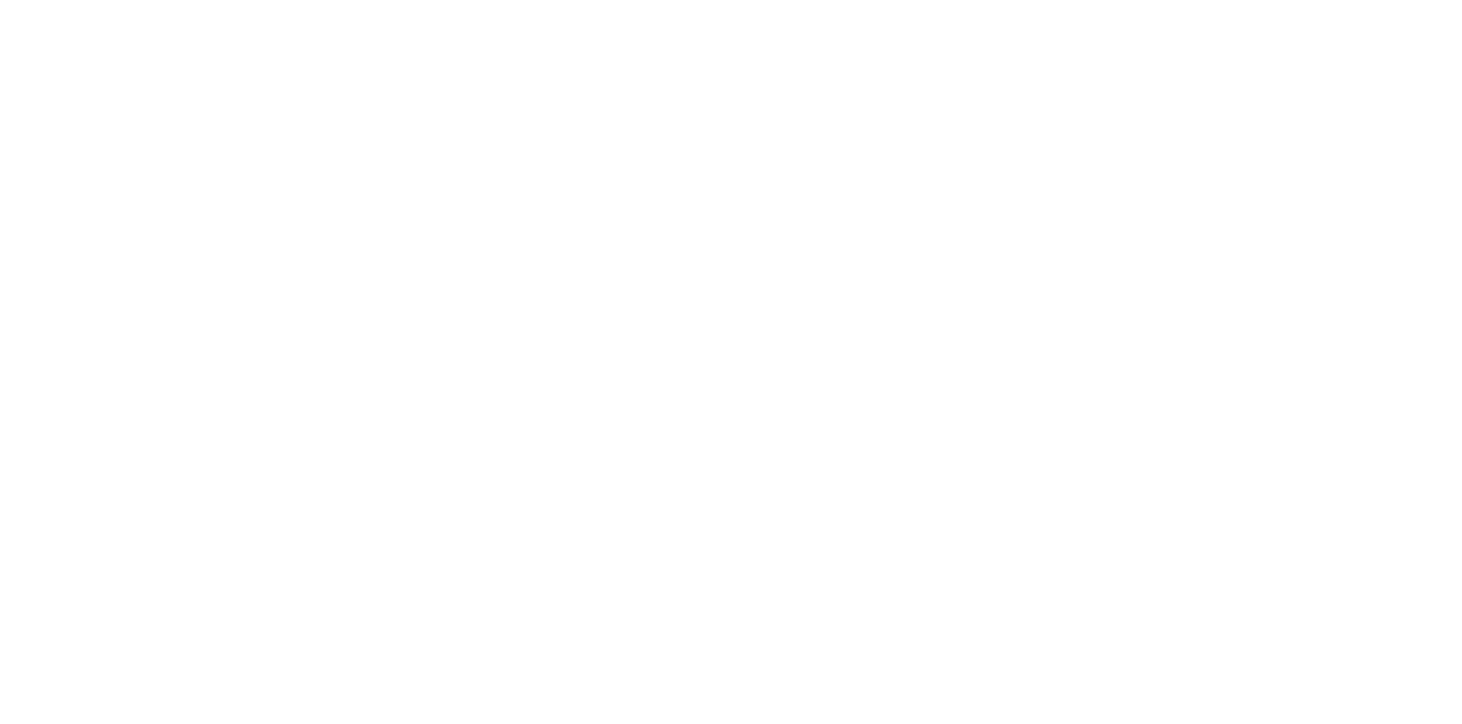 scroll, scrollTop: 0, scrollLeft: 0, axis: both 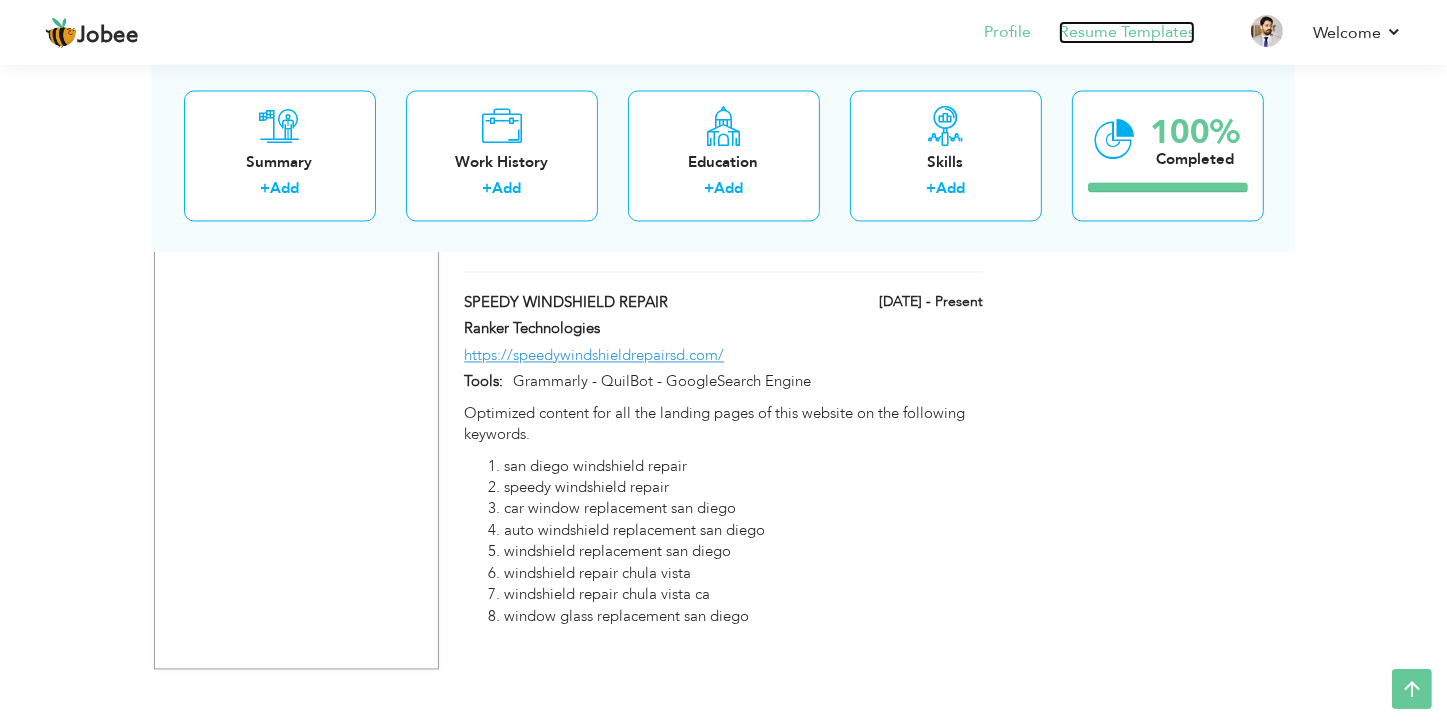 click on "Resume Templates" at bounding box center (1127, 32) 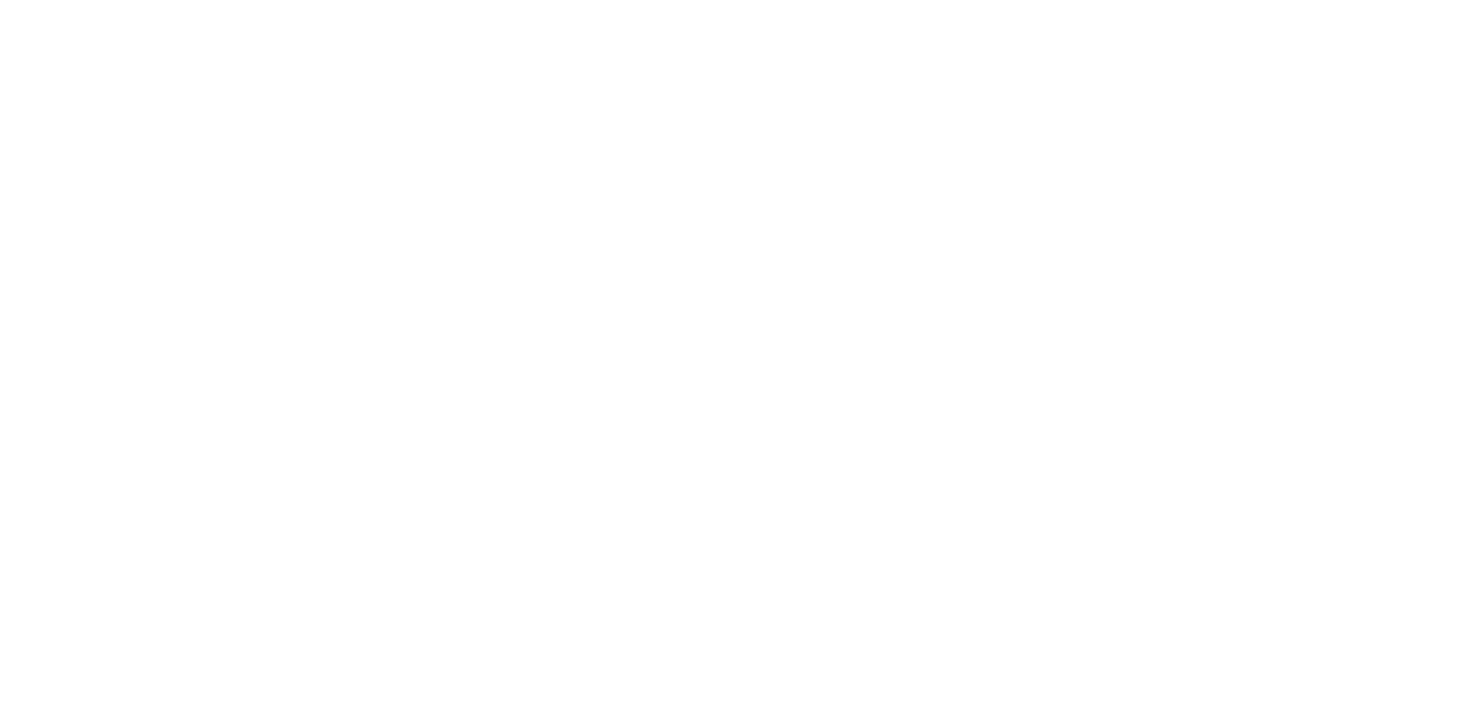 scroll, scrollTop: 0, scrollLeft: 0, axis: both 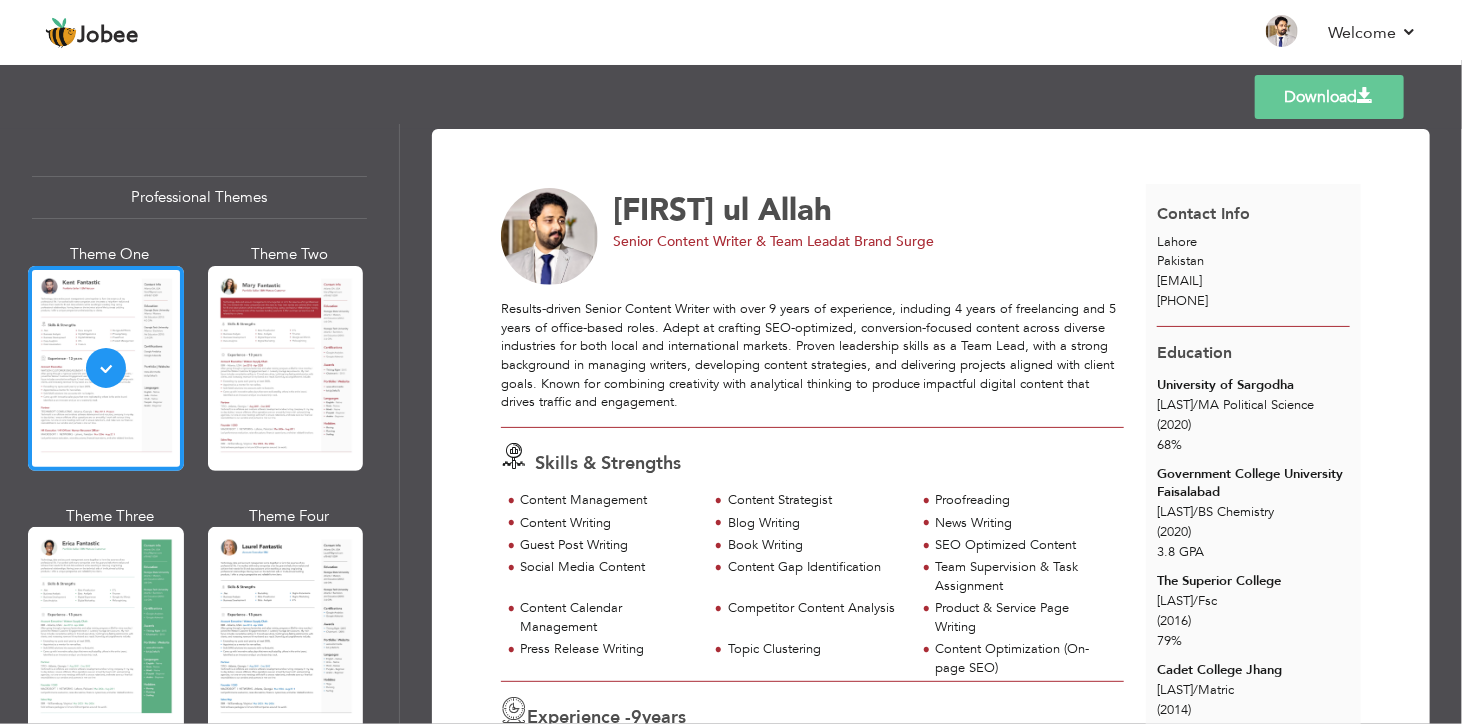 click on "Download" at bounding box center (1329, 97) 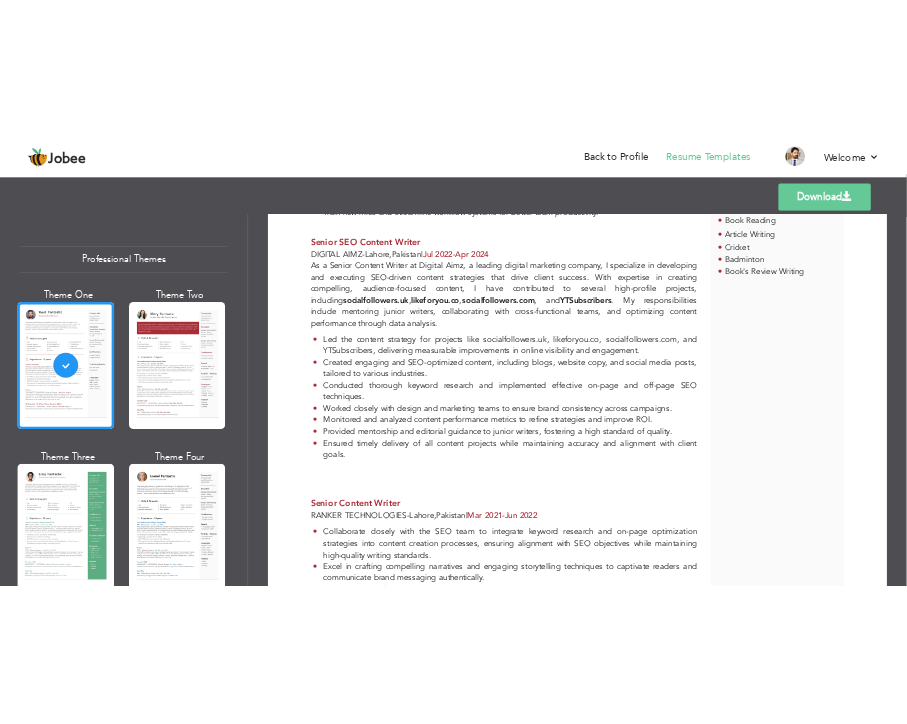 scroll, scrollTop: 1034, scrollLeft: 0, axis: vertical 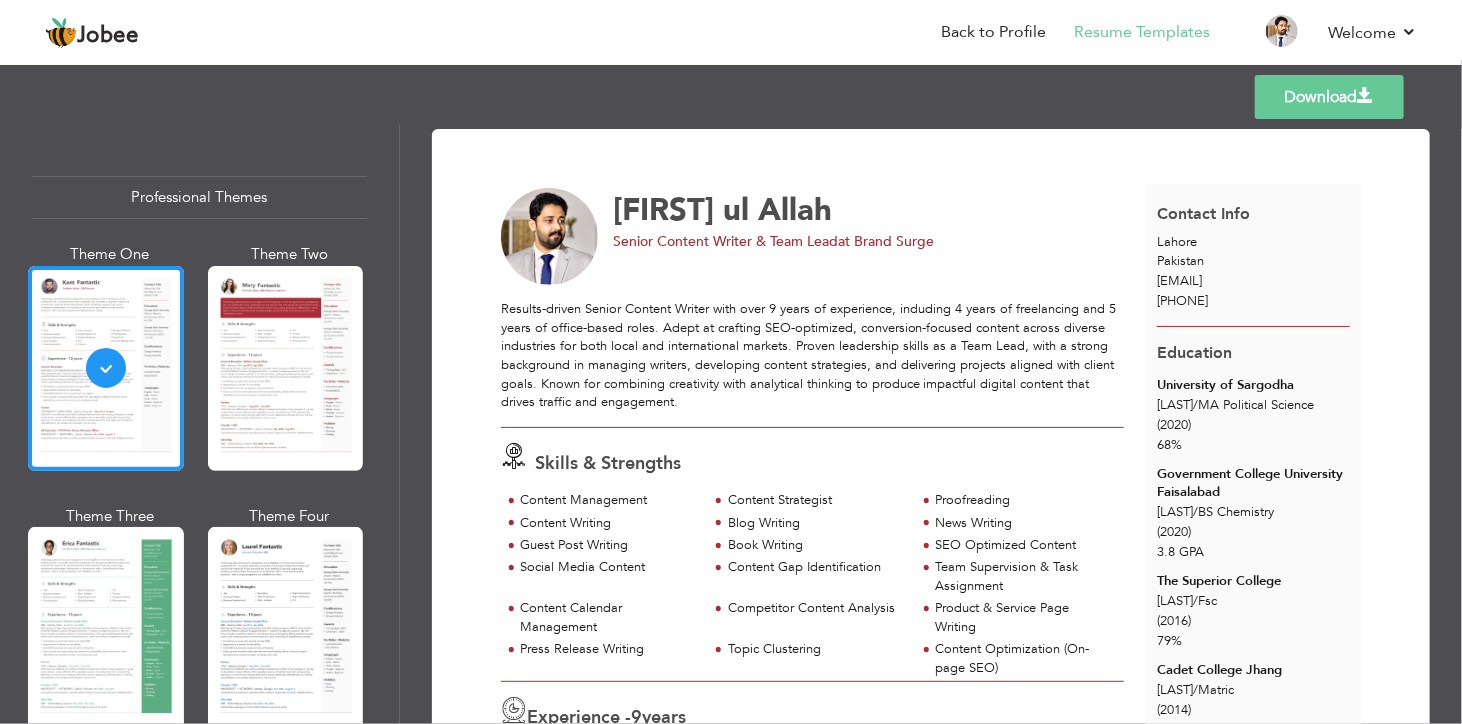 click on "Results-driven Senior Content Writer with over 9 years of experience, including 4 years of freelancing and 5 years of office-based roles. Adept at crafting SEO-optimized, conversion-focused content across diverse industries for both local and international markets. Proven leadership skills as a Team Lead, with a strong background in managing writers, developing content strategies, and delivering projects aligned with client goals. Known for combining creativity with analytical thinking to produce impactful digital content that drives traffic and engagement." at bounding box center [812, 355] 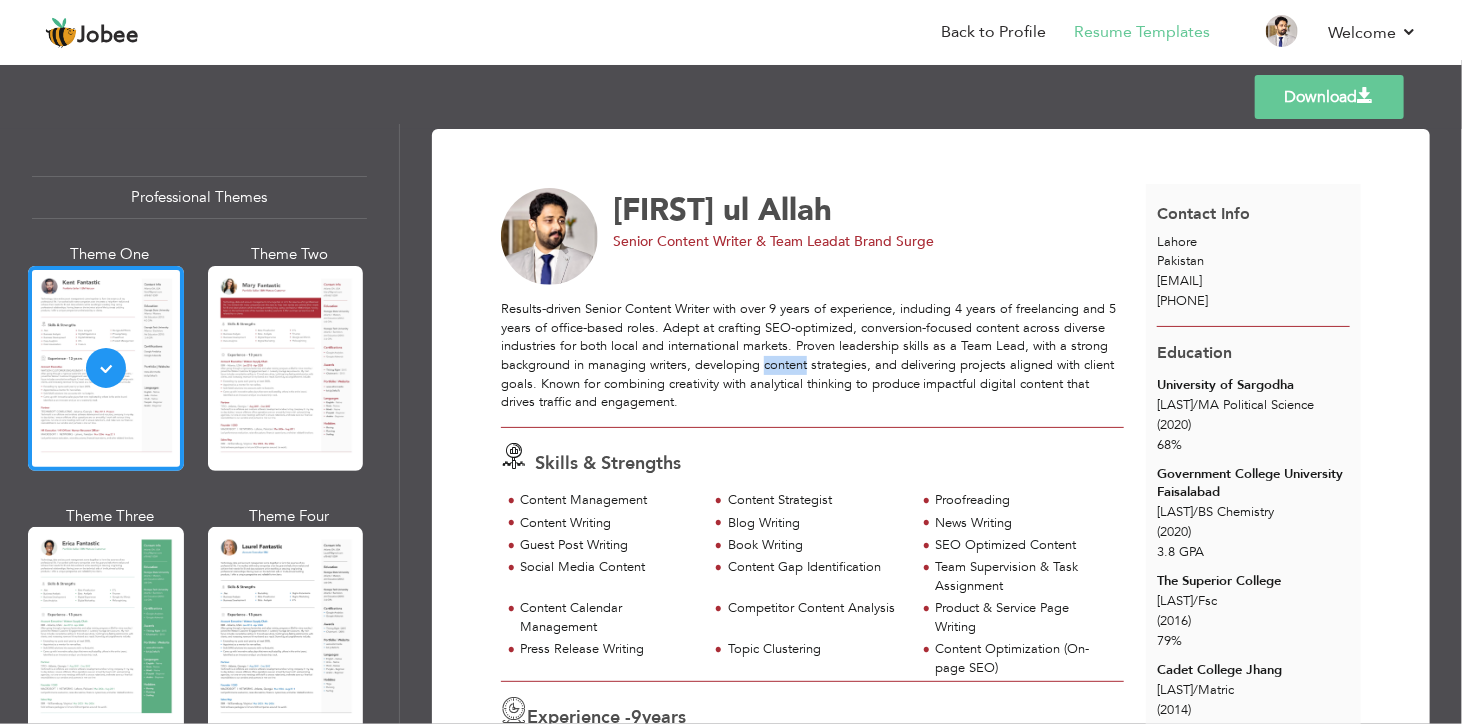 click on "Results-driven Senior Content Writer with over 9 years of experience, including 4 years of freelancing and 5 years of office-based roles. Adept at crafting SEO-optimized, conversion-focused content across diverse industries for both local and international markets. Proven leadership skills as a Team Lead, with a strong background in managing writers, developing content strategies, and delivering projects aligned with client goals. Known for combining creativity with analytical thinking to produce impactful digital content that drives traffic and engagement." at bounding box center (812, 355) 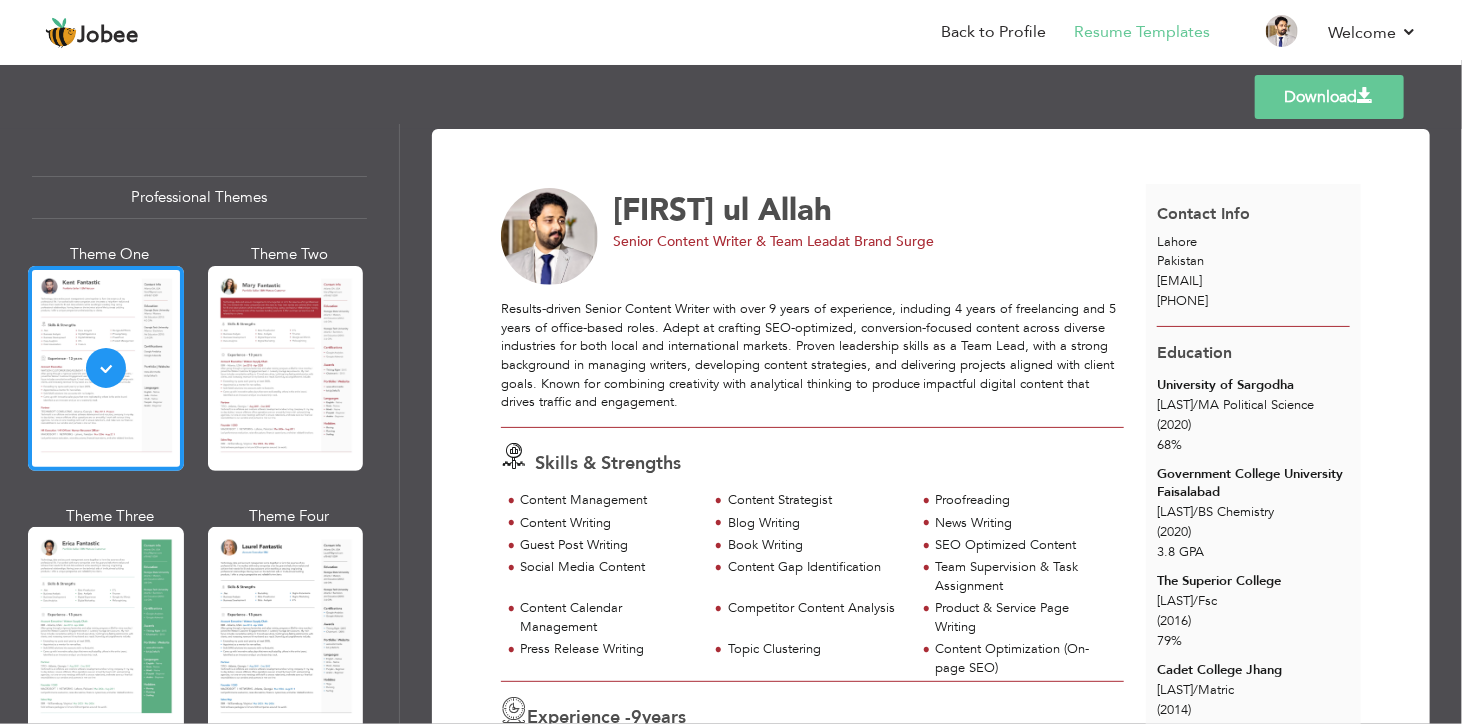 click on "Results-driven Senior Content Writer with over 9 years of experience, including 4 years of freelancing and 5 years of office-based roles. Adept at crafting SEO-optimized, conversion-focused content across diverse industries for both local and international markets. Proven leadership skills as a Team Lead, with a strong background in managing writers, developing content strategies, and delivering projects aligned with client goals. Known for combining creativity with analytical thinking to produce impactful digital content that drives traffic and engagement." at bounding box center (812, 355) 